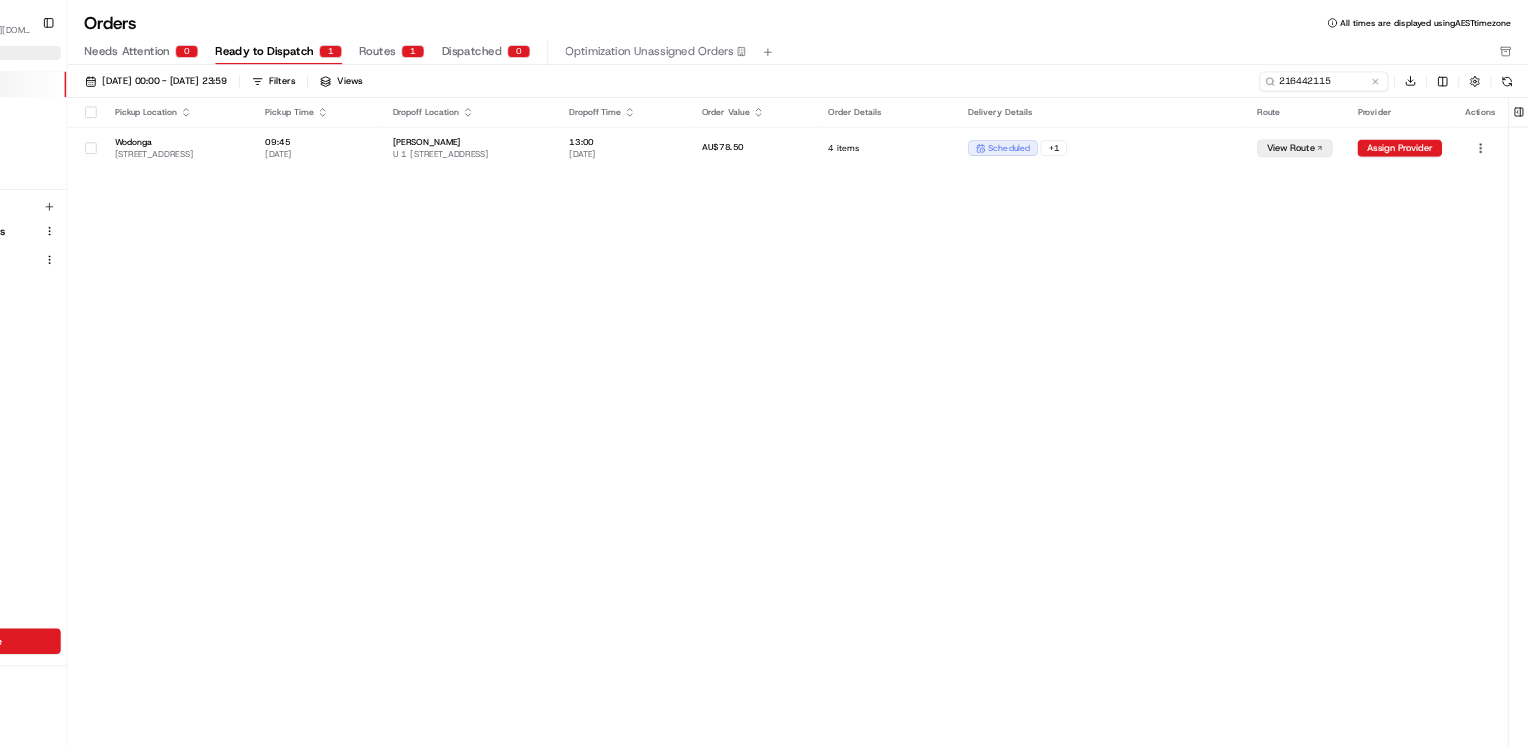 scroll, scrollTop: 0, scrollLeft: 0, axis: both 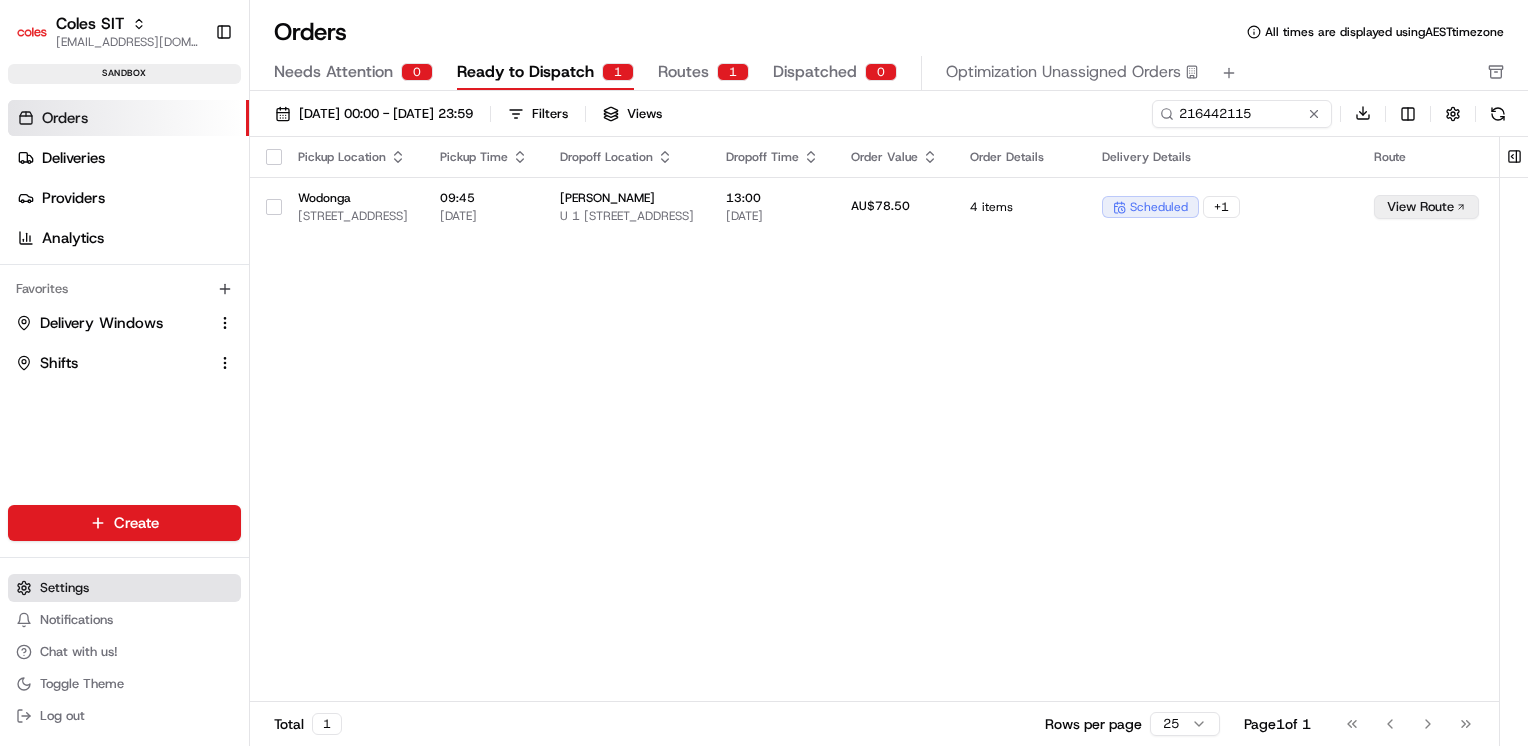 click on "Settings" at bounding box center (64, 588) 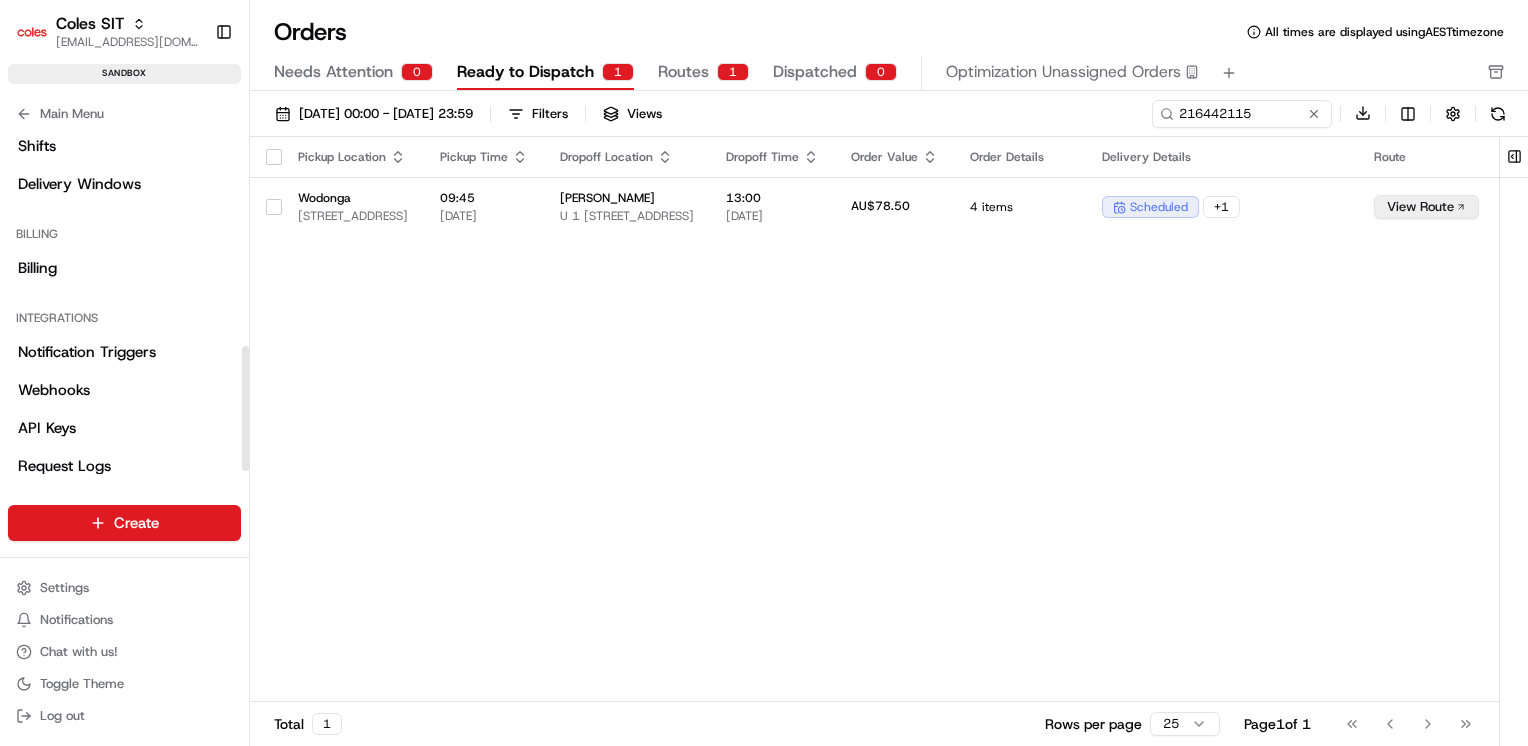 scroll, scrollTop: 610, scrollLeft: 0, axis: vertical 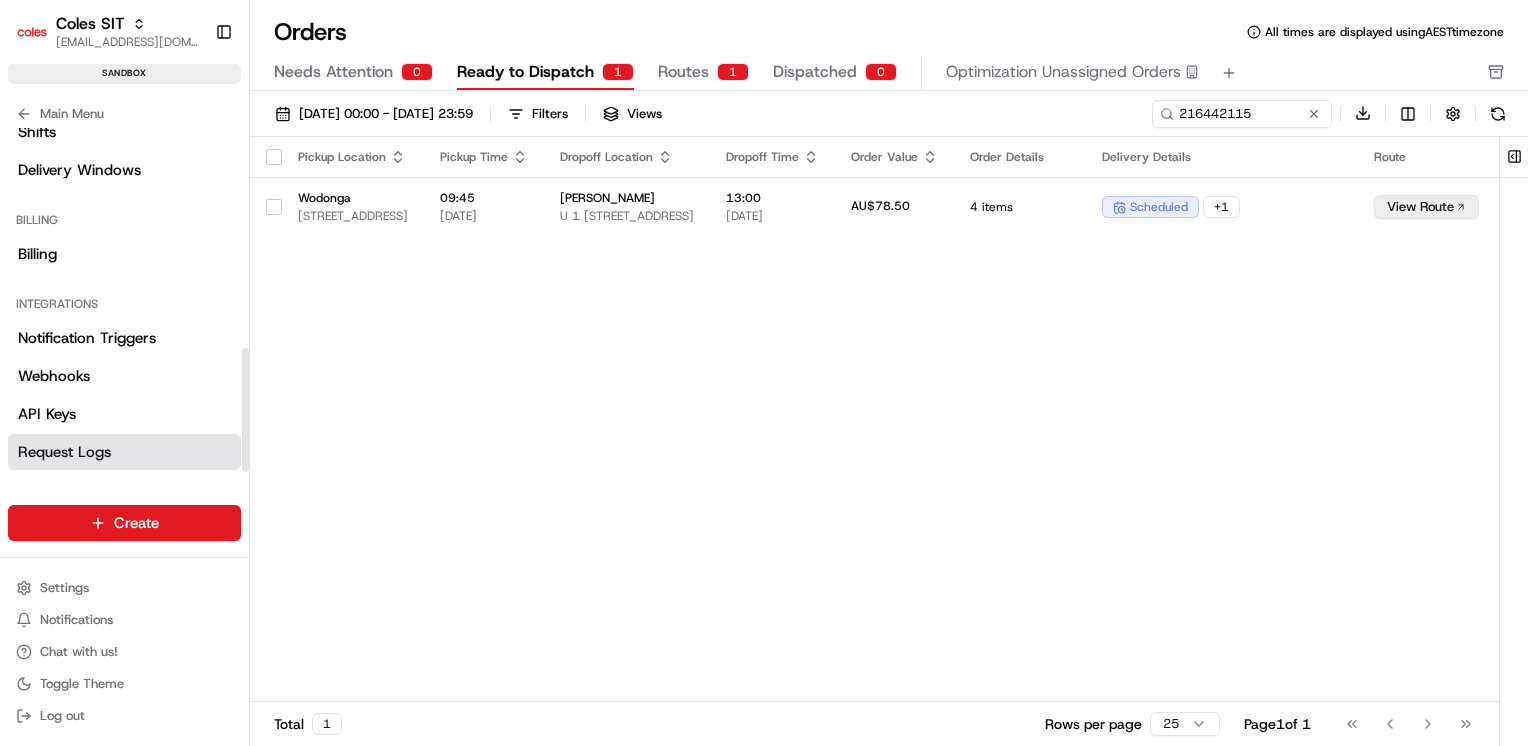 click on "Request Logs" at bounding box center [64, 452] 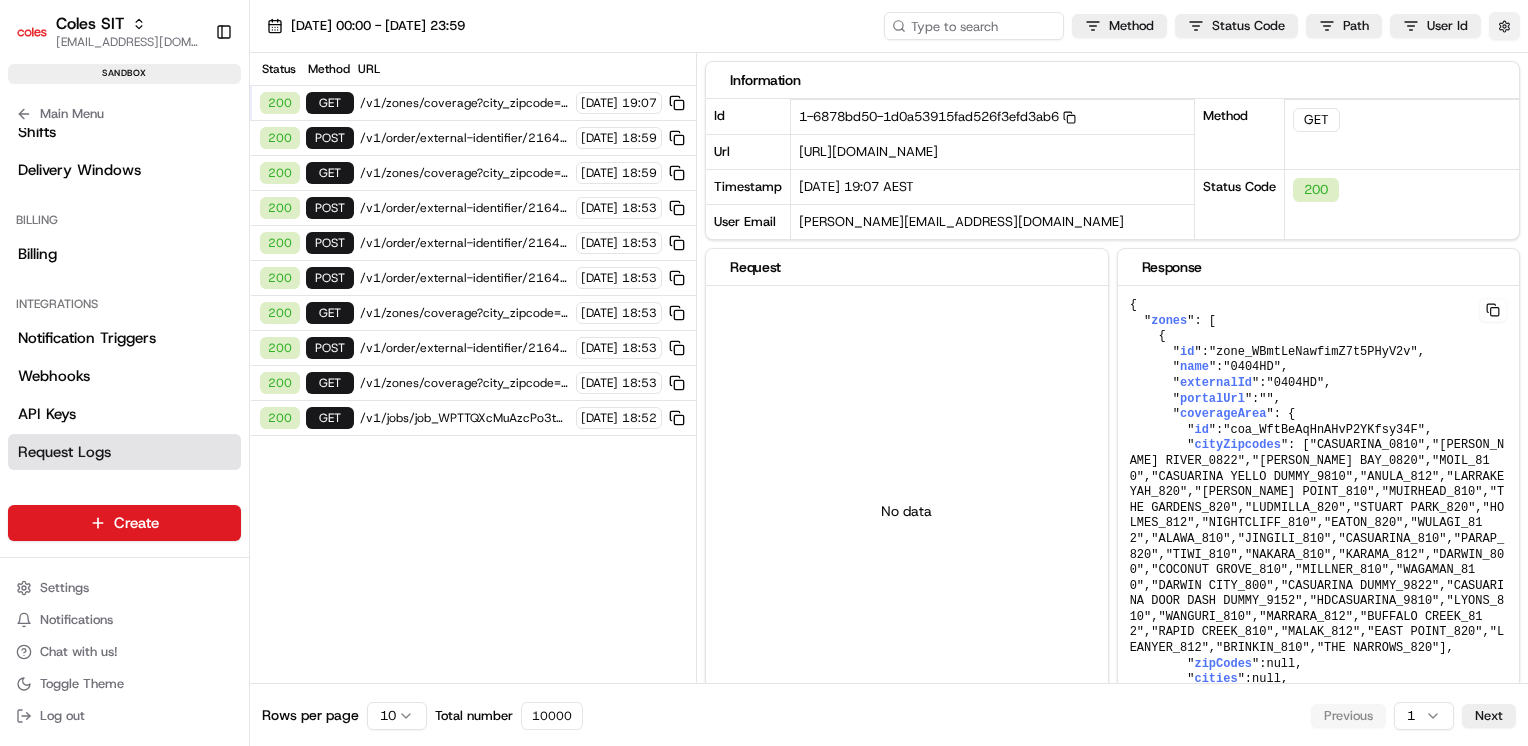click at bounding box center (1504, 26) 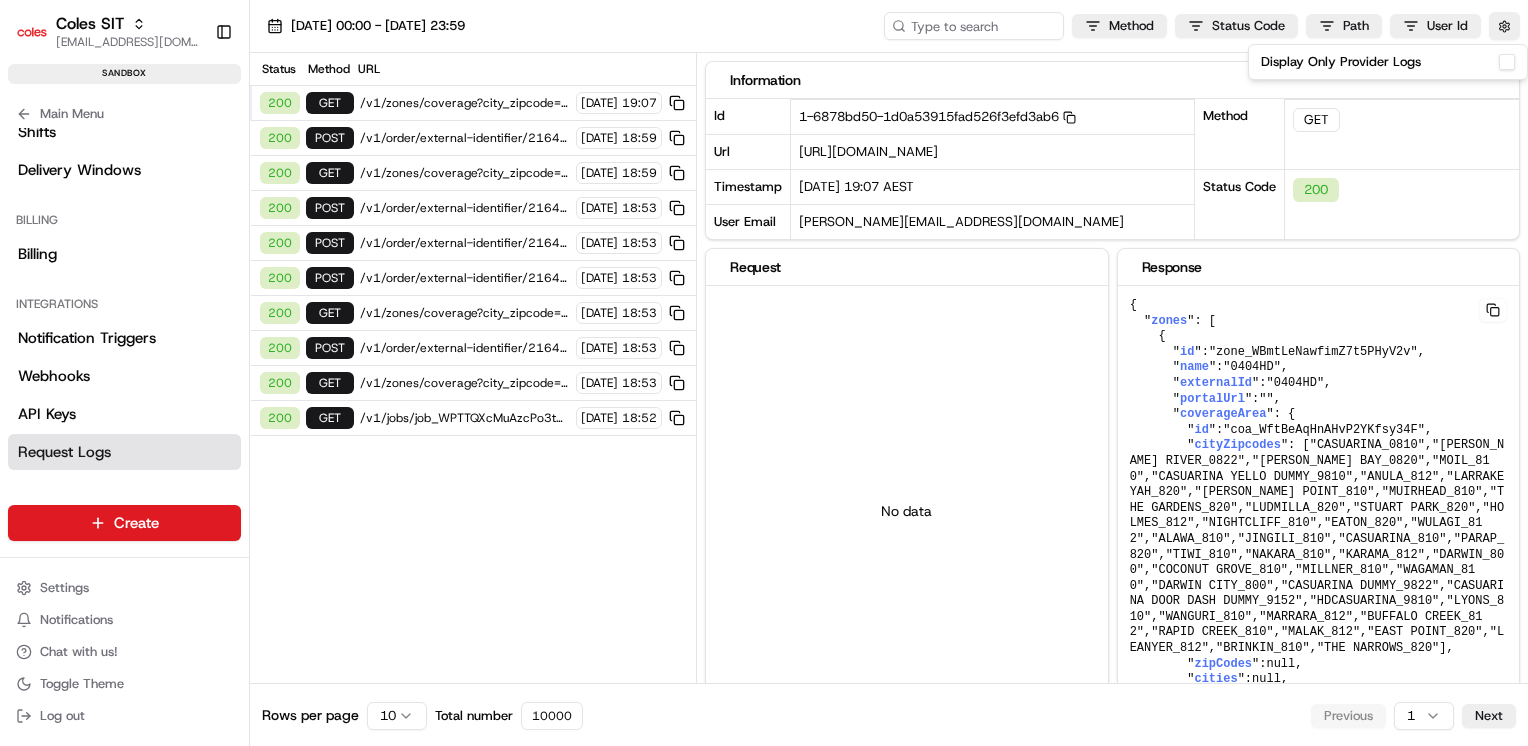 click on "Display Only Provider Logs" at bounding box center (1507, 62) 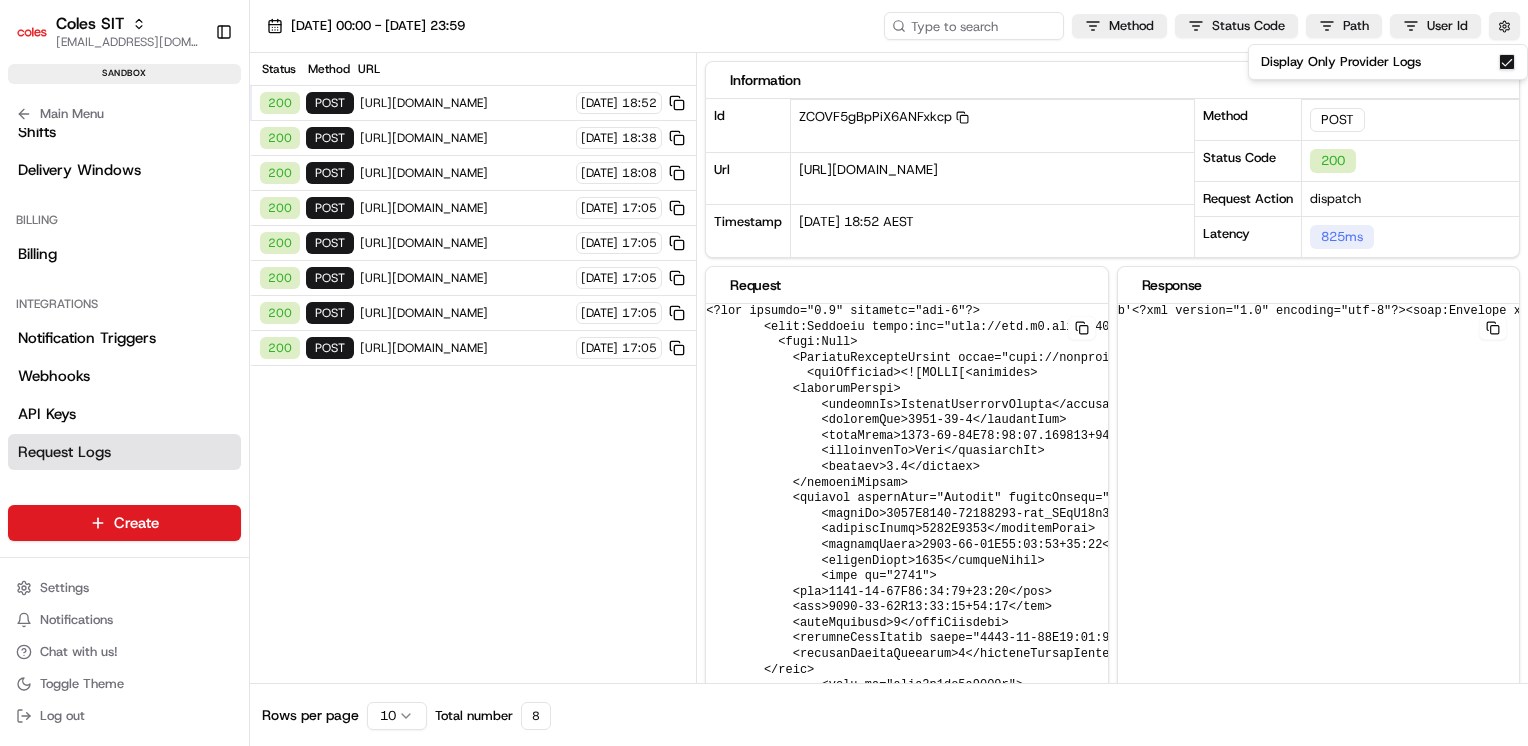 click on "Status Method URL 200 POST [URL][DOMAIN_NAME] [DATE] 18:52 200 POST [URL][DOMAIN_NAME] [DATE] 18:38 200 POST [URL][DOMAIN_NAME] [DATE] 18:08 200 POST [URL][DOMAIN_NAME] [DATE] 17:05 200 POST [URL][DOMAIN_NAME] [DATE] 17:05 200 POST [URL][DOMAIN_NAME] [DATE] 17:05 200 POST [URL][DOMAIN_NAME] [DATE] 17:05 200 POST [URL][DOMAIN_NAME] [DATE] 17:05" at bounding box center (473, 368) 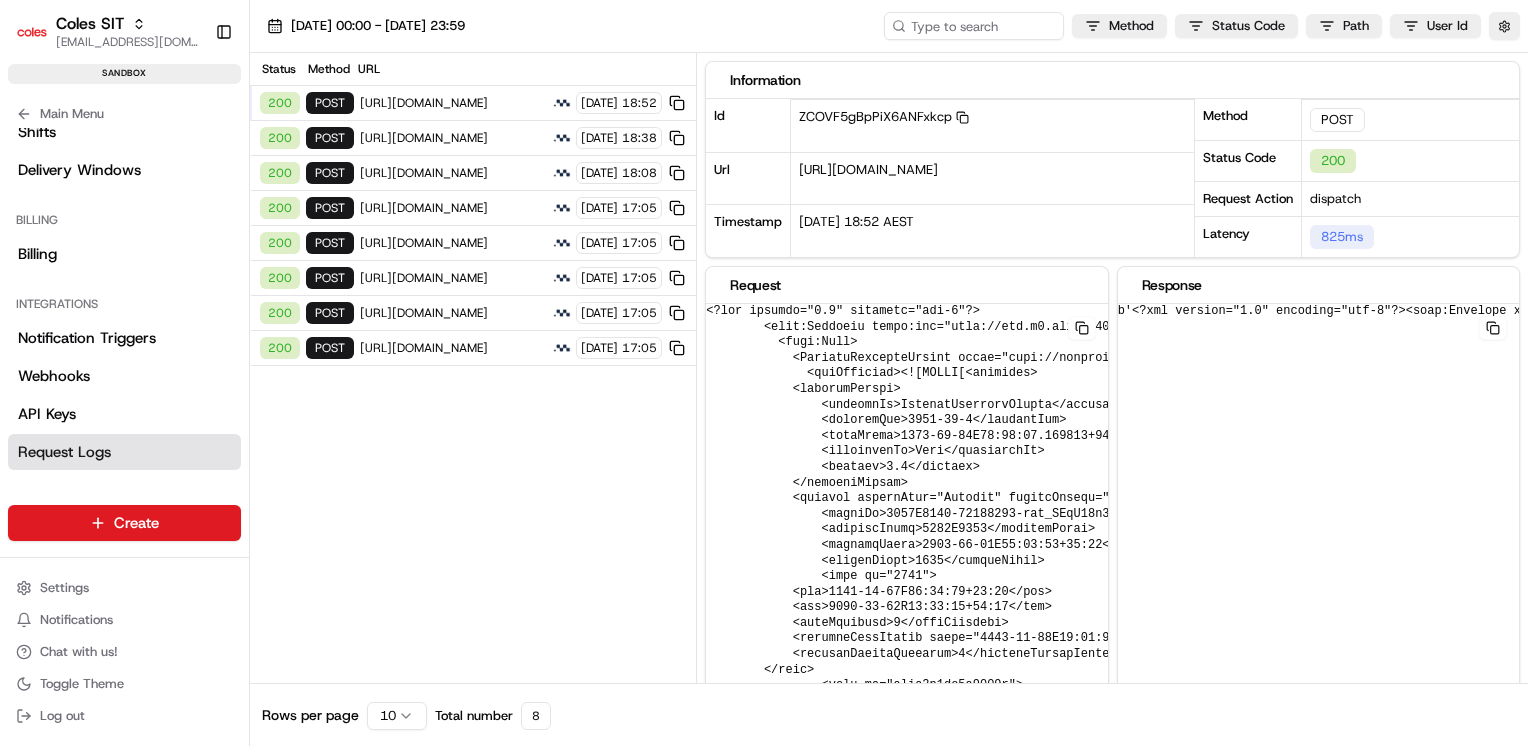 click on "[DATE] 00:00 - [DATE] 23:59 Method Status Code Path User Id" at bounding box center (889, 26) 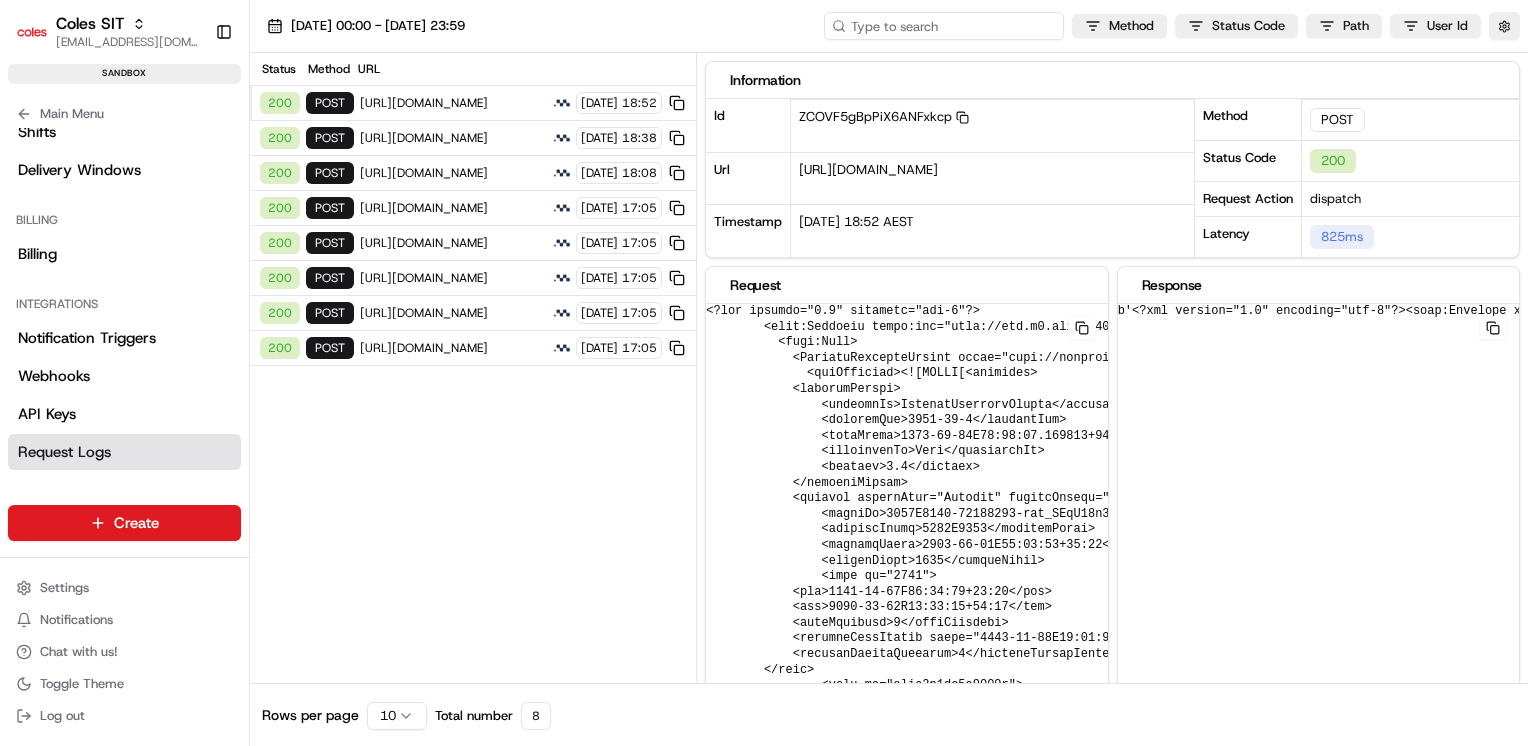 click at bounding box center [944, 26] 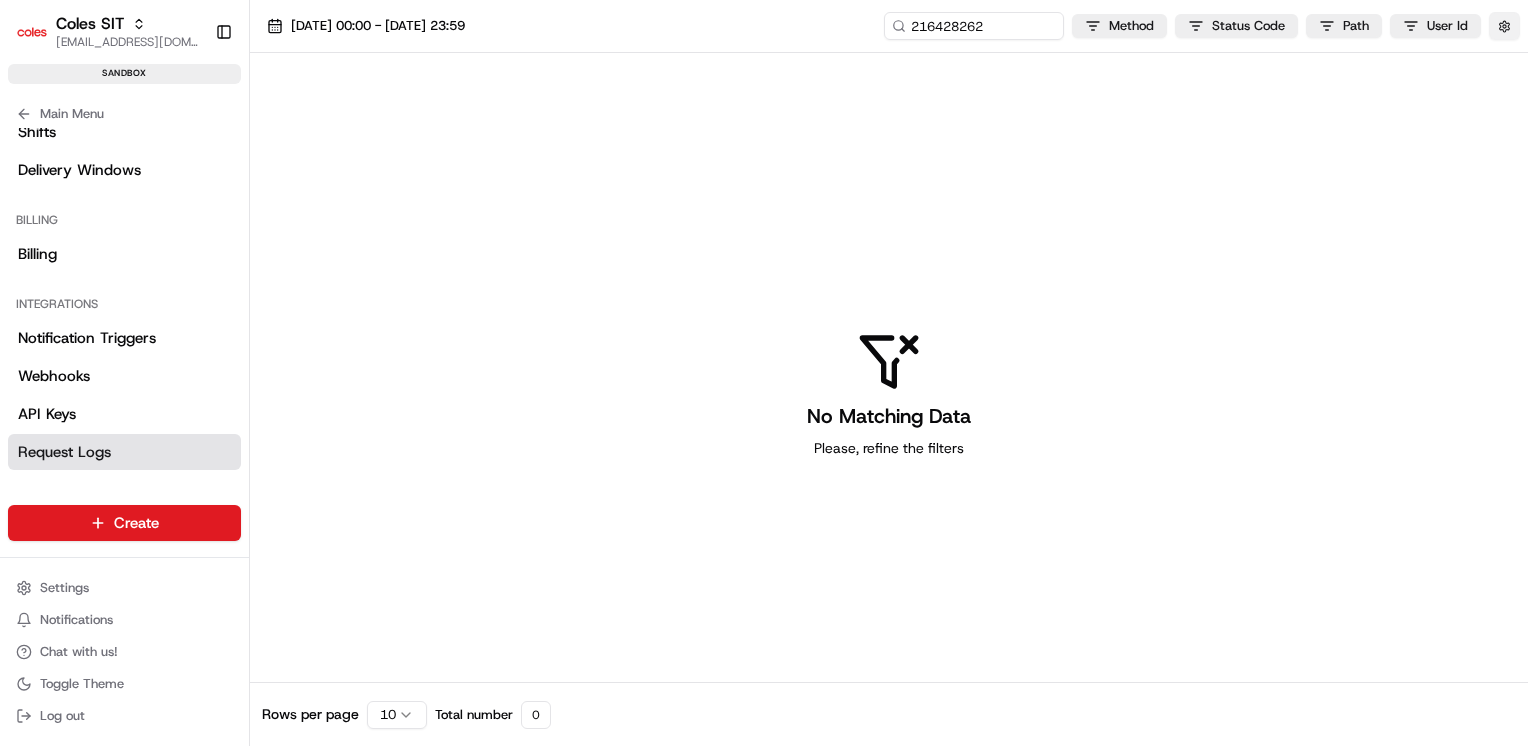 click at bounding box center (1504, 26) 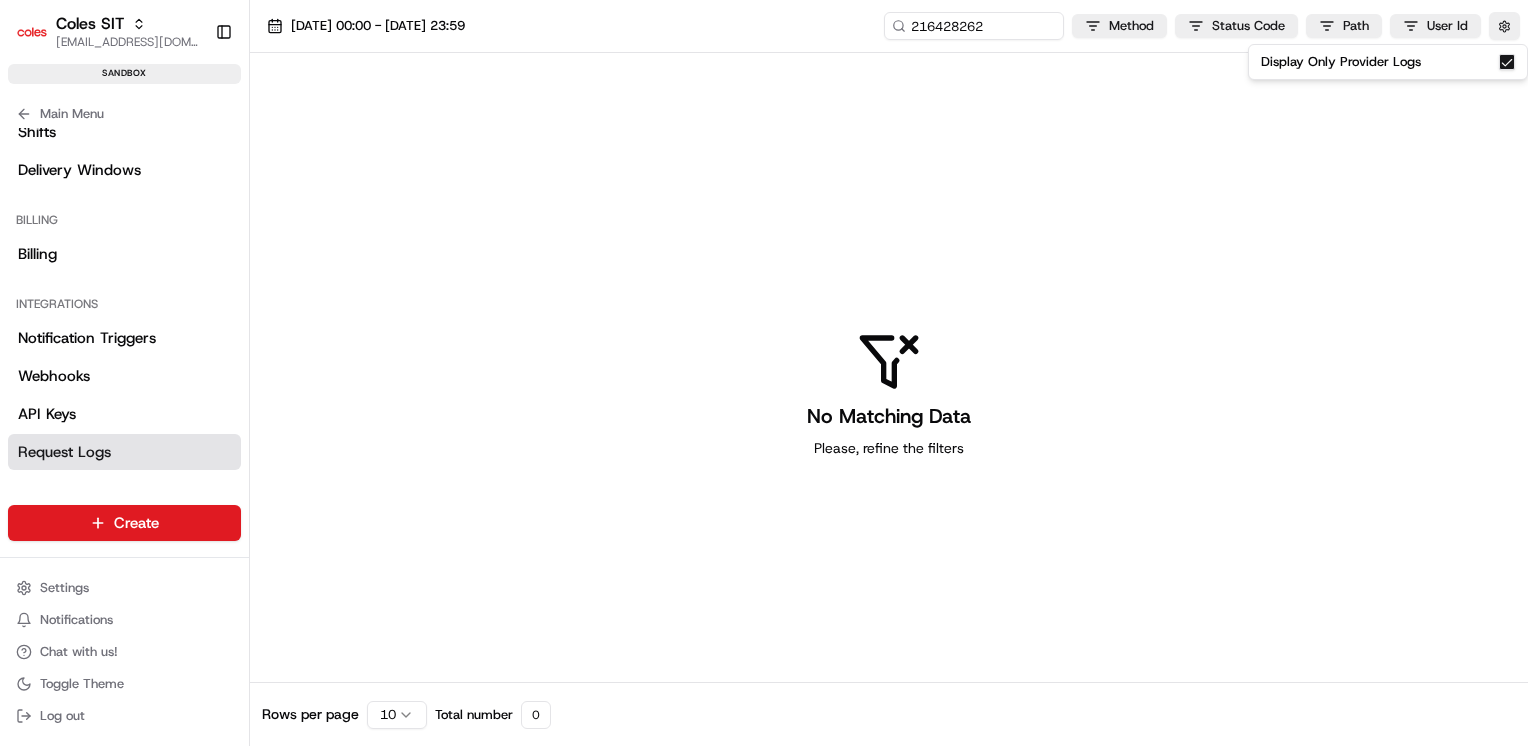 click on "Display Only Provider Logs" at bounding box center [1507, 62] 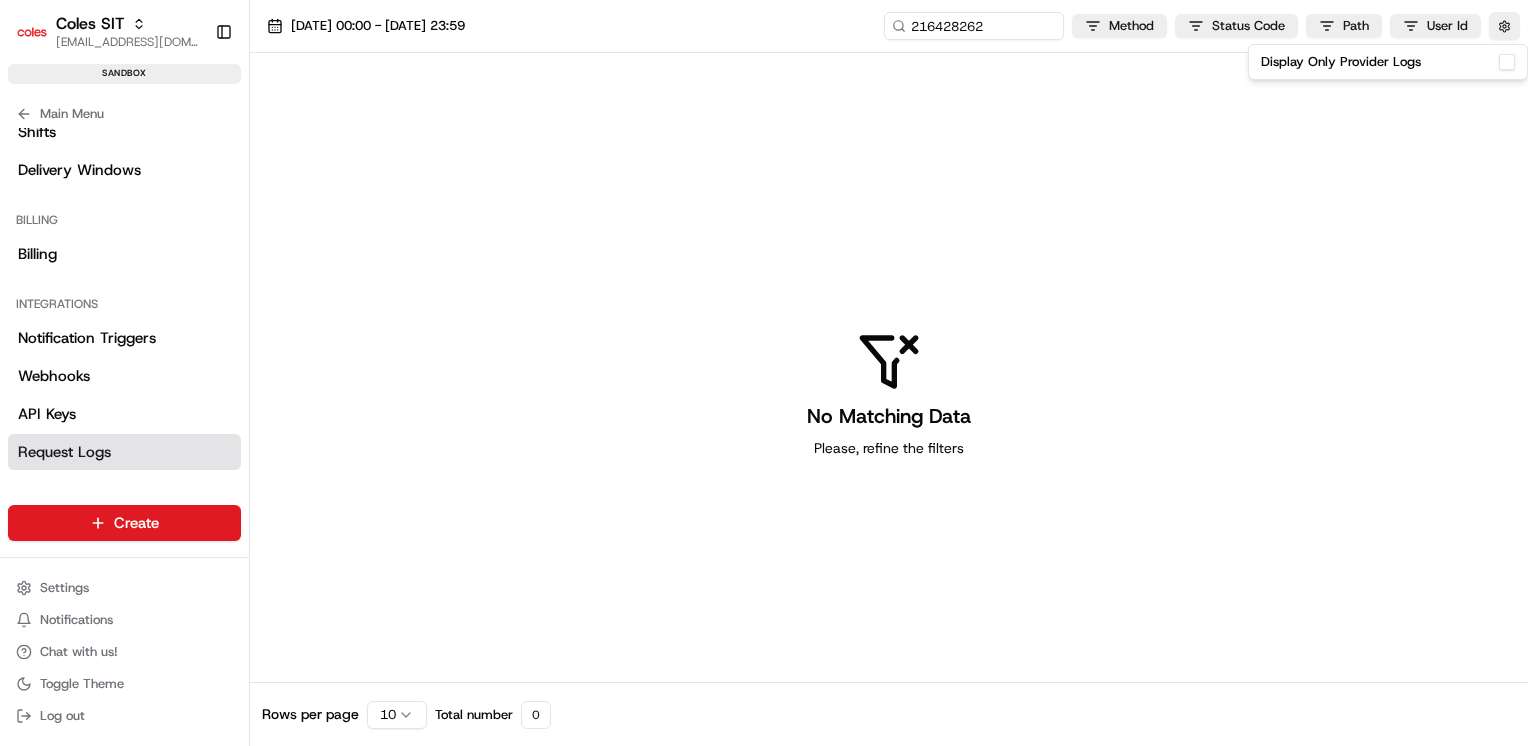type on "on" 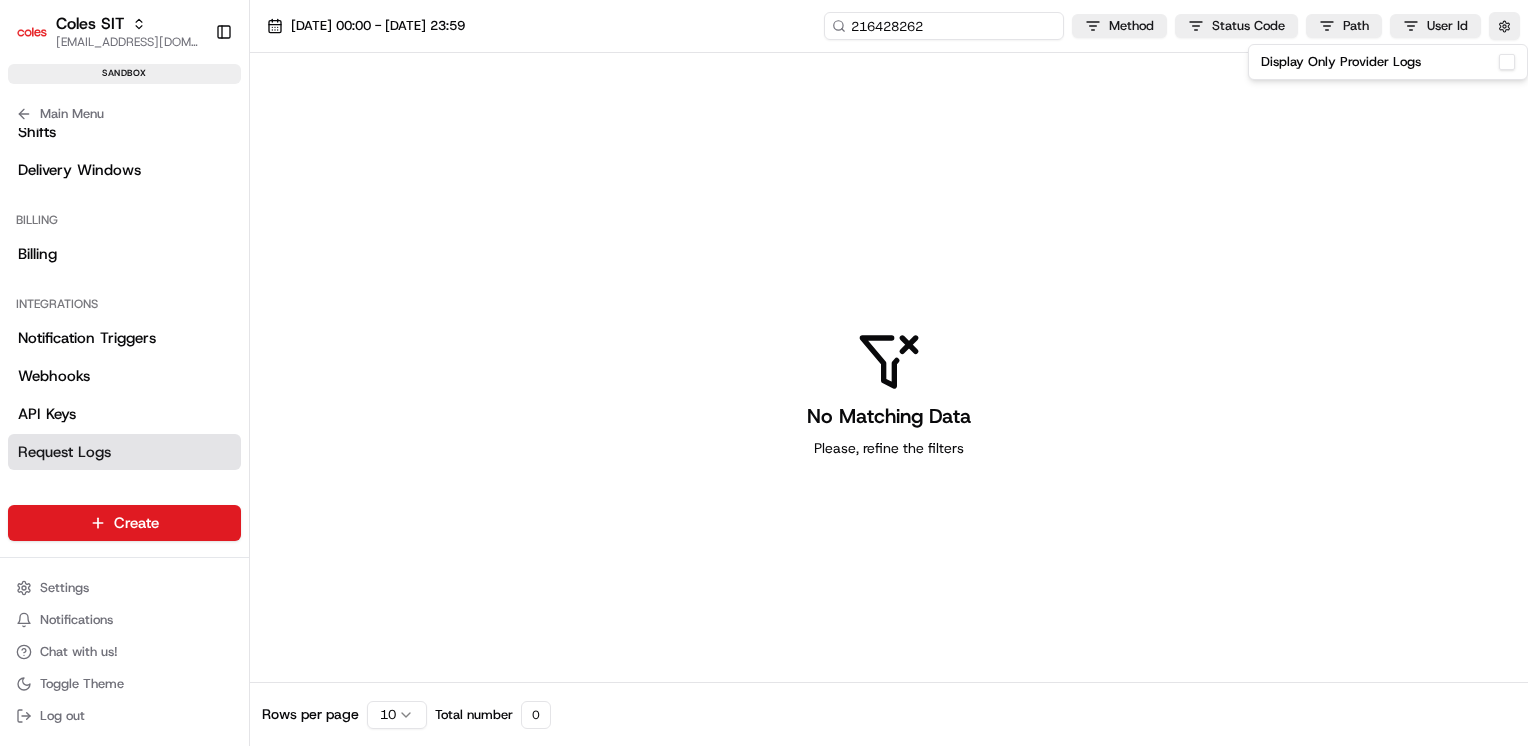 click on "216428262" at bounding box center [944, 26] 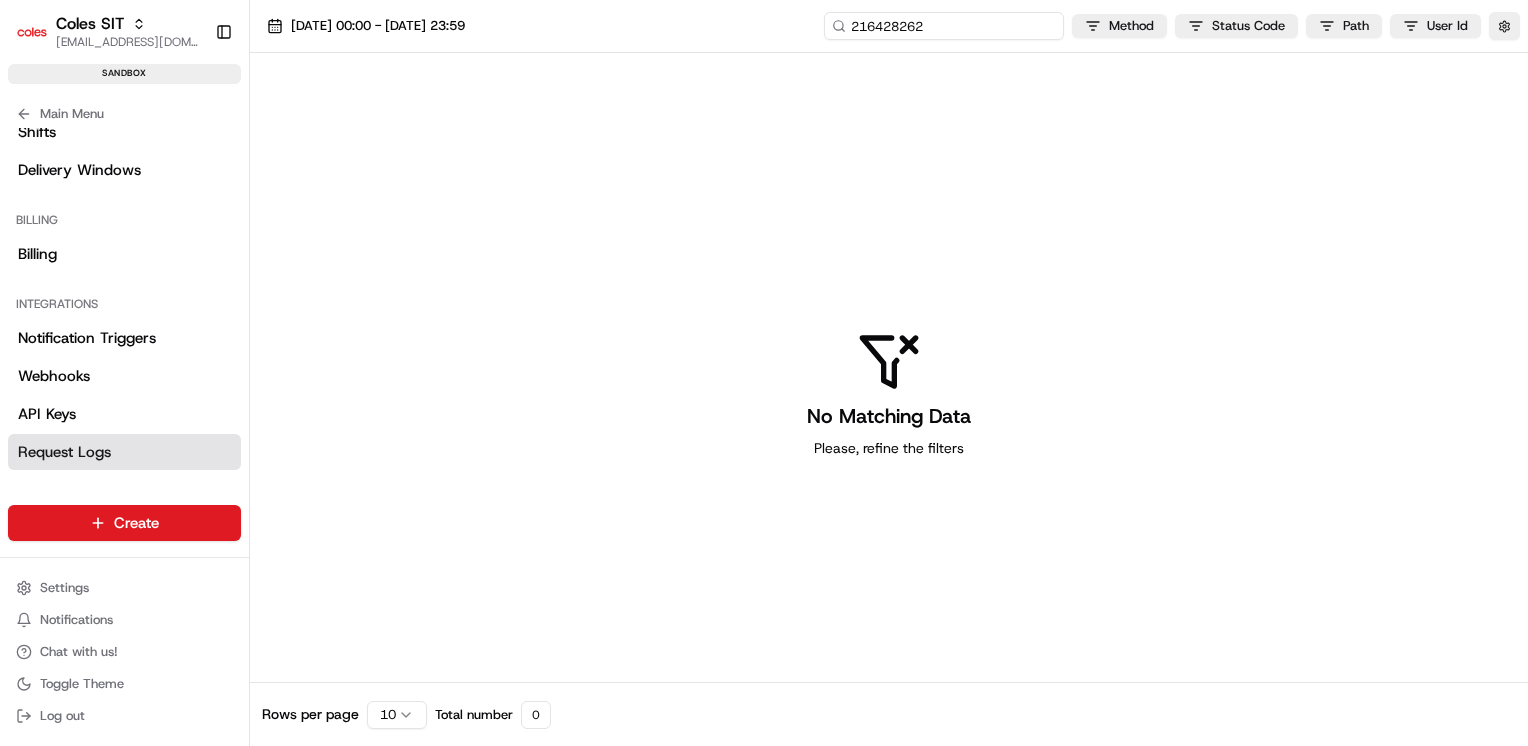 paste on "ord_ddZsECHJuCBEsLfhJBxEUr" 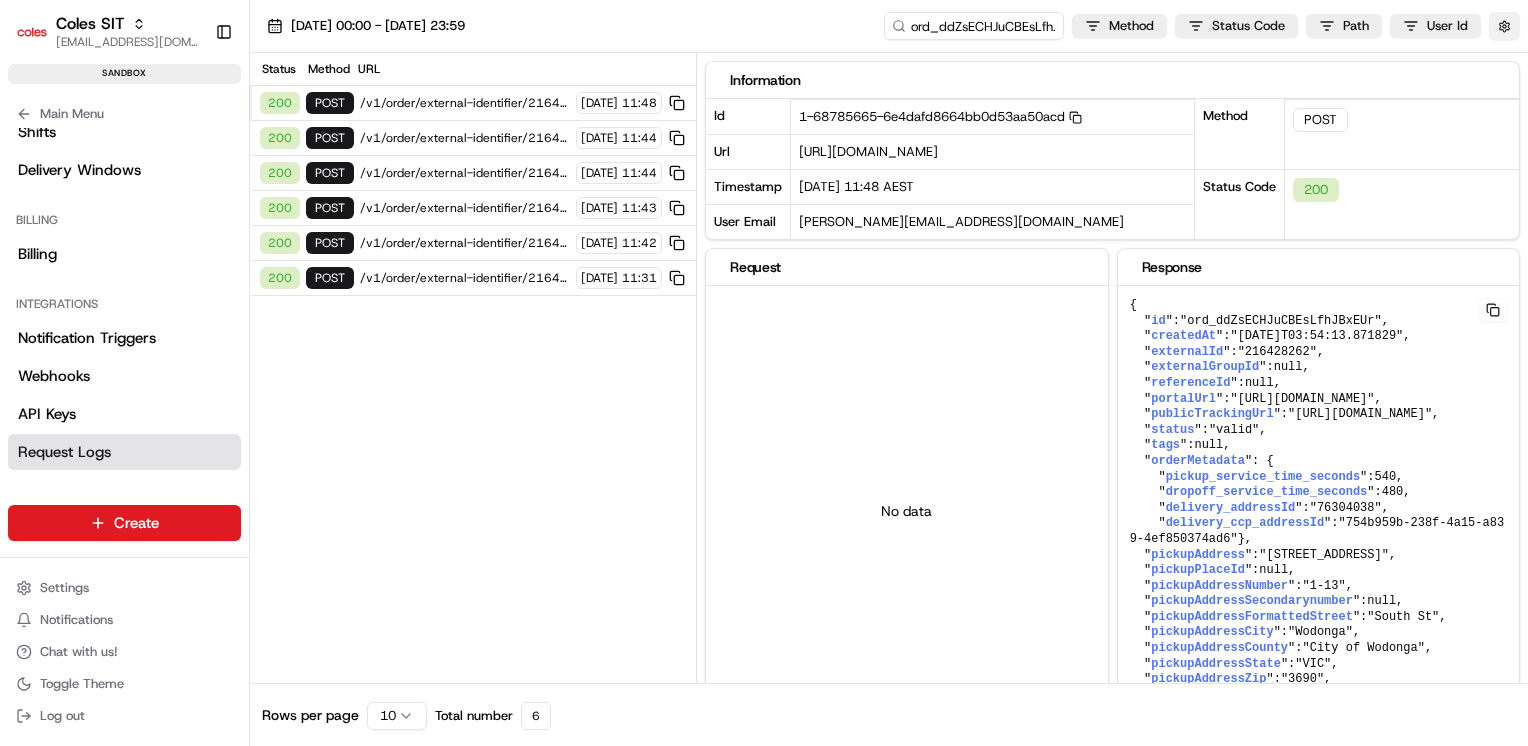 click at bounding box center (1504, 26) 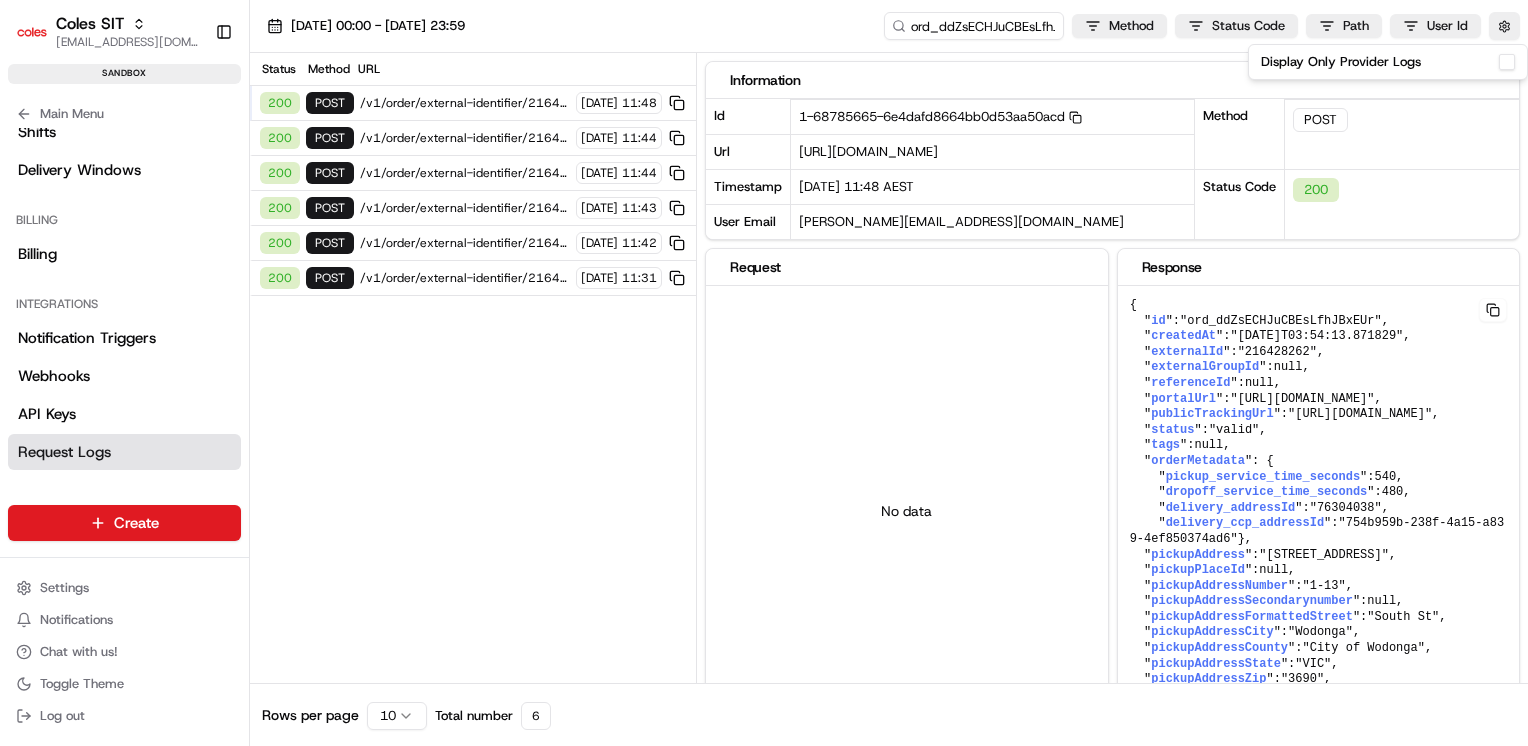 click on "Display Only Provider Logs" at bounding box center [1507, 62] 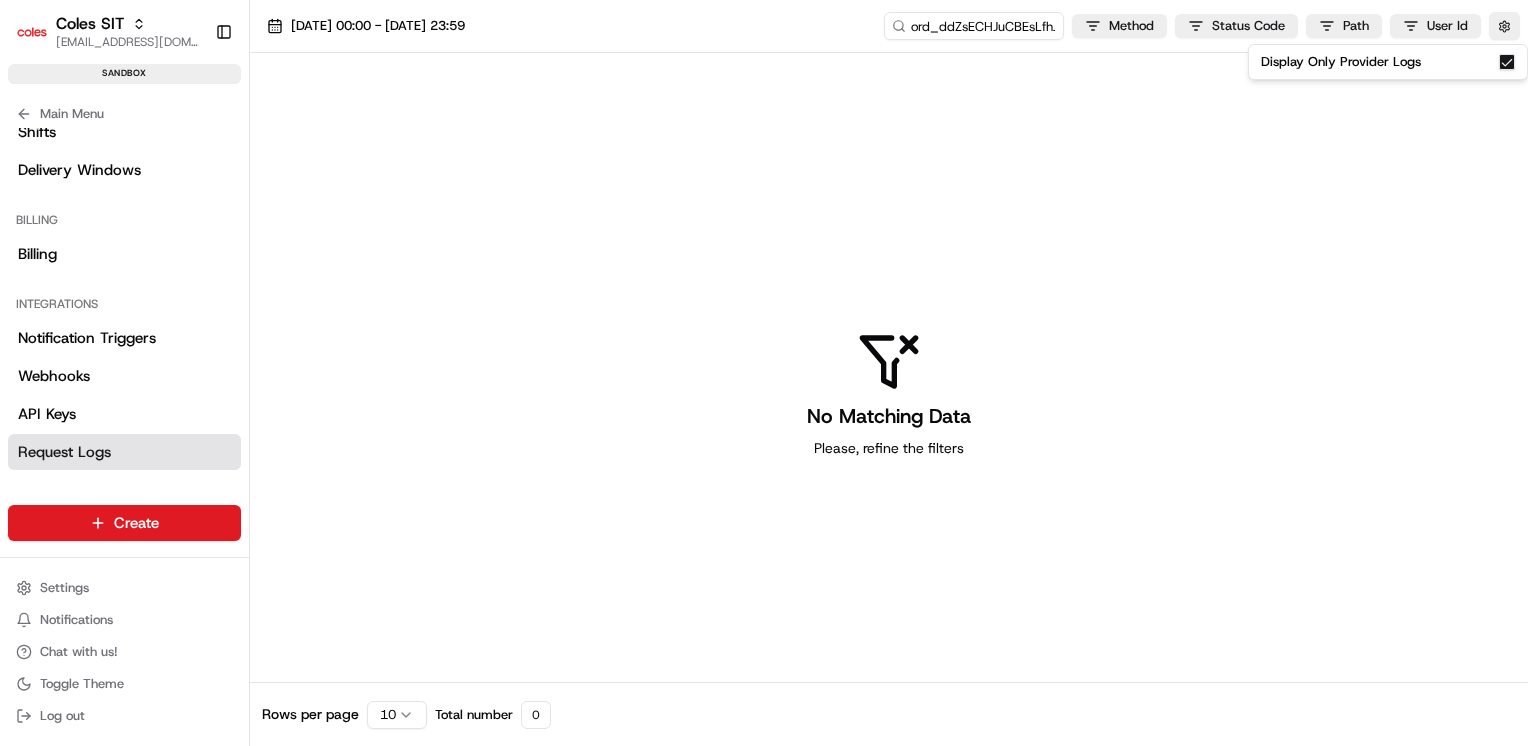 click on "Display Only Provider Logs" at bounding box center [1507, 62] 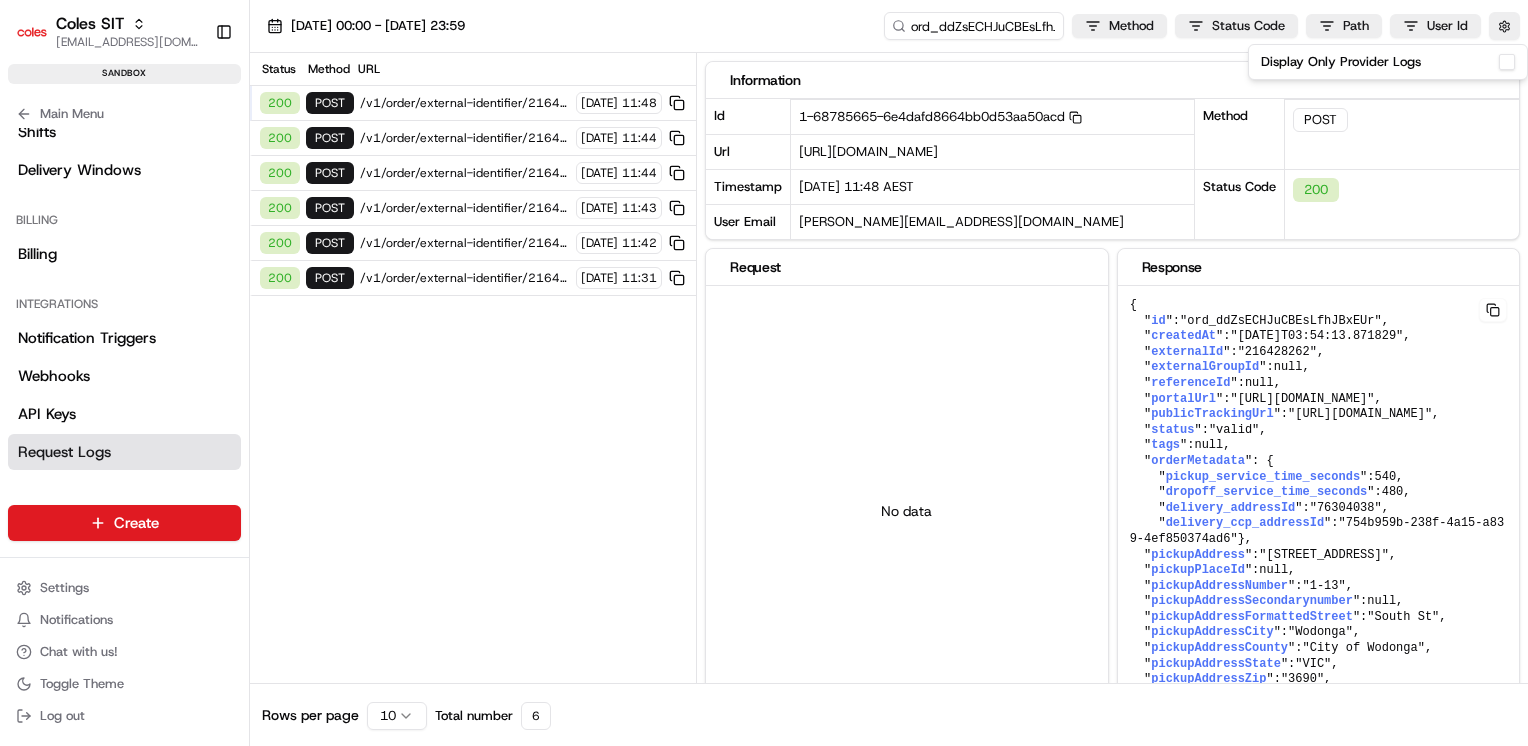 click on "Status Method URL 200 POST /v1/order/external-identifier/216428262/delivery-window/confirm [DATE] 11:48 200 POST /v1/order/external-identifier/216439052/delivery-window/confirm [DATE] 11:44 200 POST /v1/order/external-identifier/216439052/delivery-window [DATE] 11:44 200 POST /v1/order/external-identifier/216439052/delivery-window/book [DATE] 11:43 200 POST /v1/order/external-identifier/216428262/delivery-window/revoke [DATE] 11:42 200 POST /v1/order/external-identifier/216428262/delivery-window [DATE] 11:31" at bounding box center (473, 368) 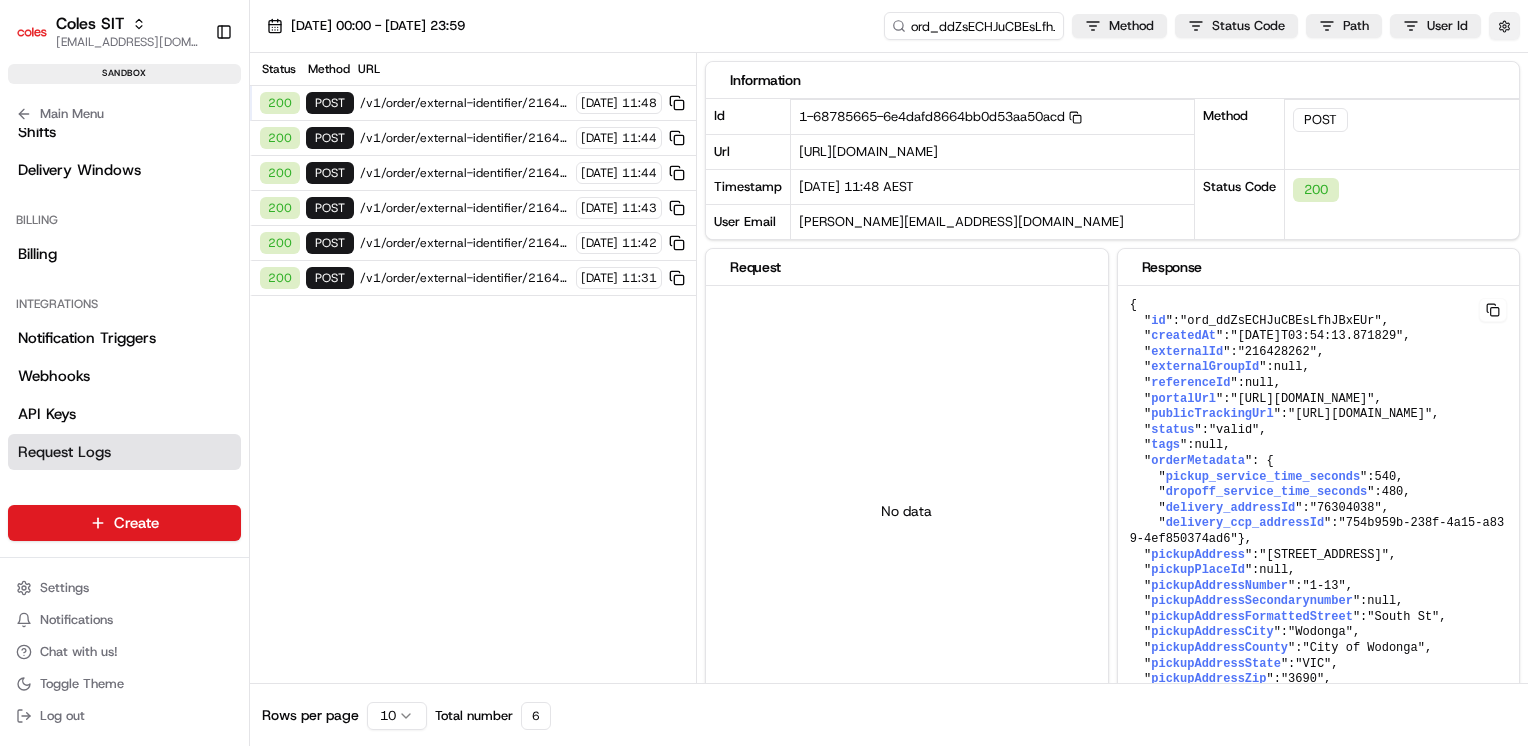 click at bounding box center (1504, 26) 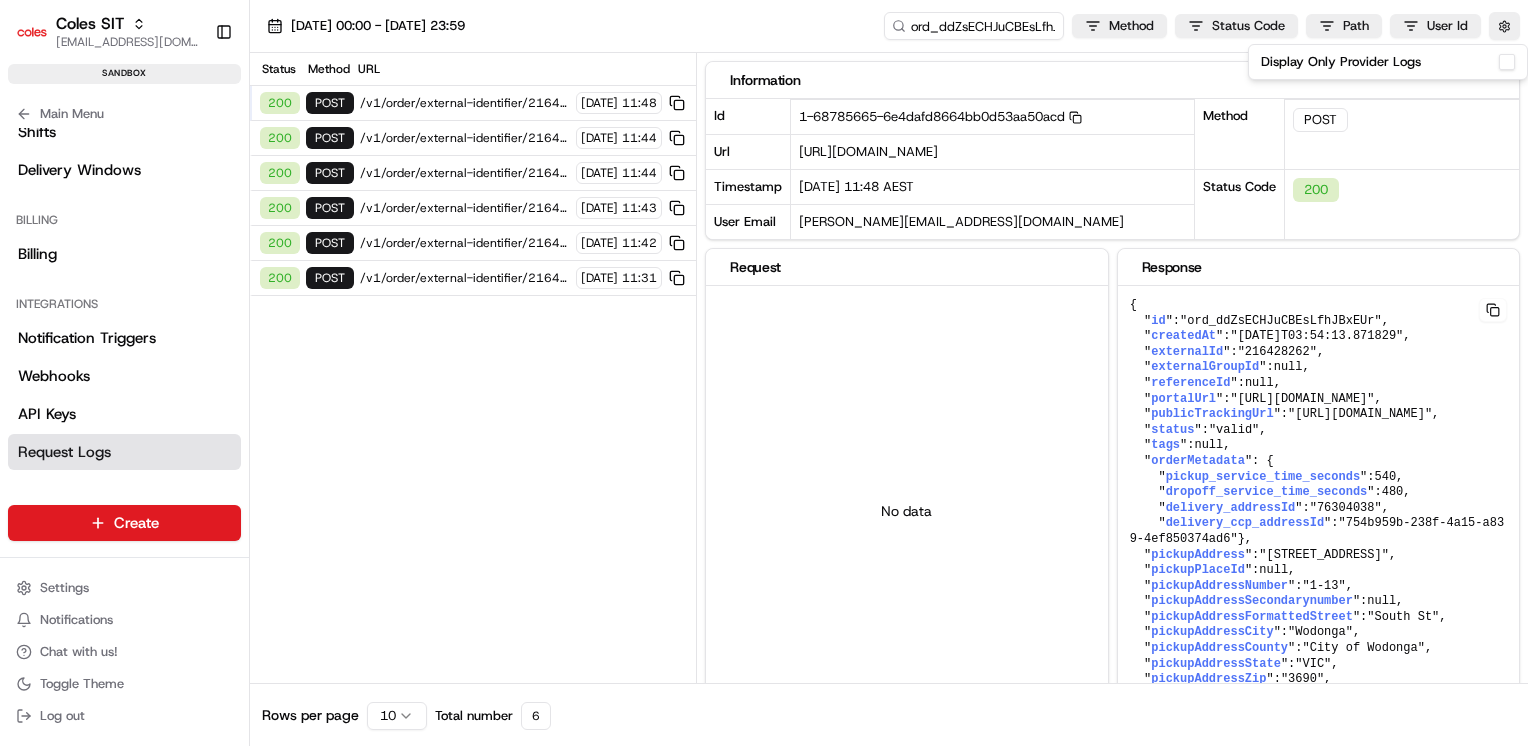 click on "Display Only Provider Logs" at bounding box center (1507, 62) 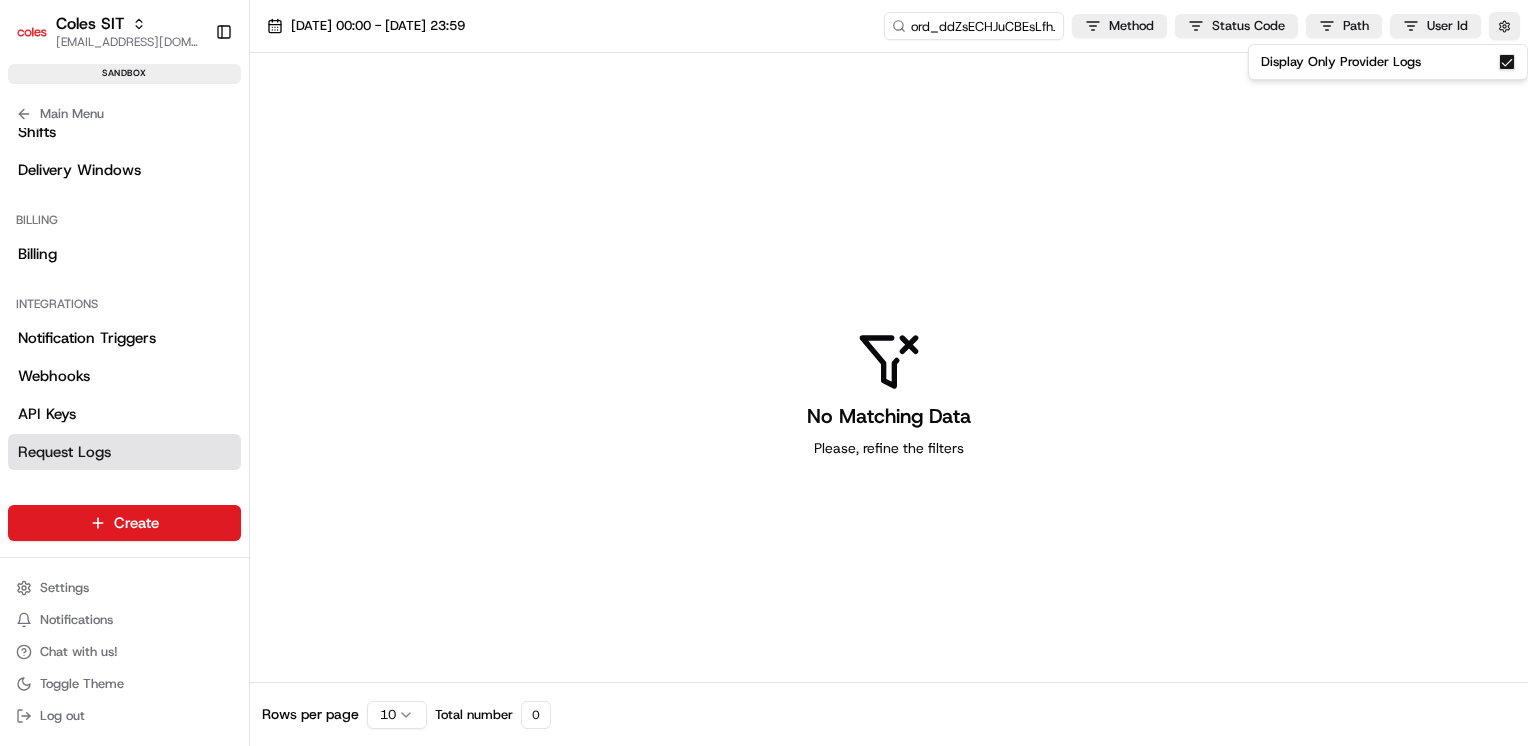 click on "No Matching Data Please, refine the filters" at bounding box center (889, 394) 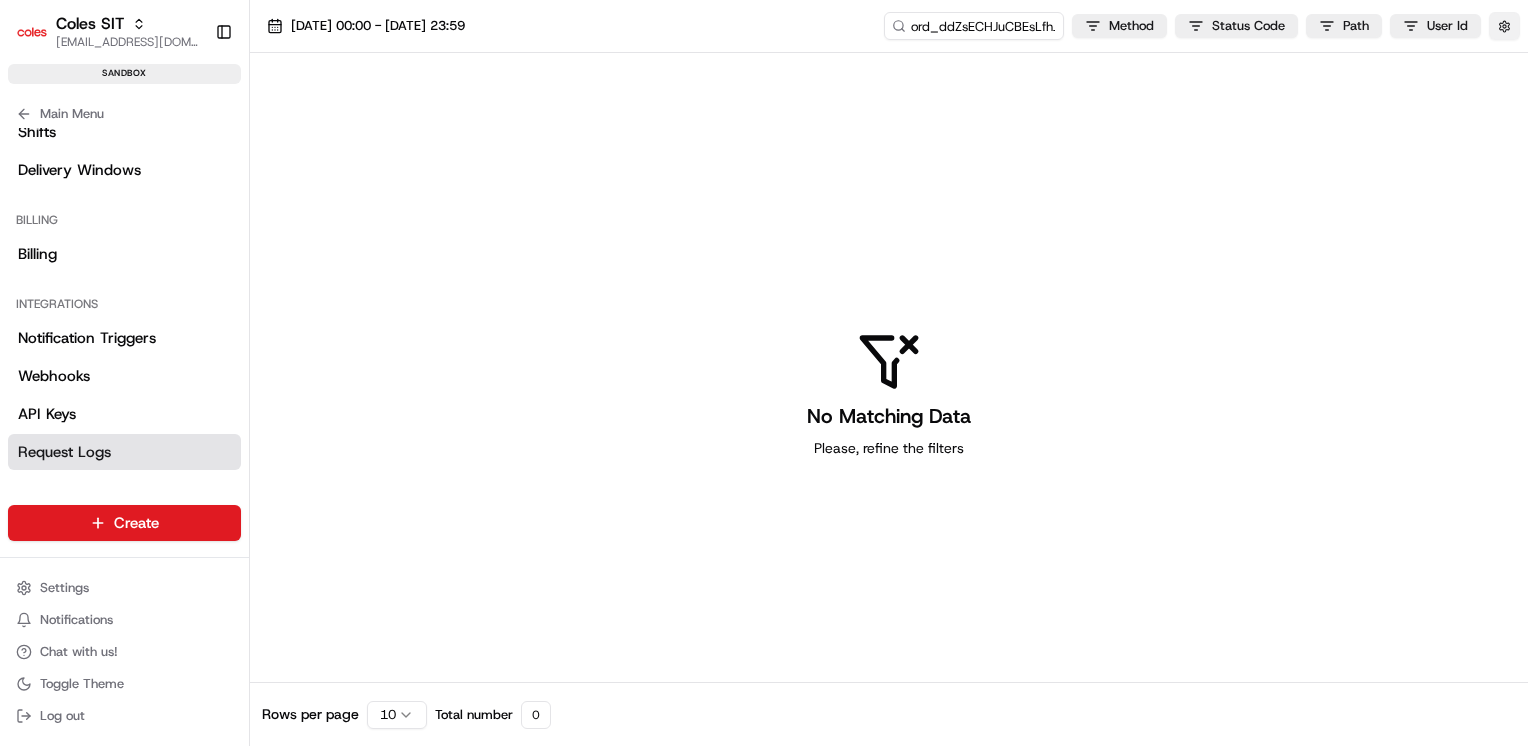 click at bounding box center (1504, 26) 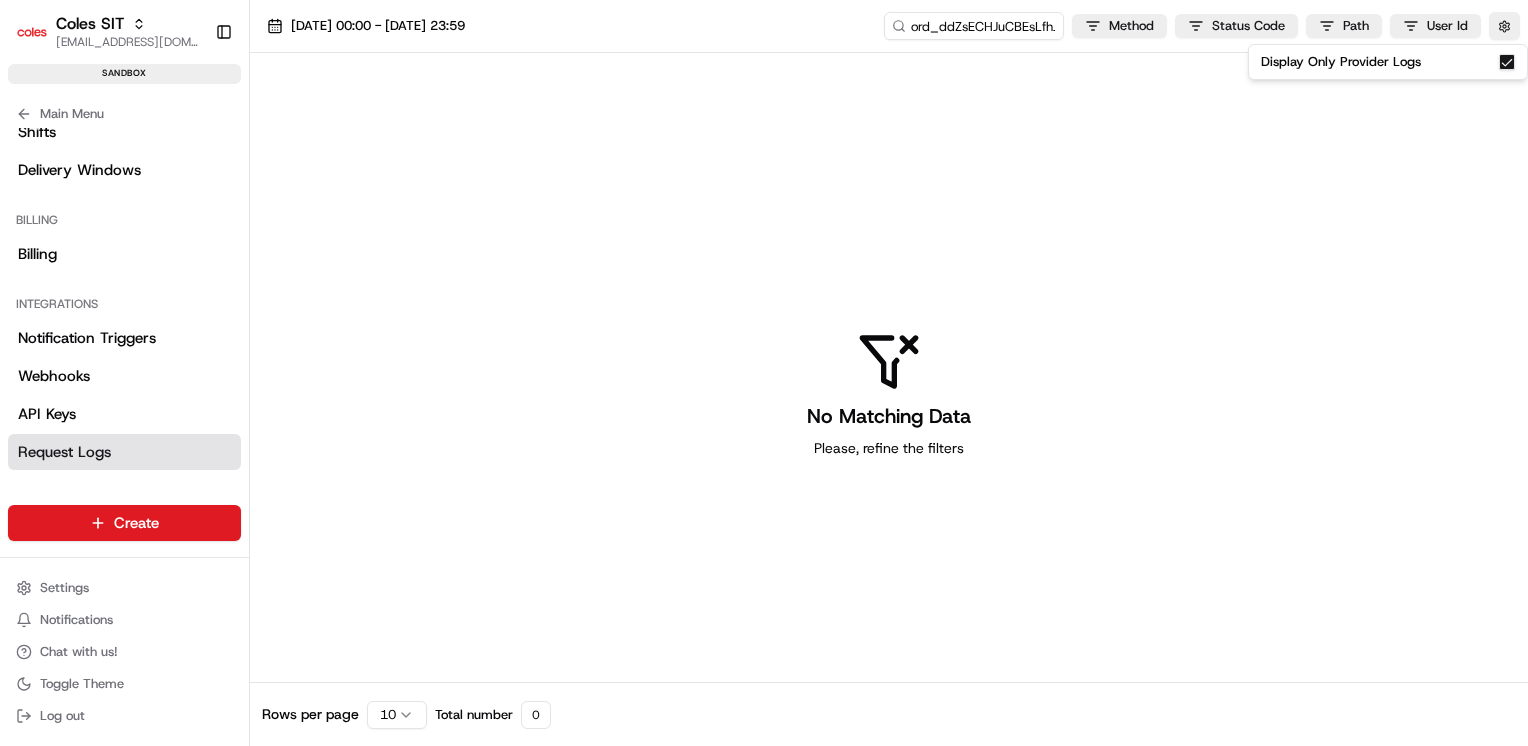 drag, startPoint x: 1510, startPoint y: 62, endPoint x: 947, endPoint y: 26, distance: 564.1498 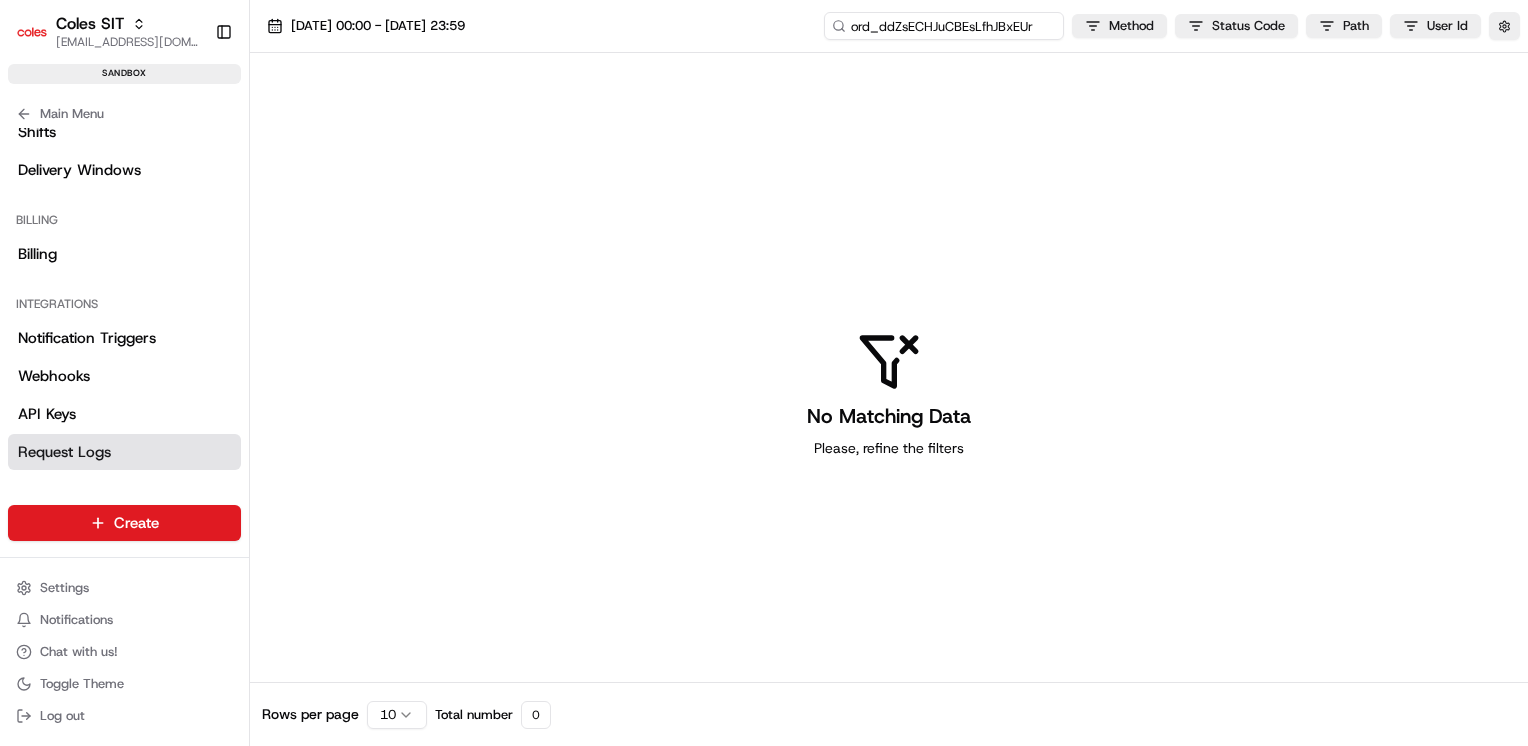 drag, startPoint x: 879, startPoint y: 26, endPoint x: 838, endPoint y: 30, distance: 41.19466 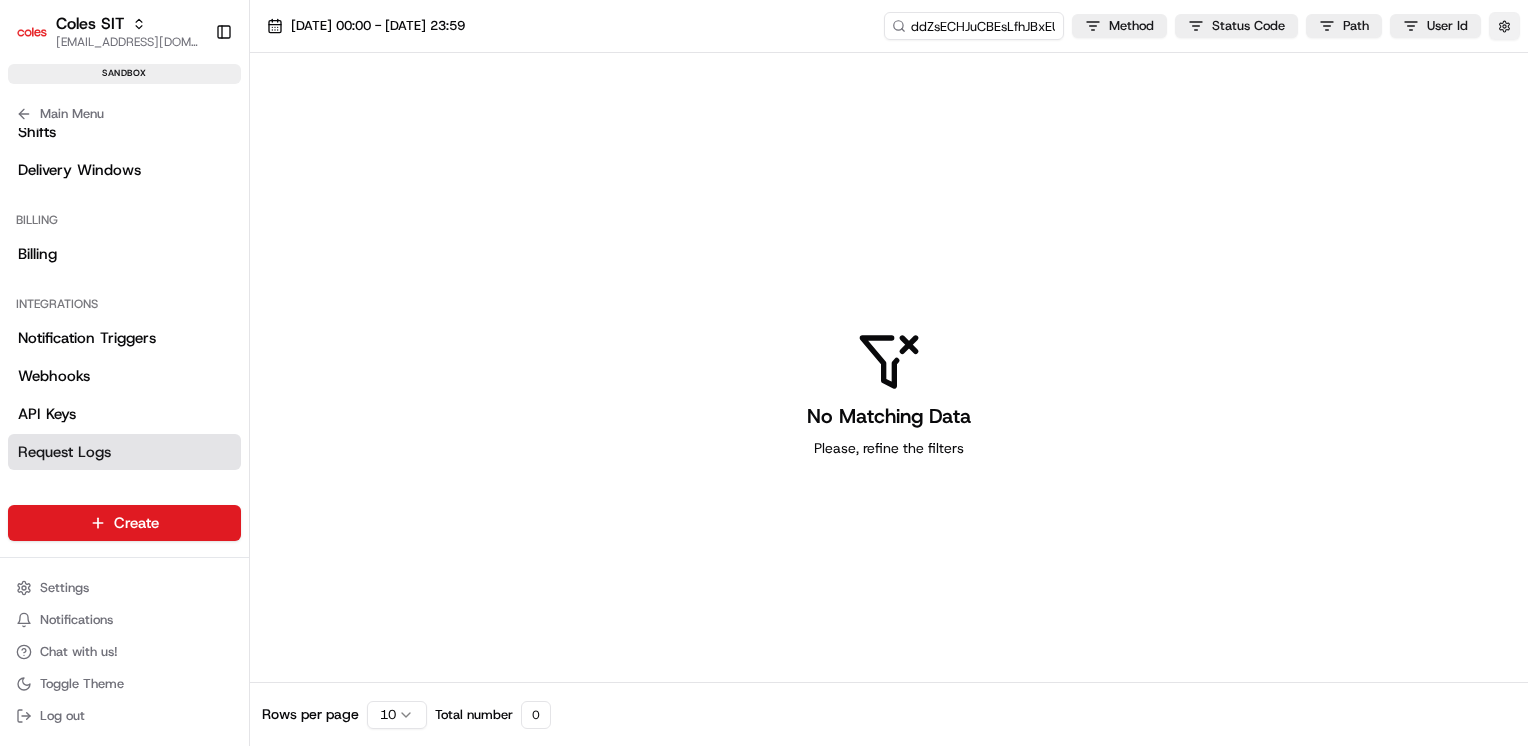 click at bounding box center [1504, 26] 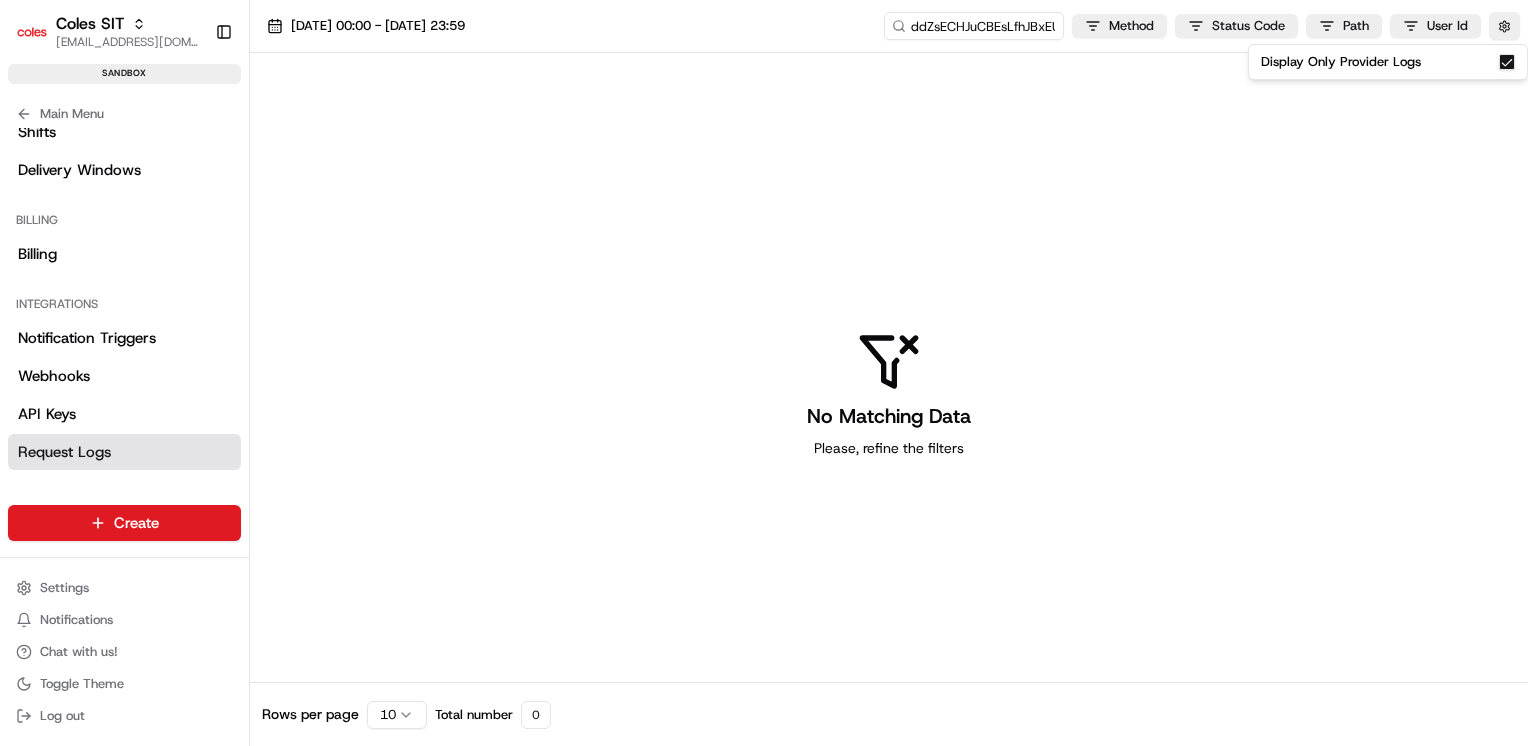 click on "Display Only Provider Logs" at bounding box center (1507, 62) 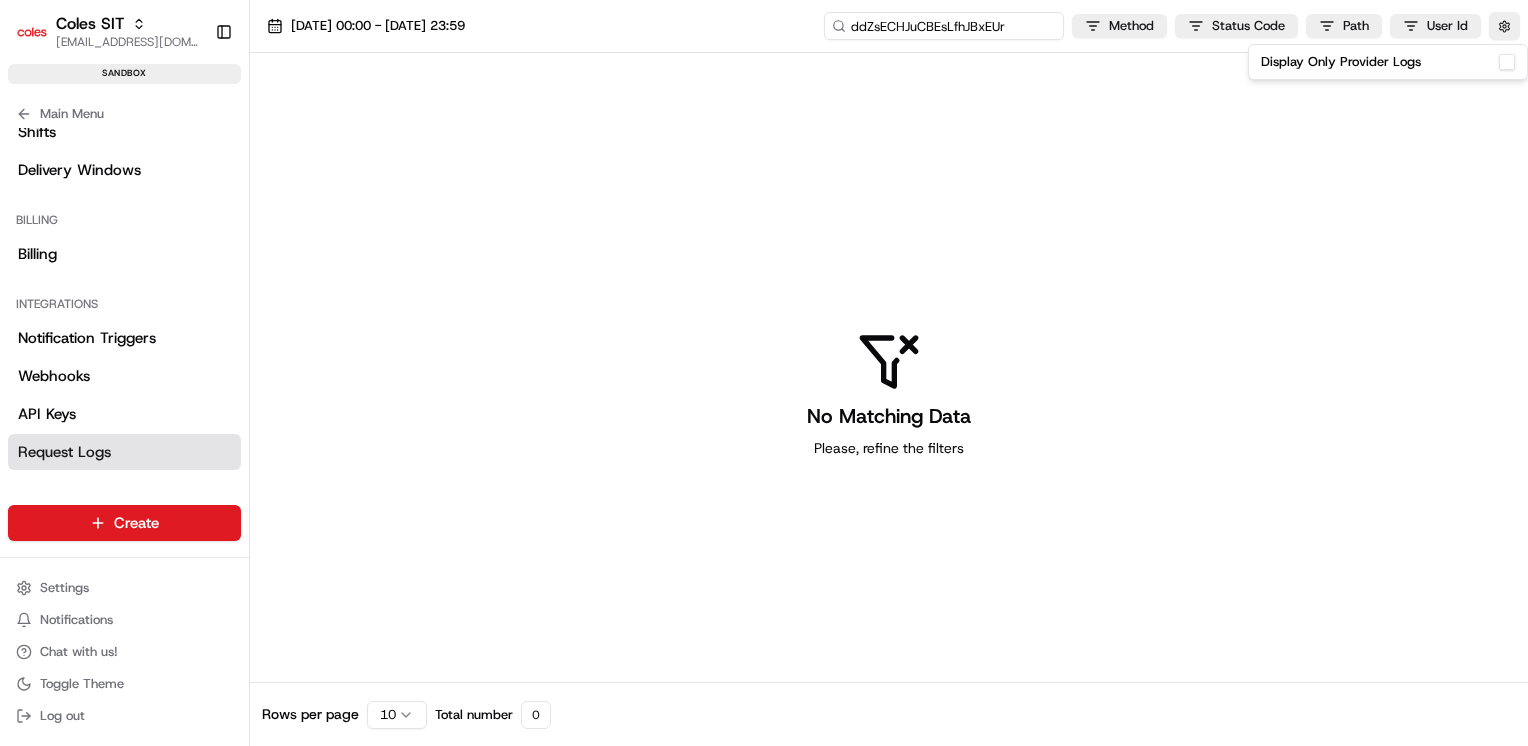 click on "ddZsECHJuCBEsLfhJBxEUr" at bounding box center (944, 26) 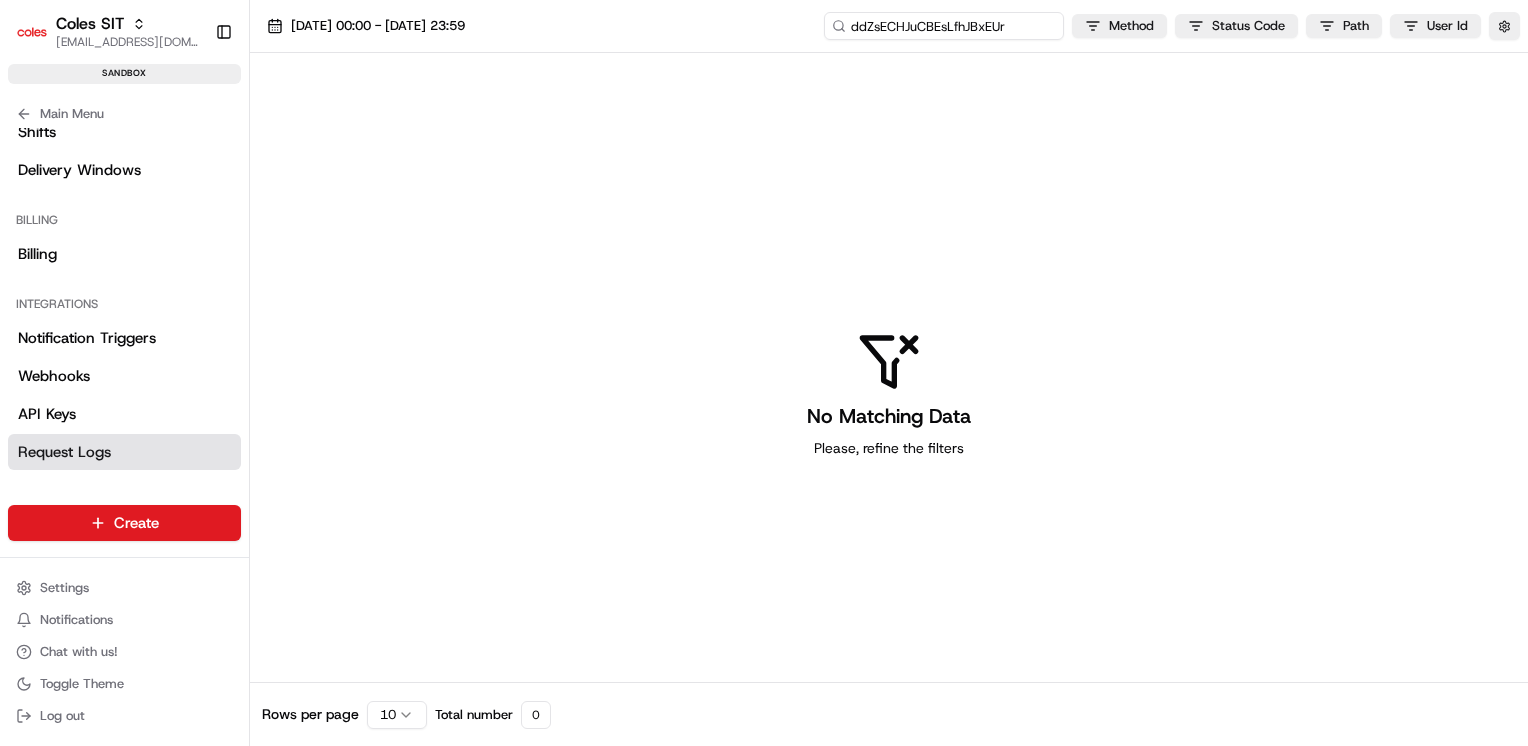 click on "ddZsECHJuCBEsLfhJBxEUr" at bounding box center (944, 26) 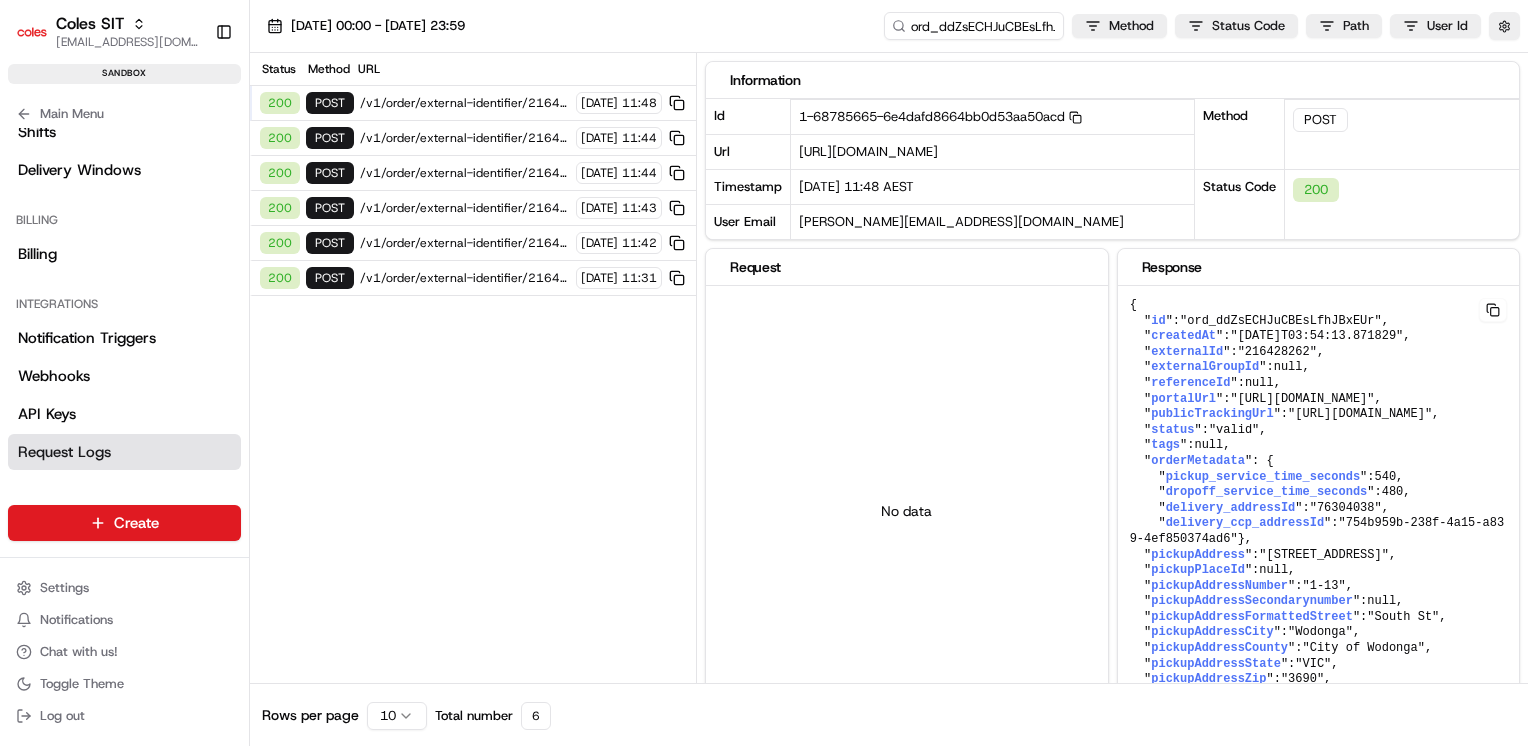 click on "200 POST /v1/order/external-identifier/216428262/delivery-window/confirm [DATE] 11:48" at bounding box center (473, 103) 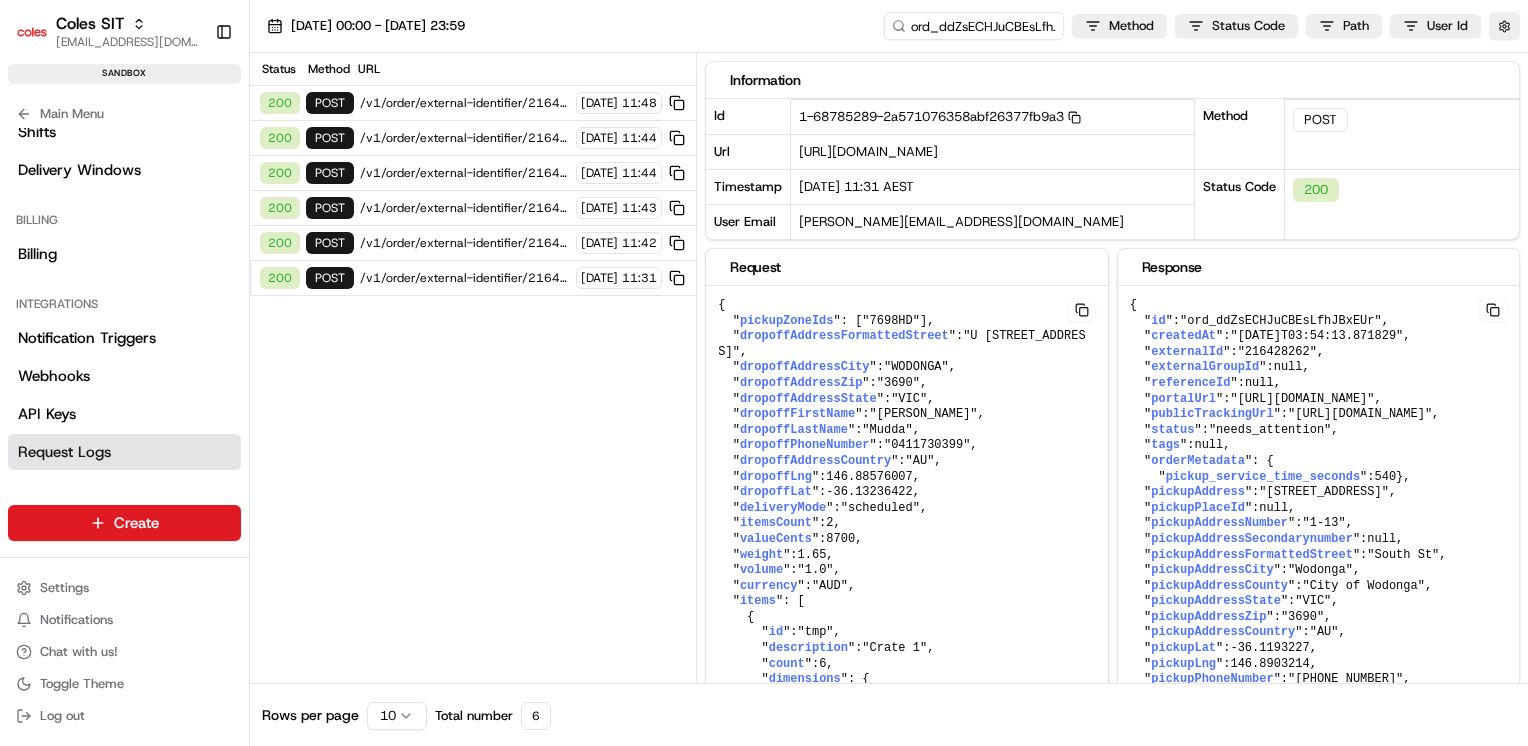 click on "/v1/order/external-identifier/216428262/delivery-window/revoke" at bounding box center (465, 243) 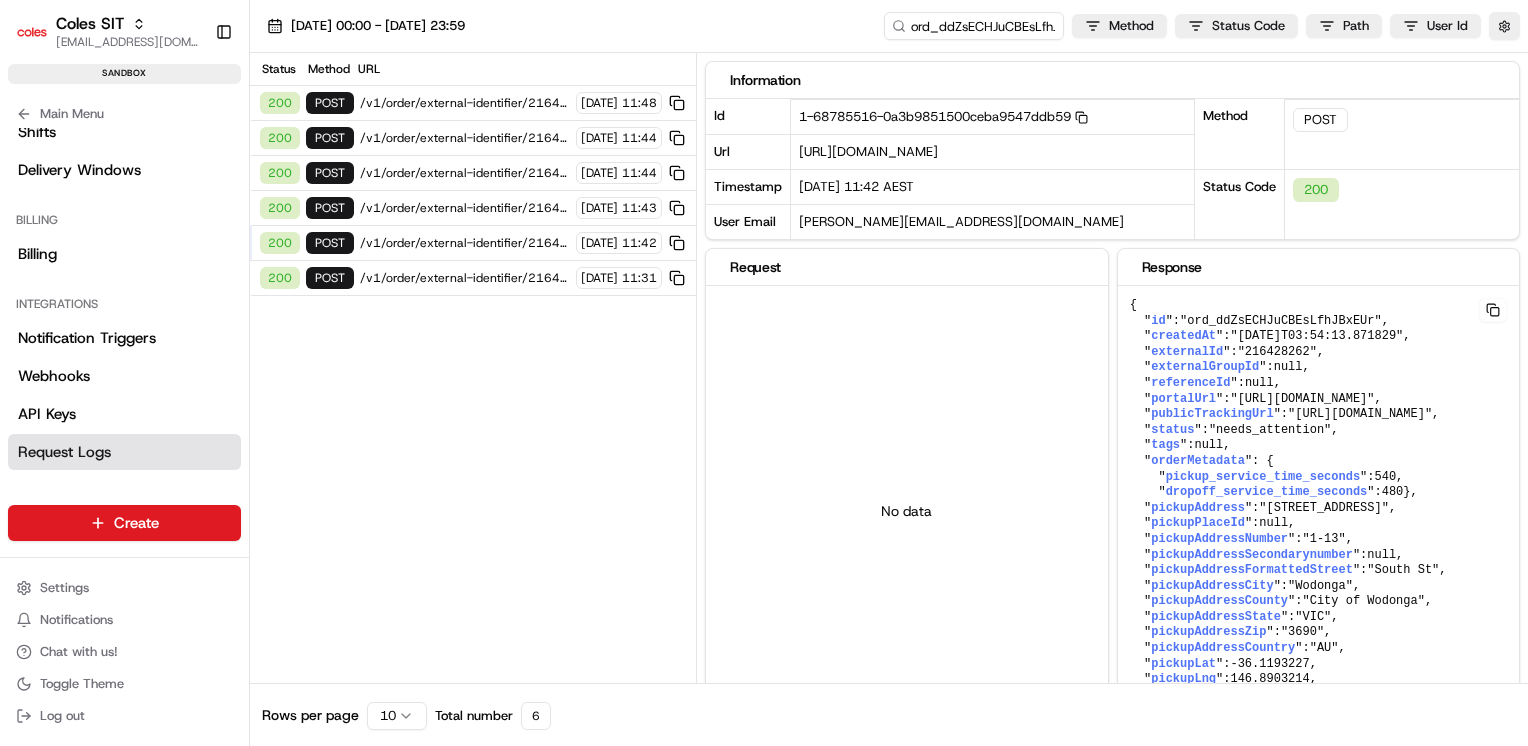 click on "/v1/order/external-identifier/216439052/delivery-window/book" at bounding box center [465, 208] 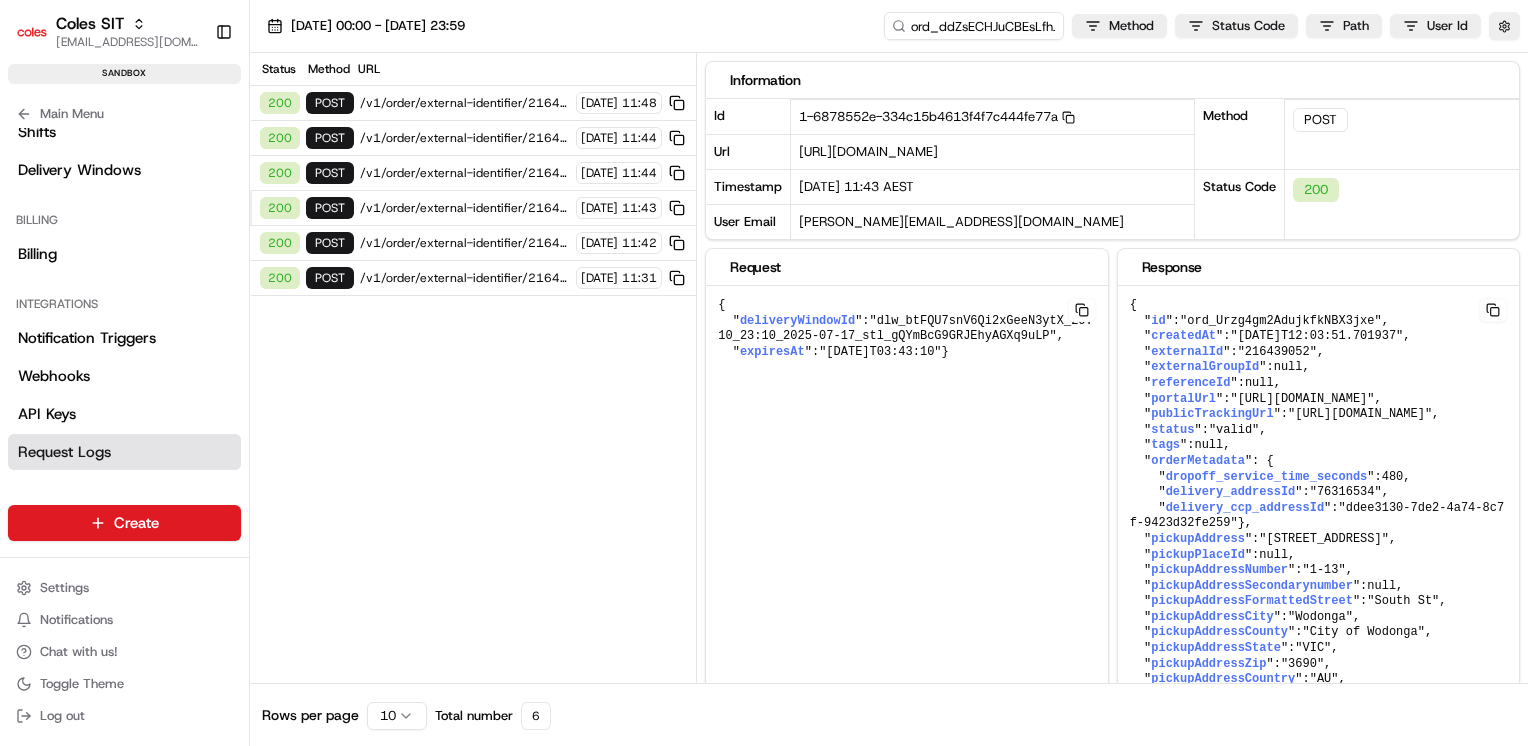 click on "/v1/order/external-identifier/216439052/delivery-window" at bounding box center [465, 173] 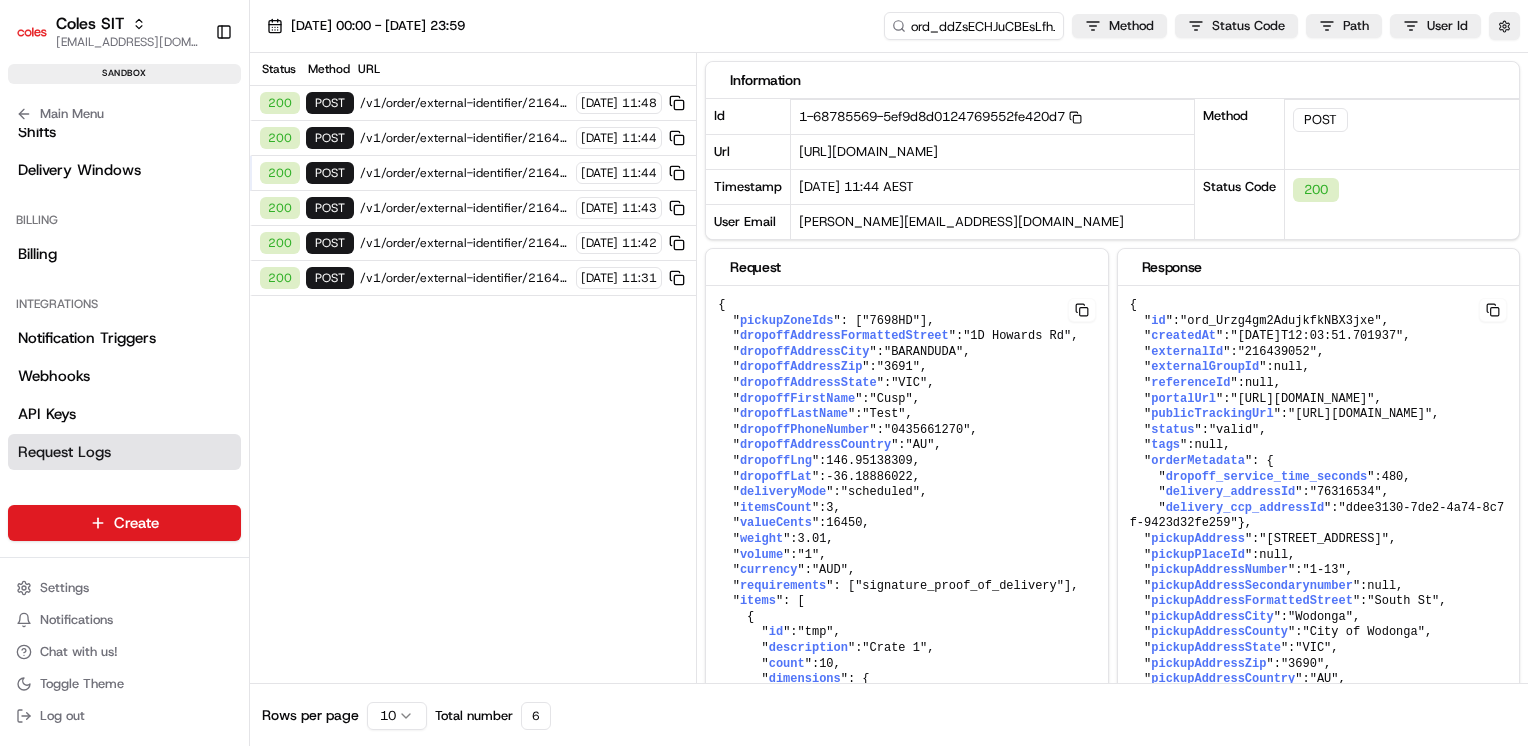 click on "/v1/order/external-identifier/216439052/delivery-window/confirm" at bounding box center (465, 138) 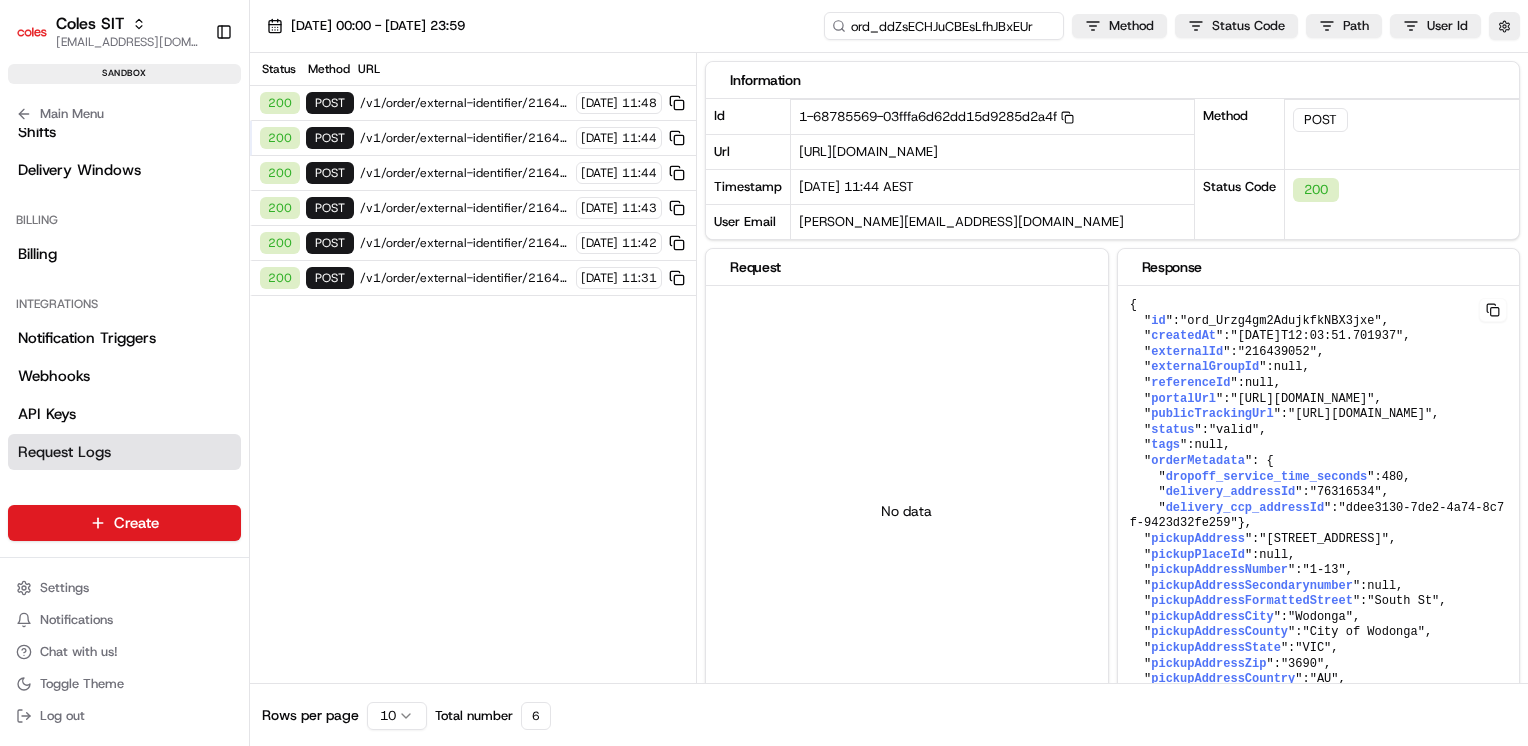 click on "ord_ddZsECHJuCBEsLfhJBxEUr" at bounding box center (944, 26) 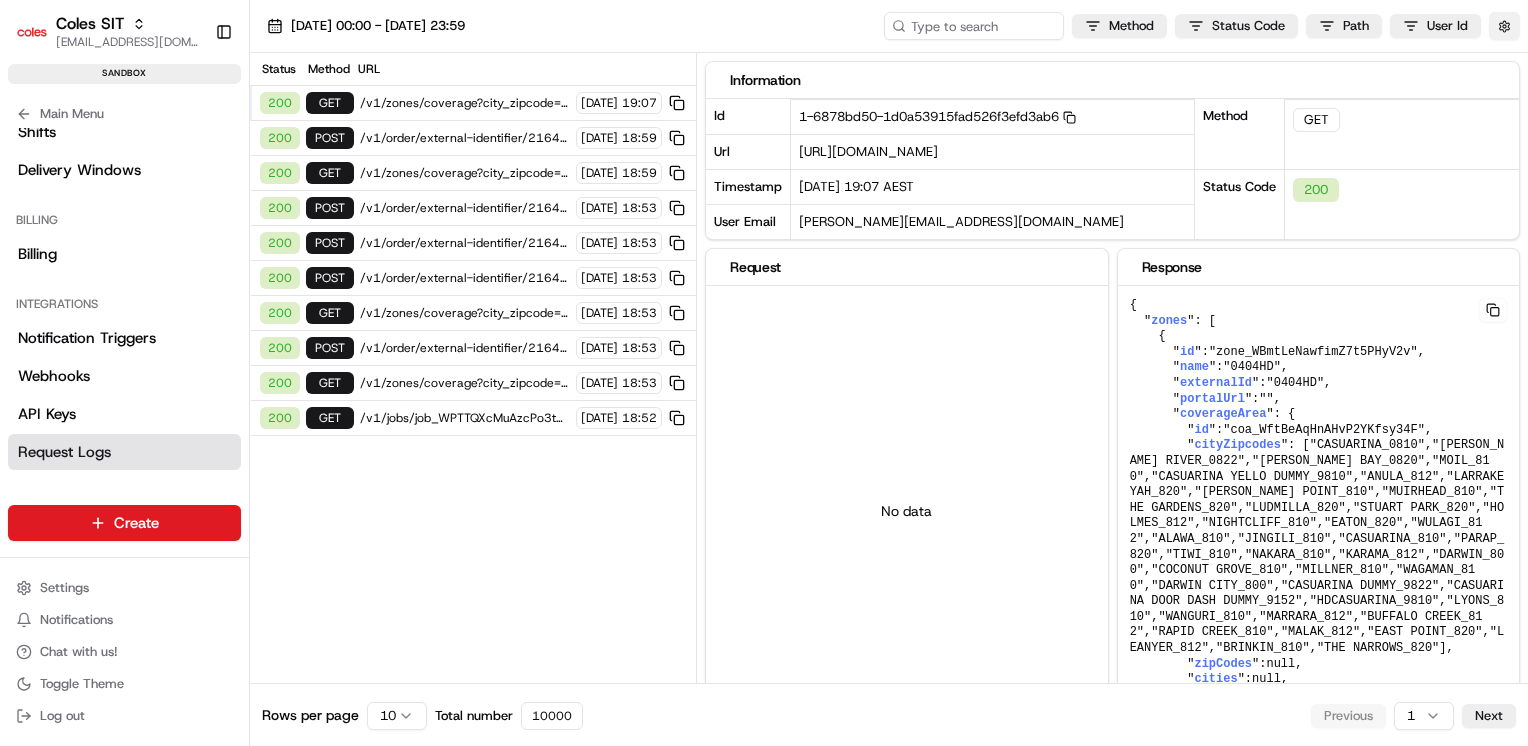 click at bounding box center [1504, 26] 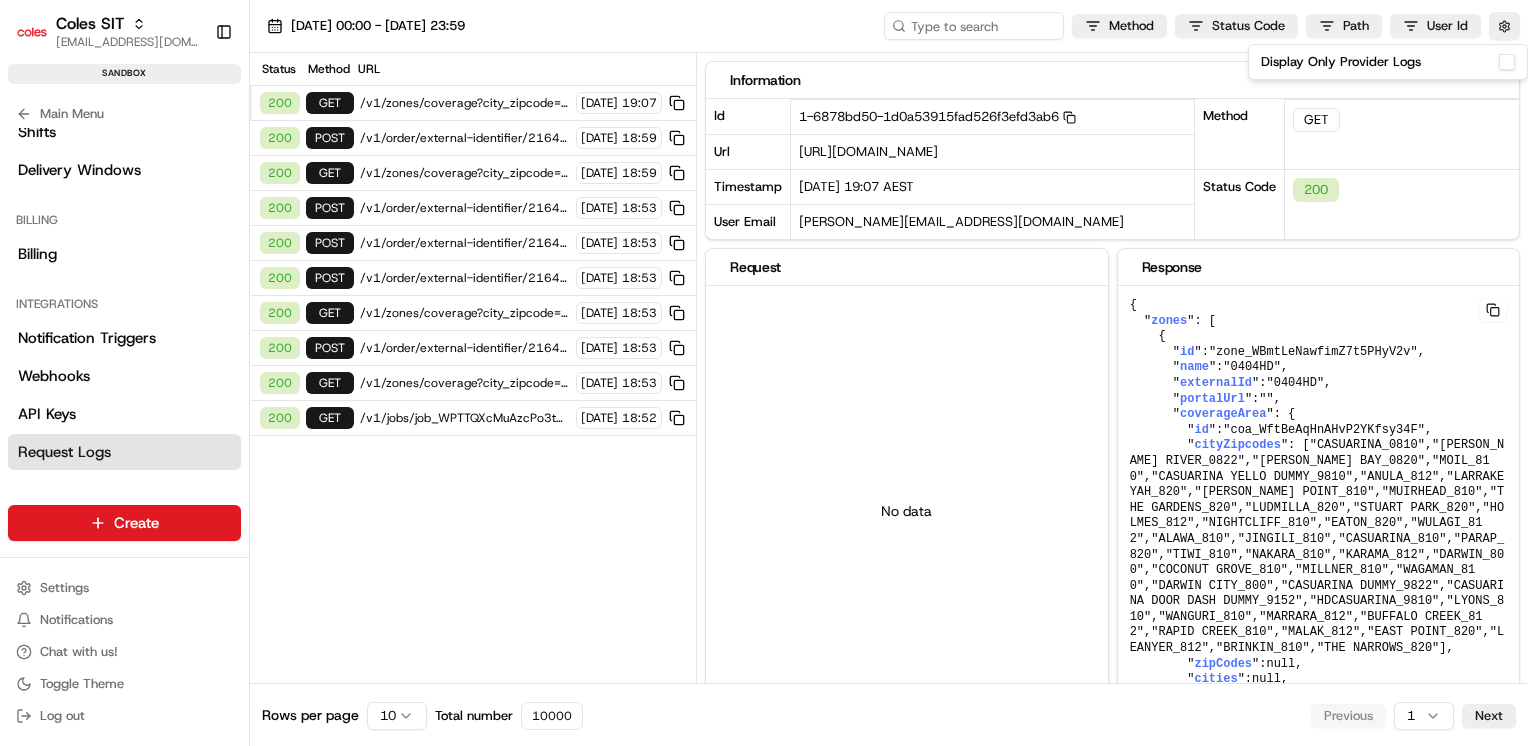 click on "Display Only Provider Logs" at bounding box center (1507, 62) 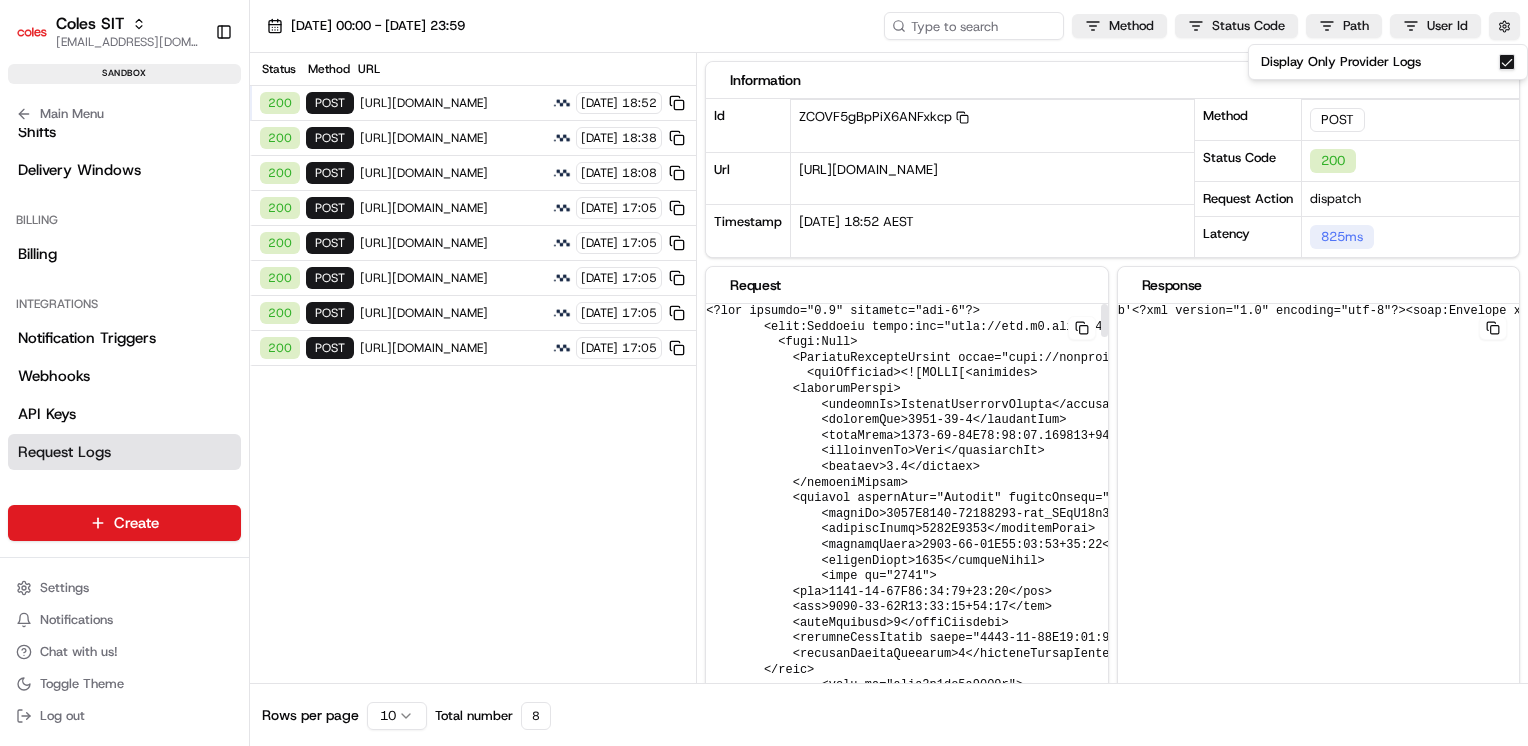 click on "Status Method URL 200 POST [URL][DOMAIN_NAME] [DATE] 18:52 200 POST [URL][DOMAIN_NAME] [DATE] 18:38 200 POST [URL][DOMAIN_NAME] [DATE] 18:08 200 POST [URL][DOMAIN_NAME] [DATE] 17:05 200 POST [URL][DOMAIN_NAME] [DATE] 17:05 200 POST [URL][DOMAIN_NAME] [DATE] 17:05 200 POST [URL][DOMAIN_NAME] [DATE] 17:05 200 POST [URL][DOMAIN_NAME] [DATE] 17:05" at bounding box center (473, 368) 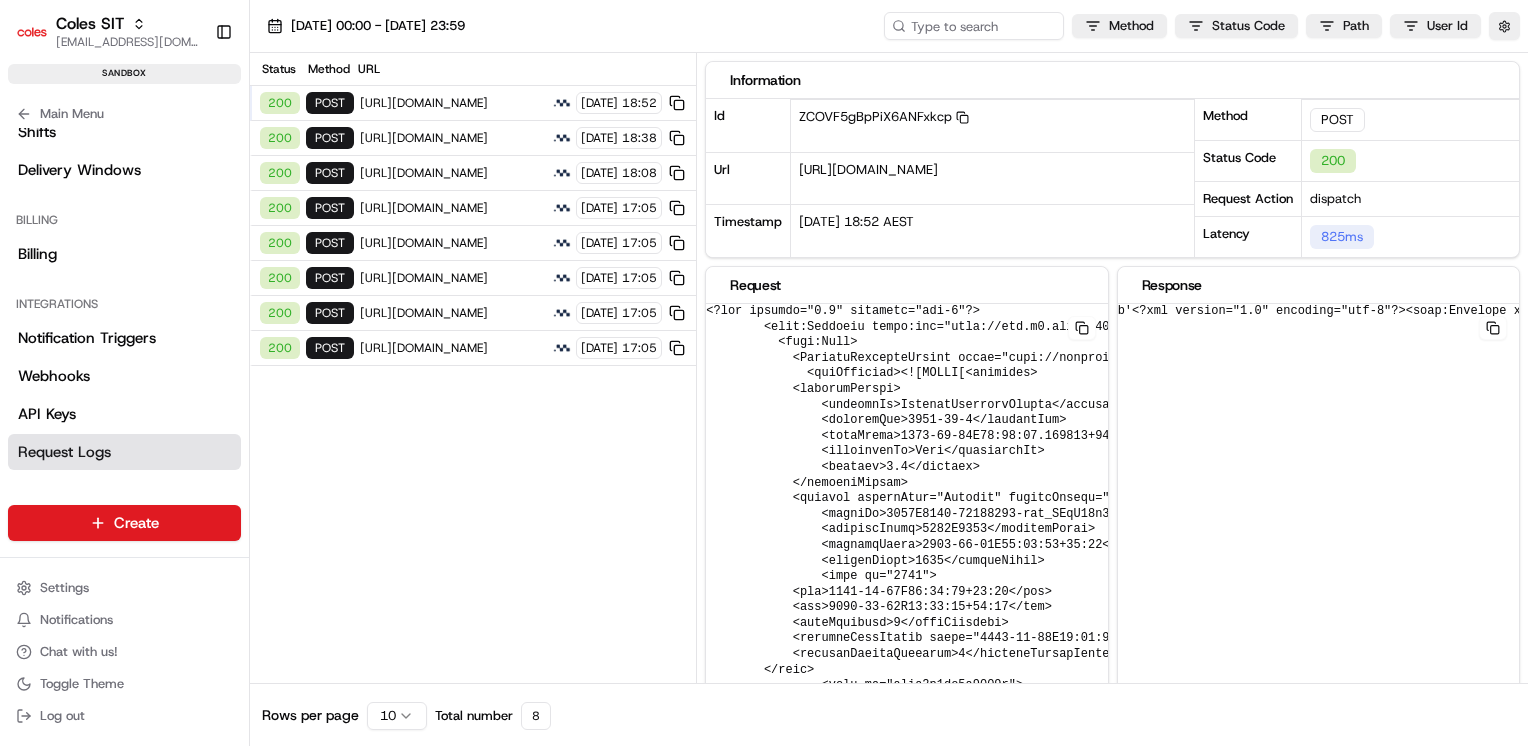 click on "[URL][DOMAIN_NAME]" at bounding box center (453, 103) 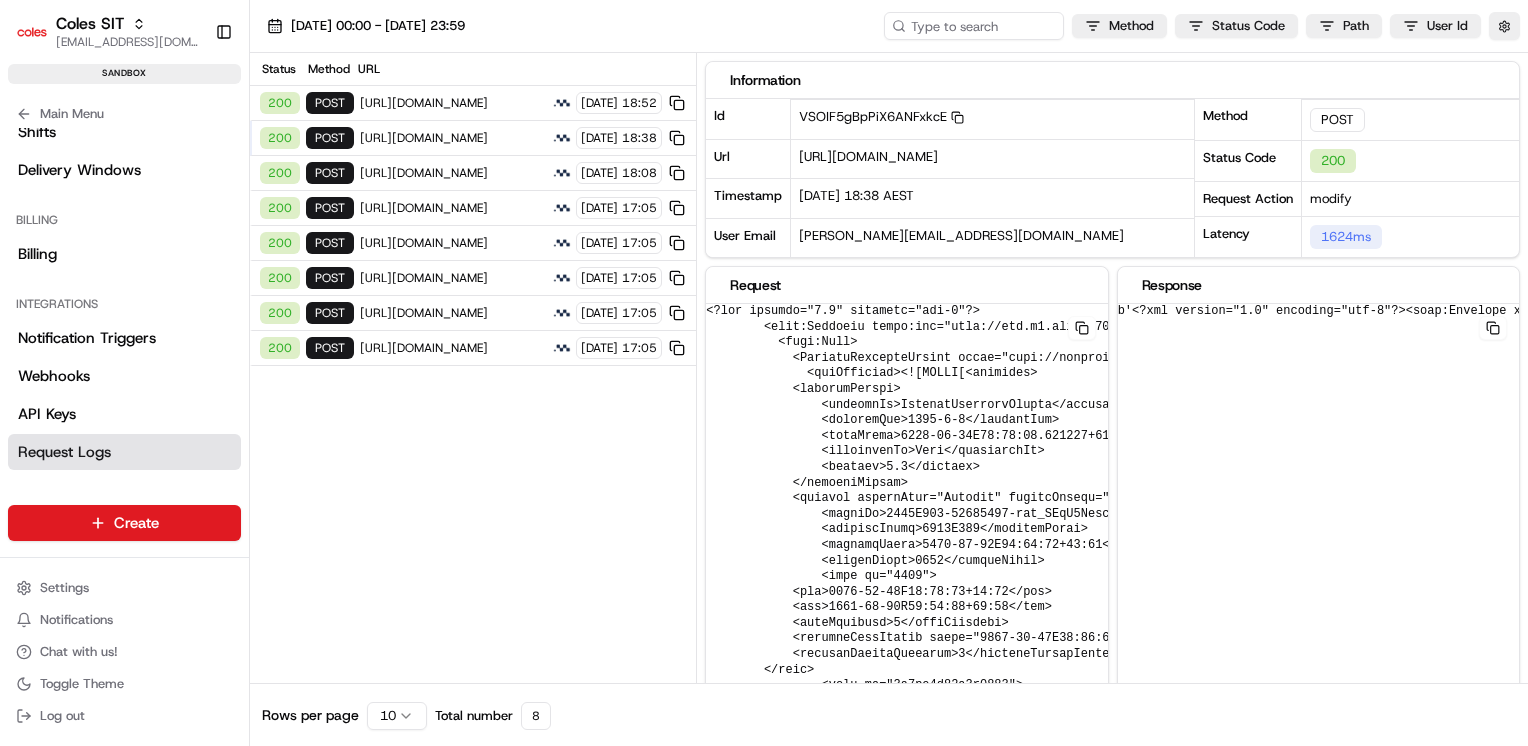 click on "[URL][DOMAIN_NAME]" at bounding box center (453, 103) 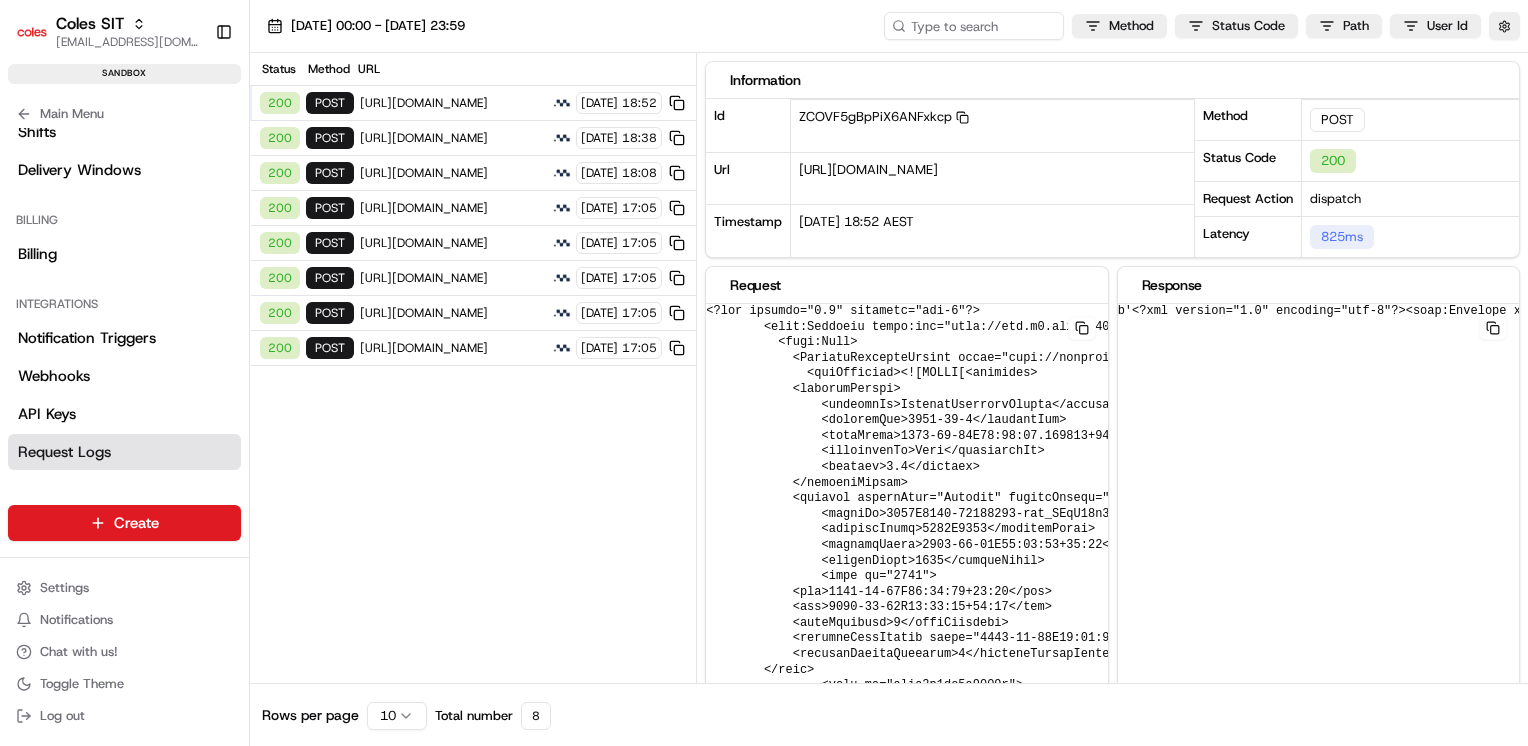 click on "Coles SIT [EMAIL_ADDRESS][DOMAIN_NAME] Toggle Sidebar sandbox Orders Deliveries Providers Analytics Favorites Delivery Windows Shifts Main Menu Members & Organization Organization Users Roles Preferences Customization Tracking Orchestration Automations Dispatch Strategy Optimization Strategy Locations Pickup Locations Dropoff Locations Zones Shifts Delivery Windows Billing Billing Integrations Notification Triggers Webhooks API Keys Request Logs Create Settings Notifications Chat with us! Toggle Theme Log out [DATE] 00:00 - [DATE] 23:59 Method Status Code Path User Id Status Method URL 200 POST [URL][DOMAIN_NAME] [DATE] 18:52 200 POST [URL][DOMAIN_NAME] [DATE] 18:38 200 POST [URL][DOMAIN_NAME] [DATE] 18:08 200 POST [URL][DOMAIN_NAME] [DATE] 17:05 200 POST [DATE] 17:05 200 POST 200" at bounding box center (764, 373) 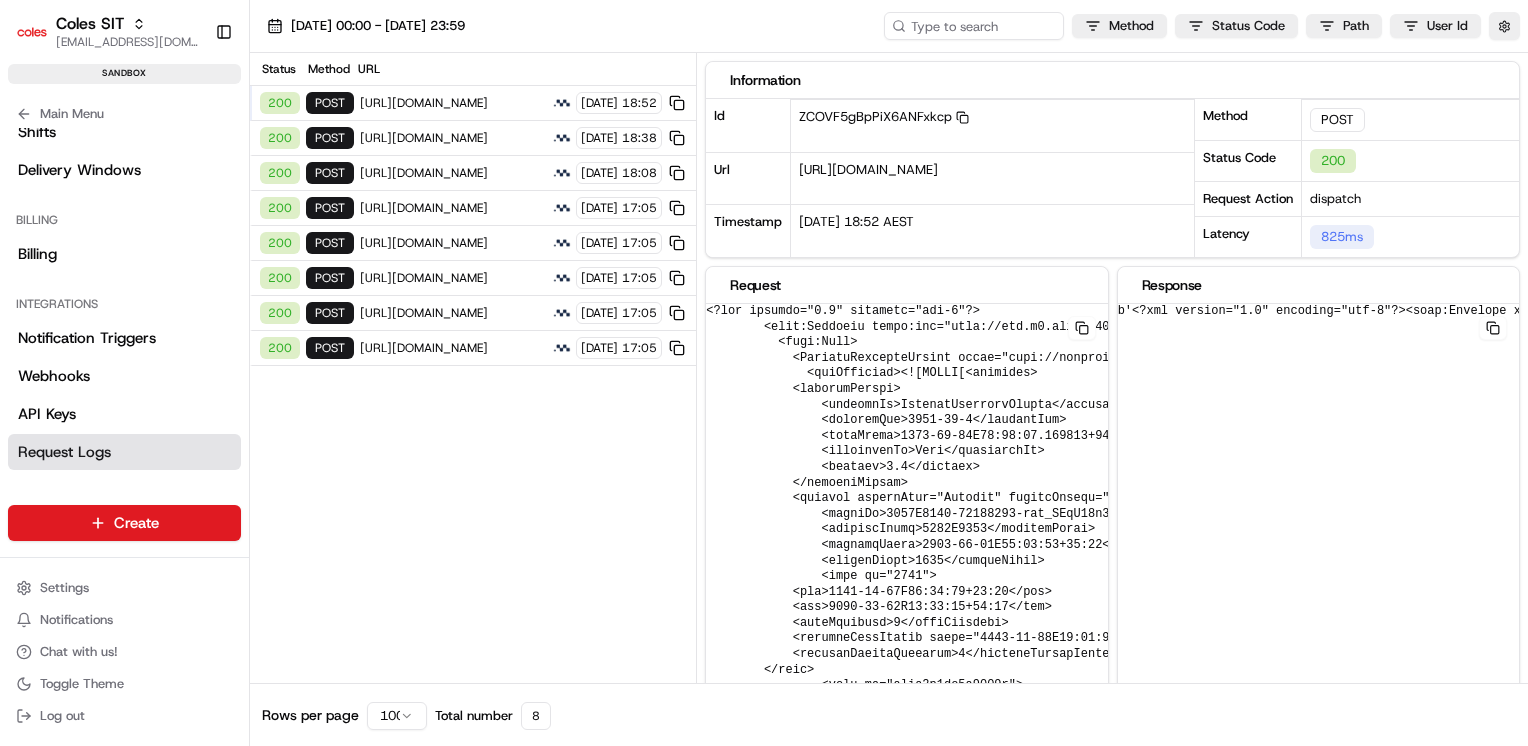 click on "8" at bounding box center (536, 716) 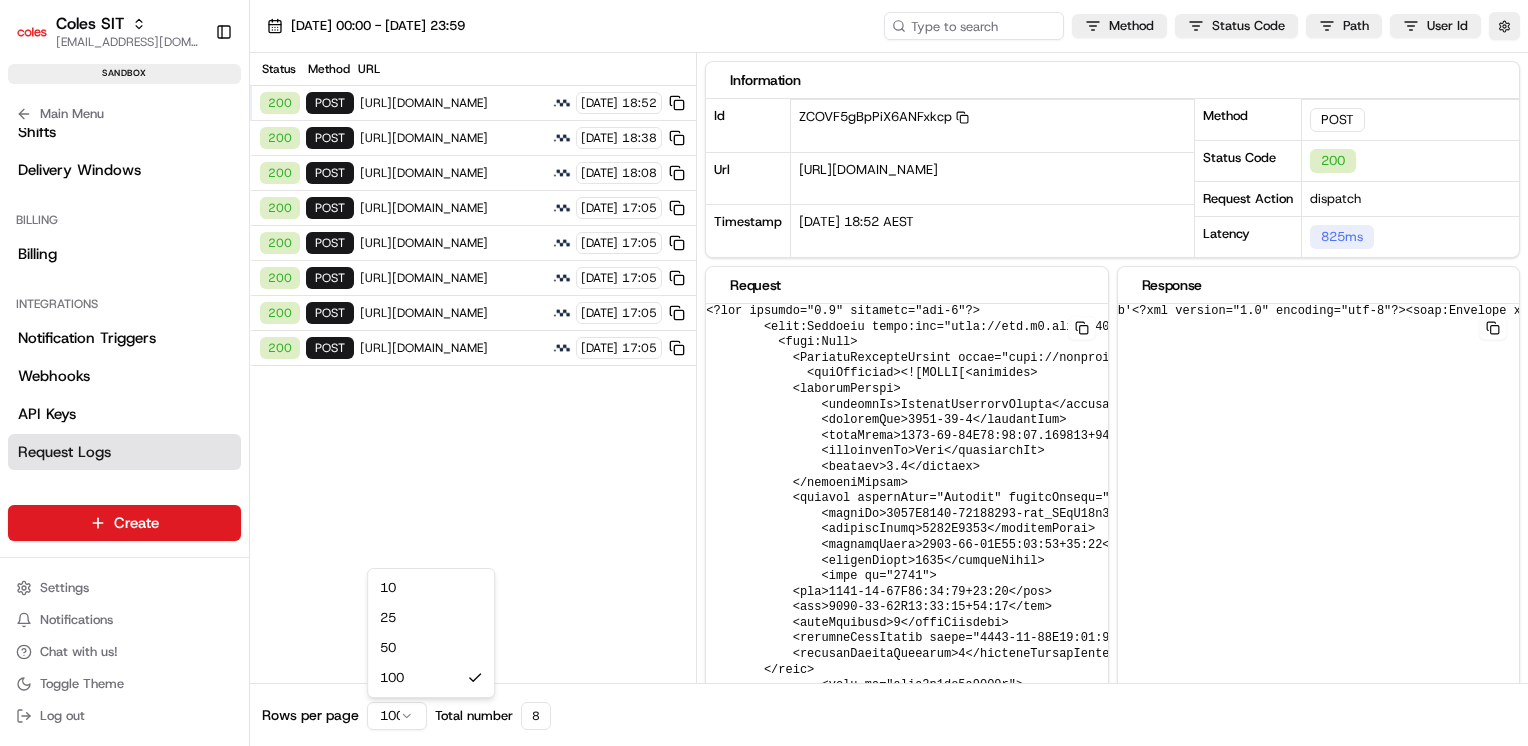 click on "Coles SIT [EMAIL_ADDRESS][DOMAIN_NAME] Toggle Sidebar sandbox Orders Deliveries Providers Analytics Favorites Delivery Windows Shifts Main Menu Members & Organization Organization Users Roles Preferences Customization Tracking Orchestration Automations Dispatch Strategy Optimization Strategy Locations Pickup Locations Dropoff Locations Zones Shifts Delivery Windows Billing Billing Integrations Notification Triggers Webhooks API Keys Request Logs Create Settings Notifications Chat with us! Toggle Theme Log out [DATE] 00:00 - [DATE] 23:59 Method Status Code Path User Id Status Method URL 200 POST [URL][DOMAIN_NAME] [DATE] 18:52 200 POST [URL][DOMAIN_NAME] [DATE] 18:38 200 POST [URL][DOMAIN_NAME] [DATE] 18:08 200 POST [URL][DOMAIN_NAME] [DATE] 17:05 200 POST [DATE] 17:05 200 POST 200" at bounding box center [764, 373] 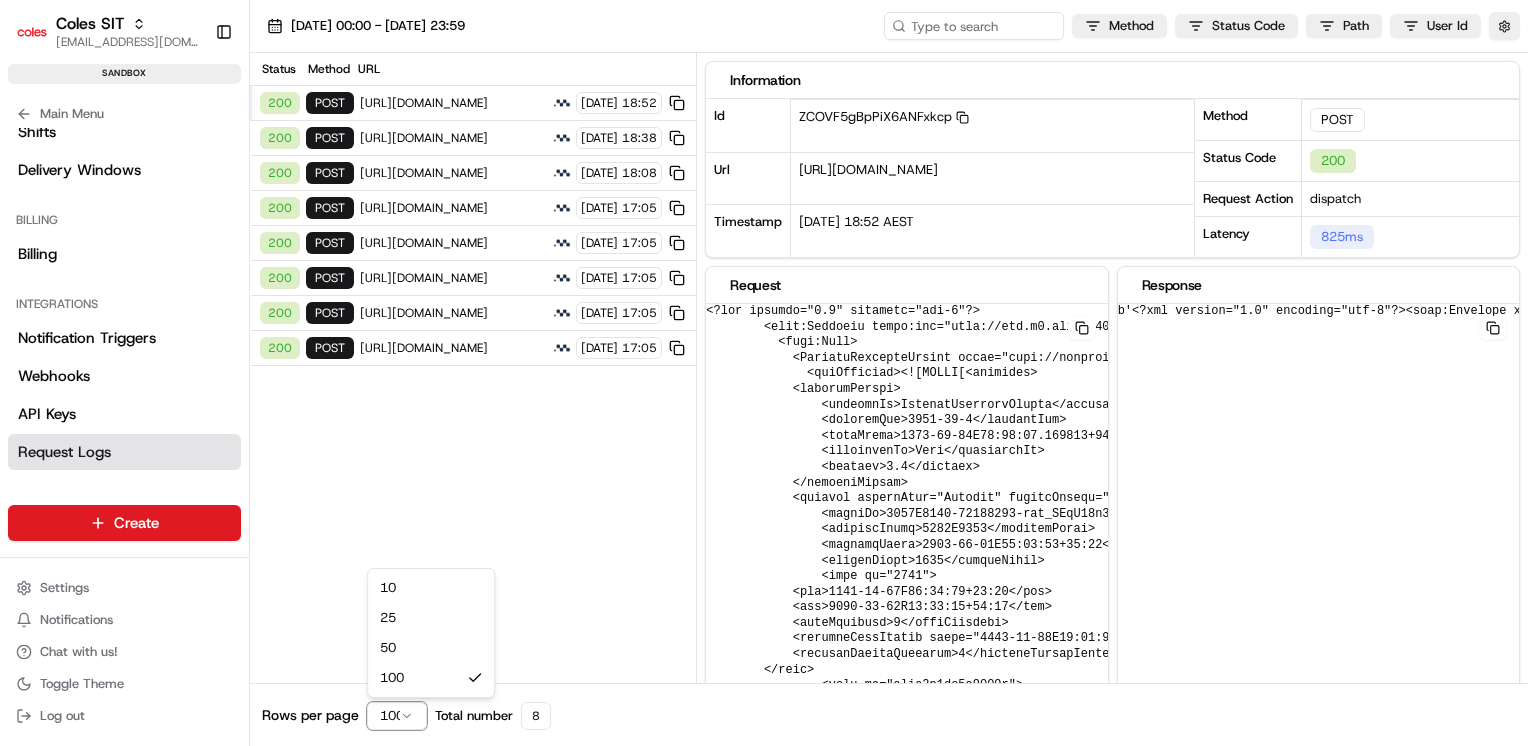 click on "Coles SIT [EMAIL_ADDRESS][DOMAIN_NAME] Toggle Sidebar sandbox Orders Deliveries Providers Analytics Favorites Delivery Windows Shifts Main Menu Members & Organization Organization Users Roles Preferences Customization Tracking Orchestration Automations Dispatch Strategy Optimization Strategy Locations Pickup Locations Dropoff Locations Zones Shifts Delivery Windows Billing Billing Integrations Notification Triggers Webhooks API Keys Request Logs Create Settings Notifications Chat with us! Toggle Theme Log out [DATE] 00:00 - [DATE] 23:59 Method Status Code Path User Id Status Method URL 200 POST [URL][DOMAIN_NAME] [DATE] 18:52 200 POST [URL][DOMAIN_NAME] [DATE] 18:38 200 POST [URL][DOMAIN_NAME] [DATE] 18:08 200 POST [URL][DOMAIN_NAME] [DATE] 17:05 200 POST [DATE] 17:05 200 POST 200" at bounding box center [764, 373] 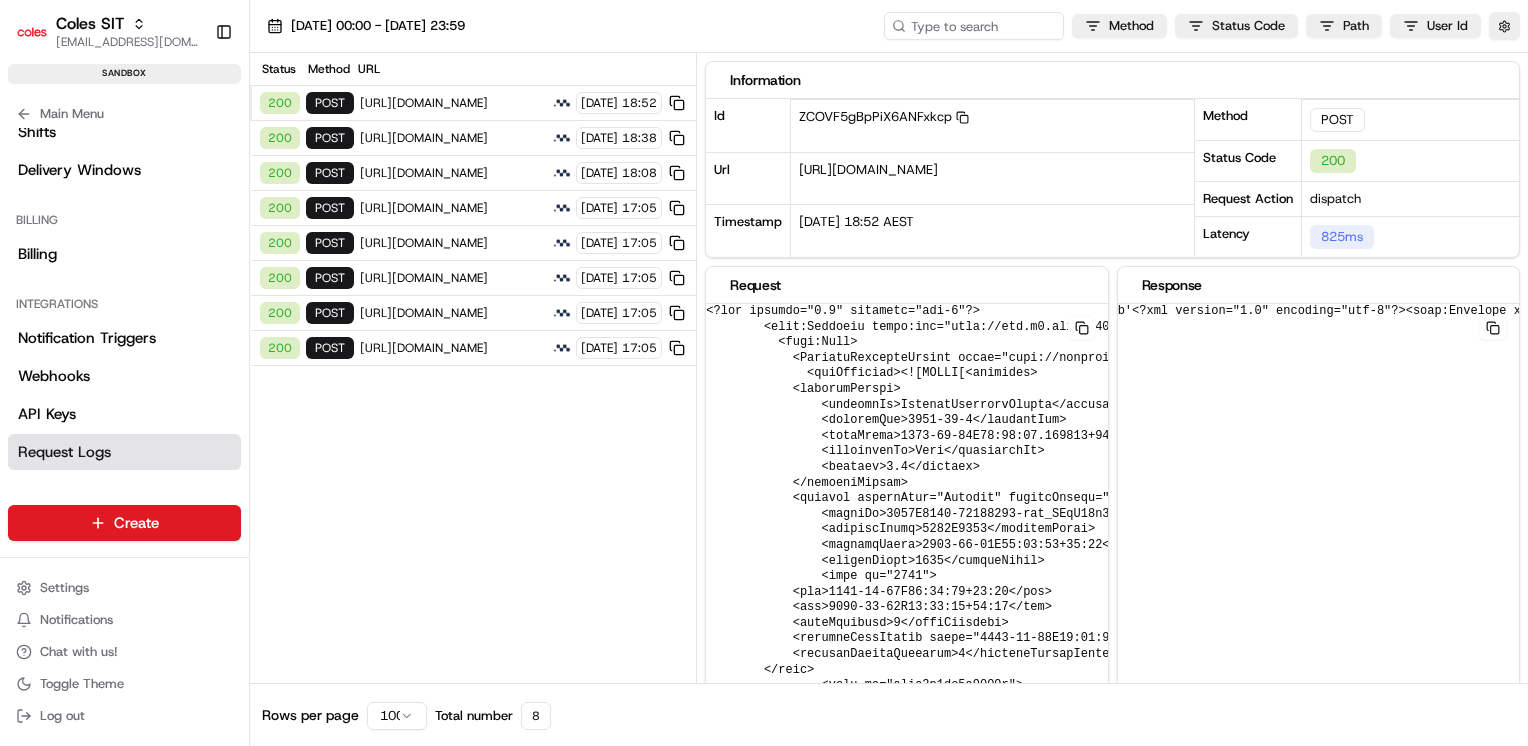 click on "Status Method URL 200 POST [URL][DOMAIN_NAME] [DATE] 18:52 200 POST [URL][DOMAIN_NAME] [DATE] 18:38 200 POST [URL][DOMAIN_NAME] [DATE] 18:08 200 POST [URL][DOMAIN_NAME] [DATE] 17:05 200 POST [URL][DOMAIN_NAME] [DATE] 17:05 200 POST [URL][DOMAIN_NAME] [DATE] 17:05 200 POST [URL][DOMAIN_NAME] [DATE] 17:05 200 POST [URL][DOMAIN_NAME] [DATE] 17:05" at bounding box center [473, 368] 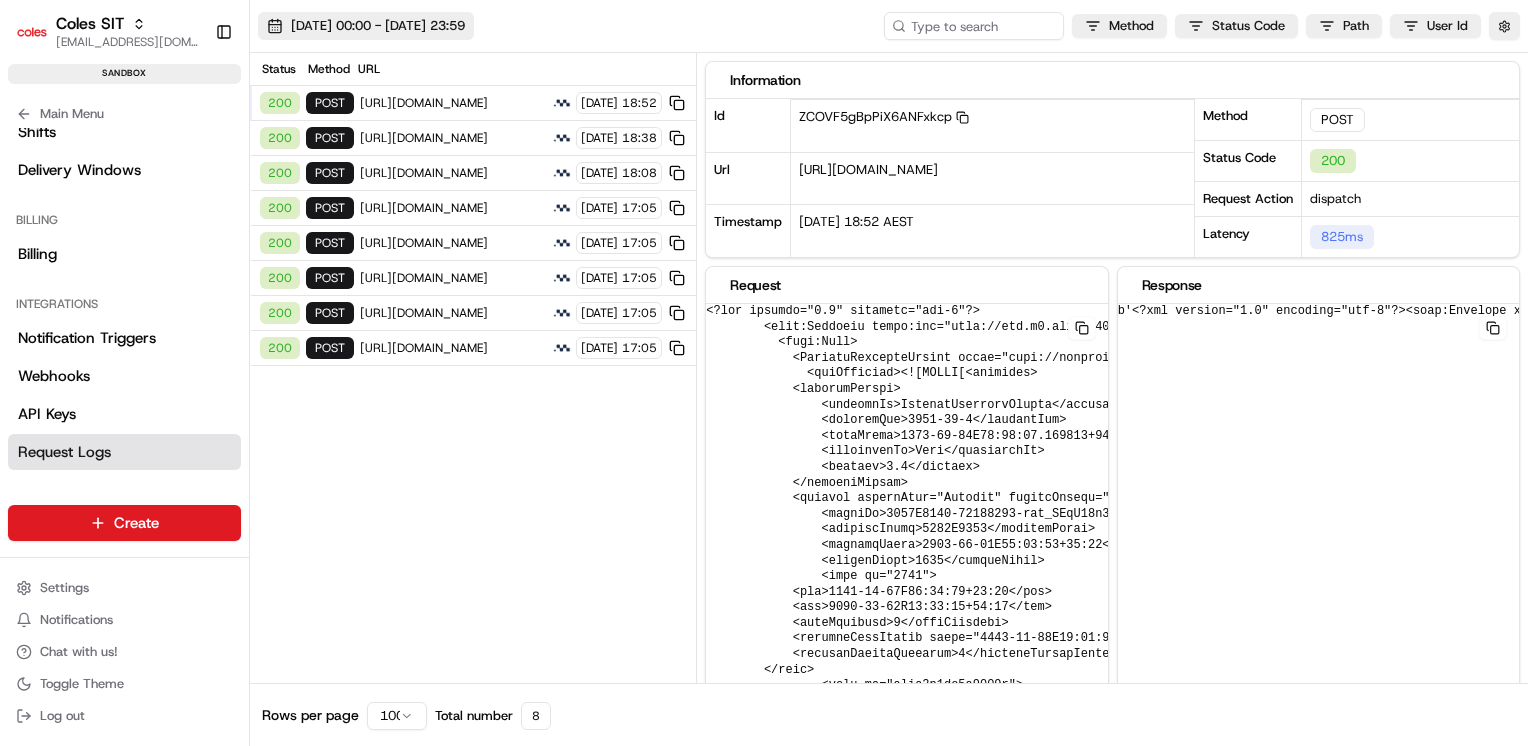 click on "[DATE] 00:00 - [DATE] 23:59" at bounding box center (366, 26) 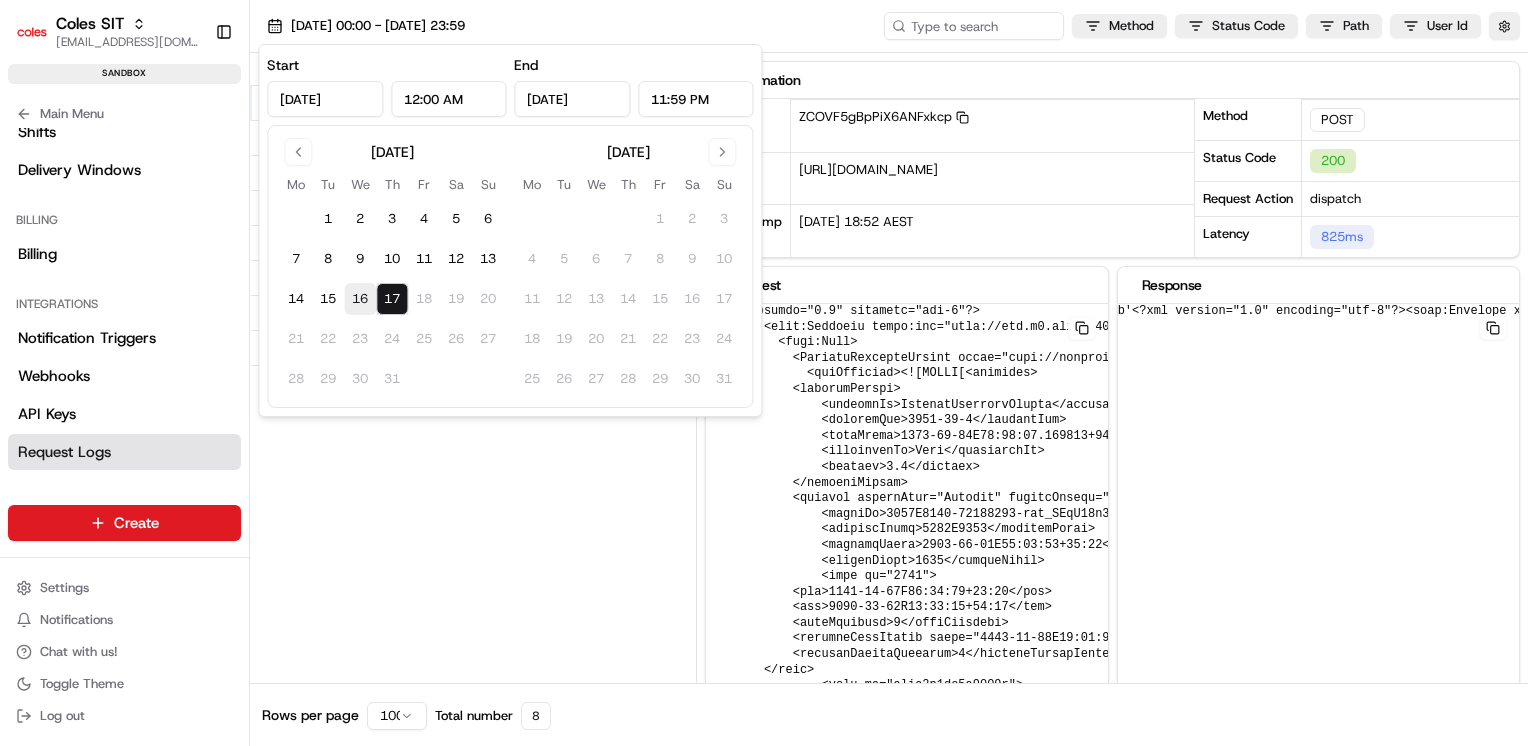 click on "16" at bounding box center (360, 299) 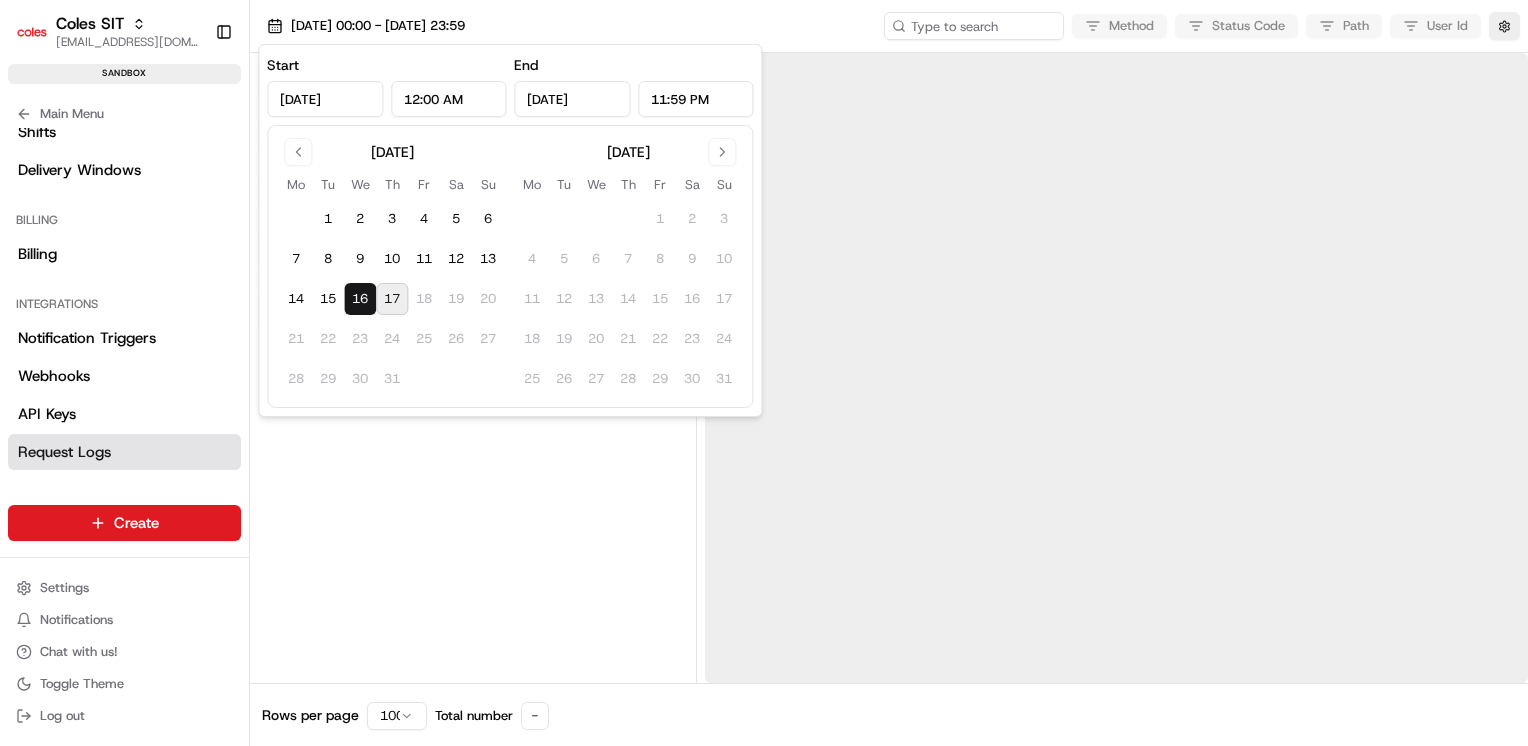 click on "17" at bounding box center (392, 299) 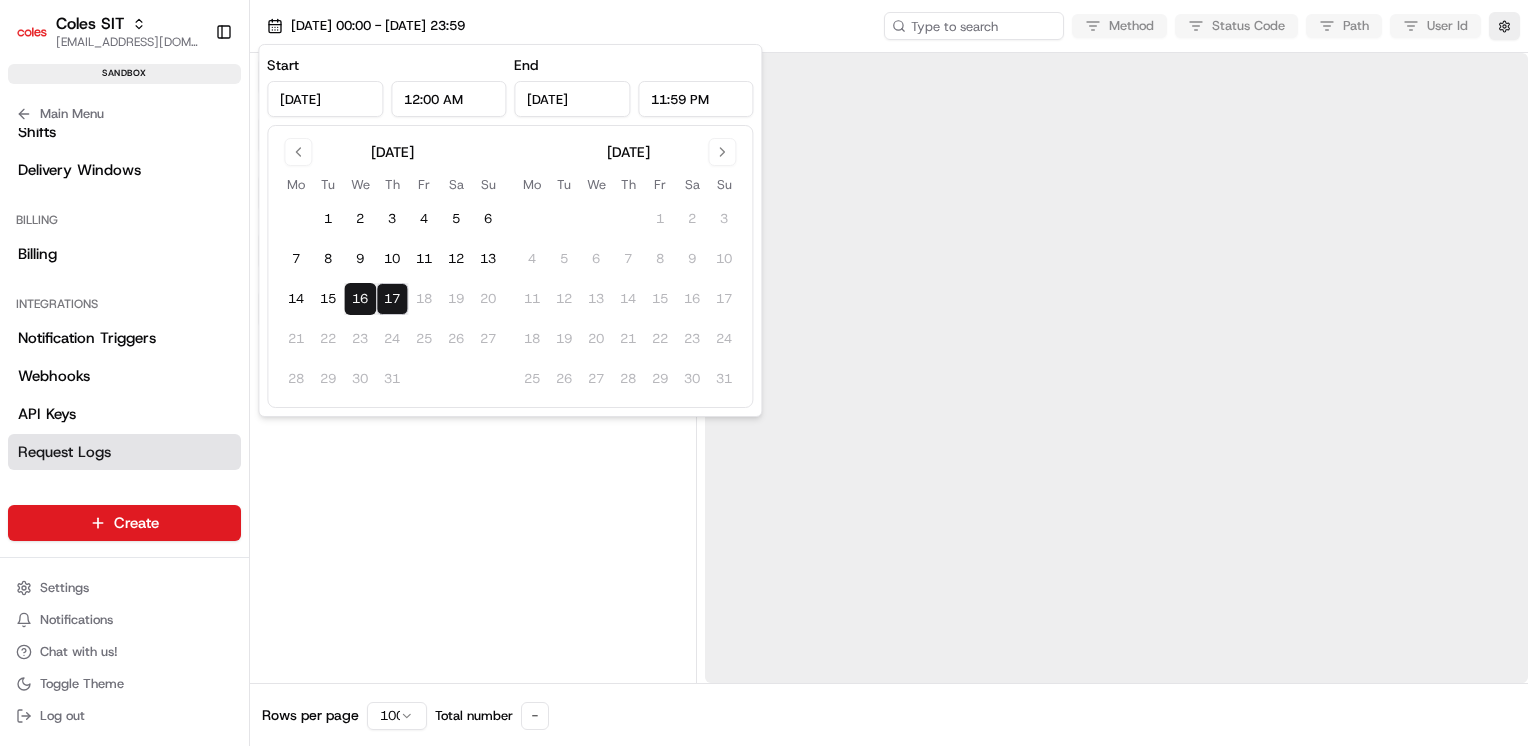 click at bounding box center (473, 368) 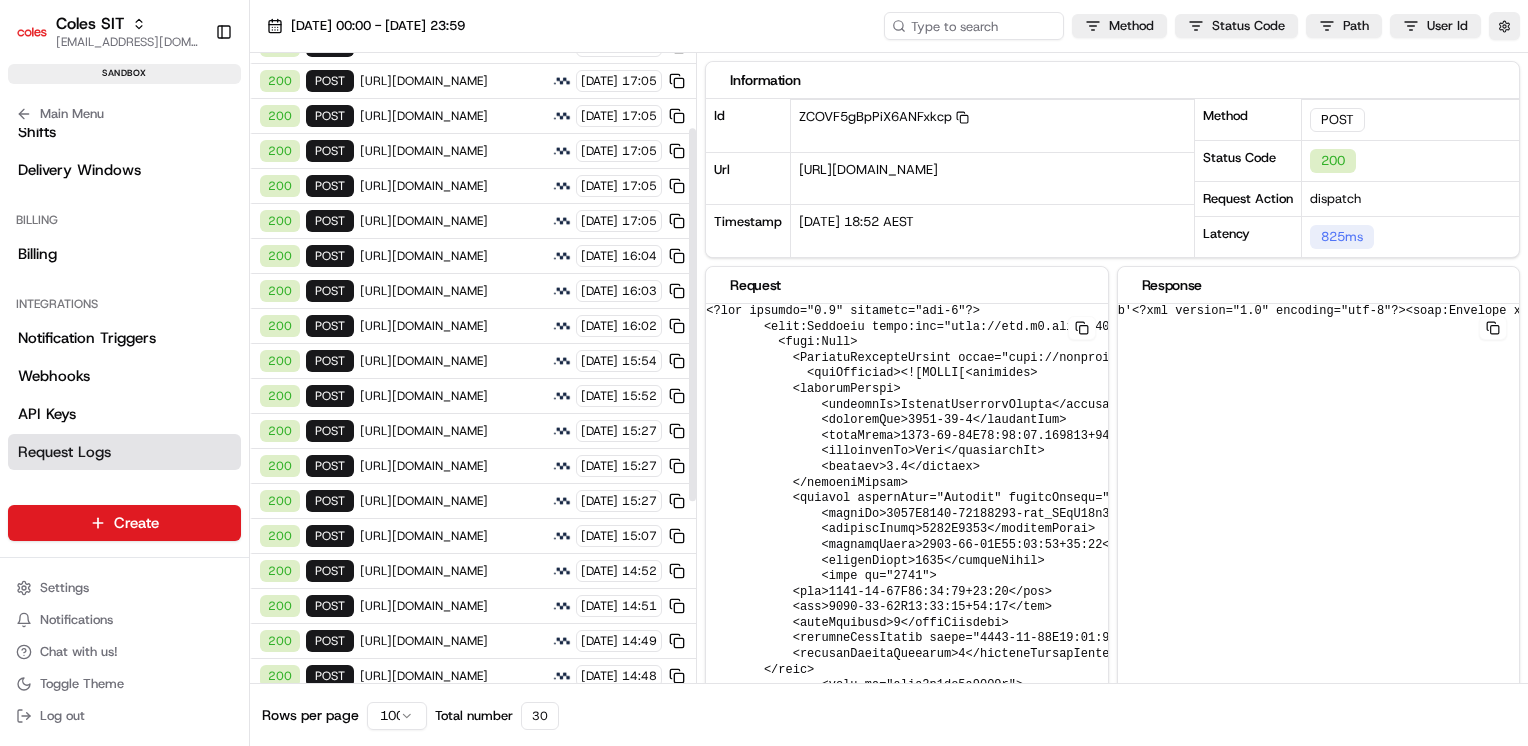 scroll, scrollTop: 0, scrollLeft: 0, axis: both 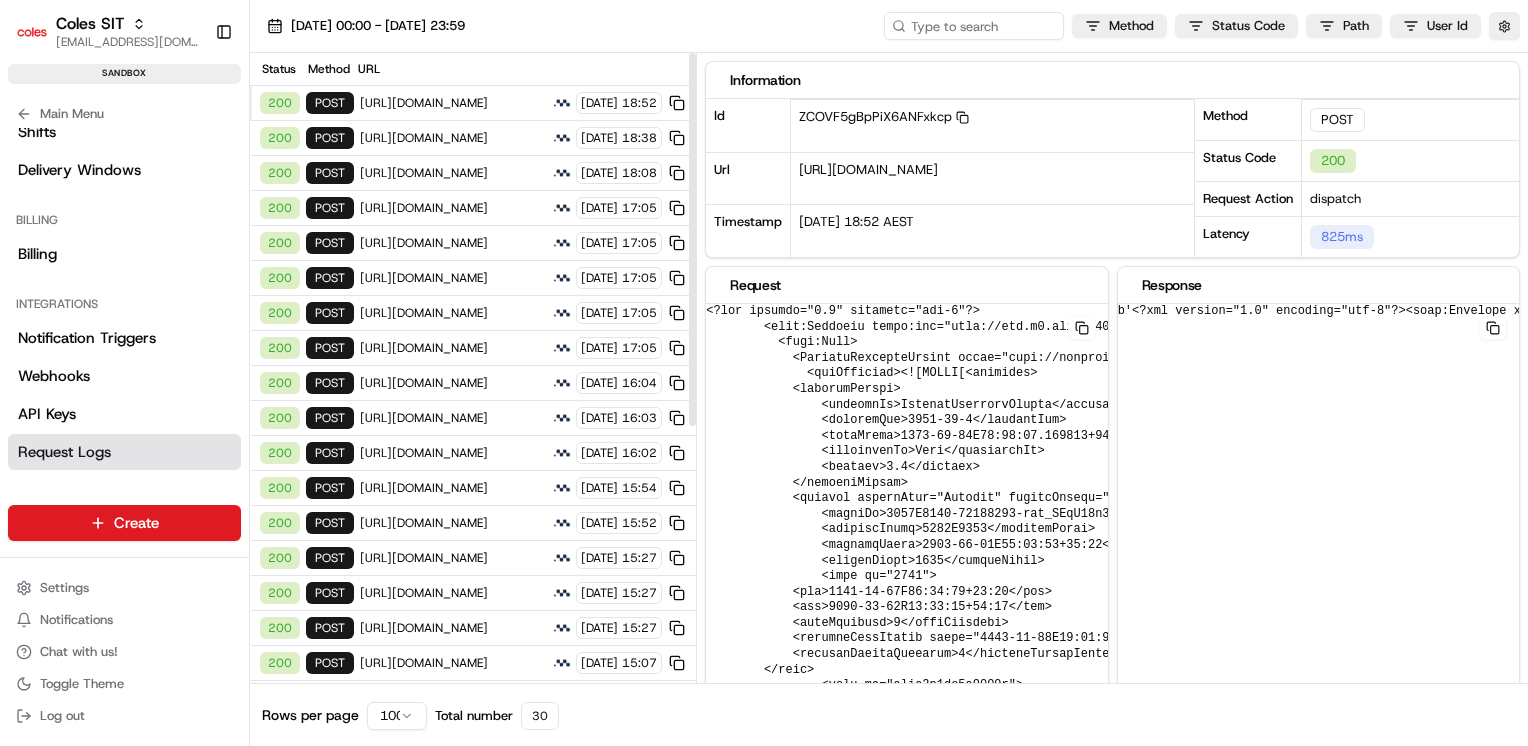 click on "[URL][DOMAIN_NAME]" at bounding box center (453, 383) 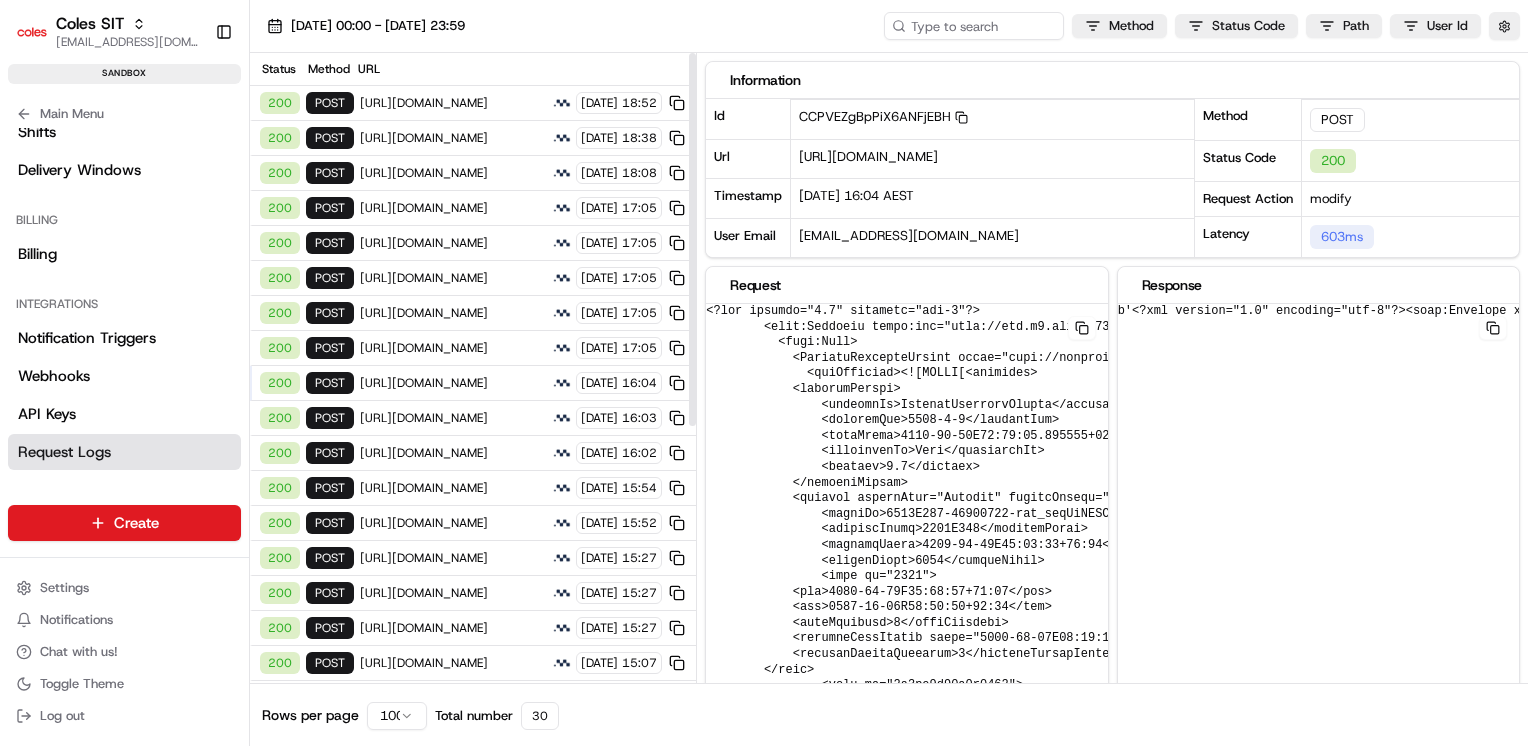 click on "[URL][DOMAIN_NAME]" at bounding box center (453, 383) 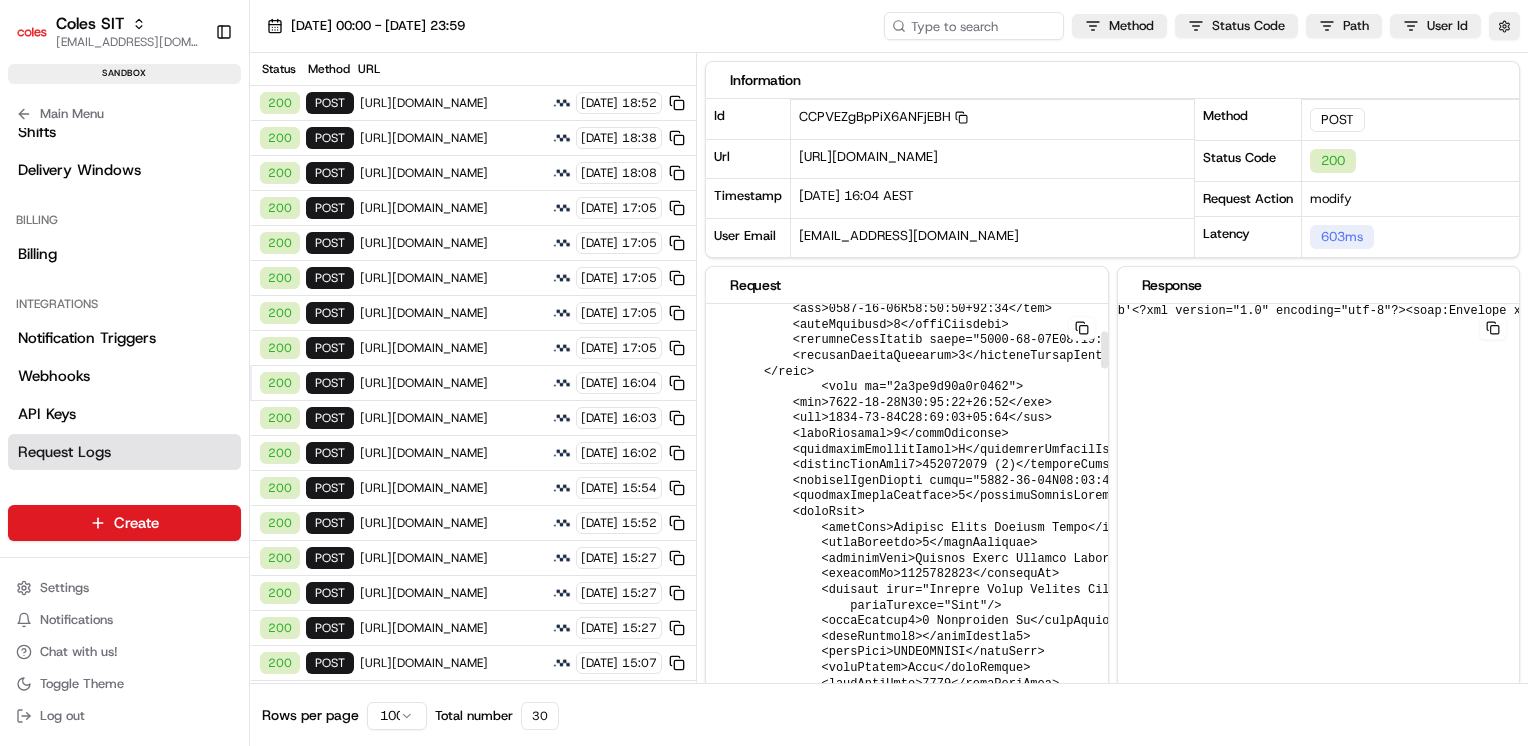 scroll, scrollTop: 307, scrollLeft: 0, axis: vertical 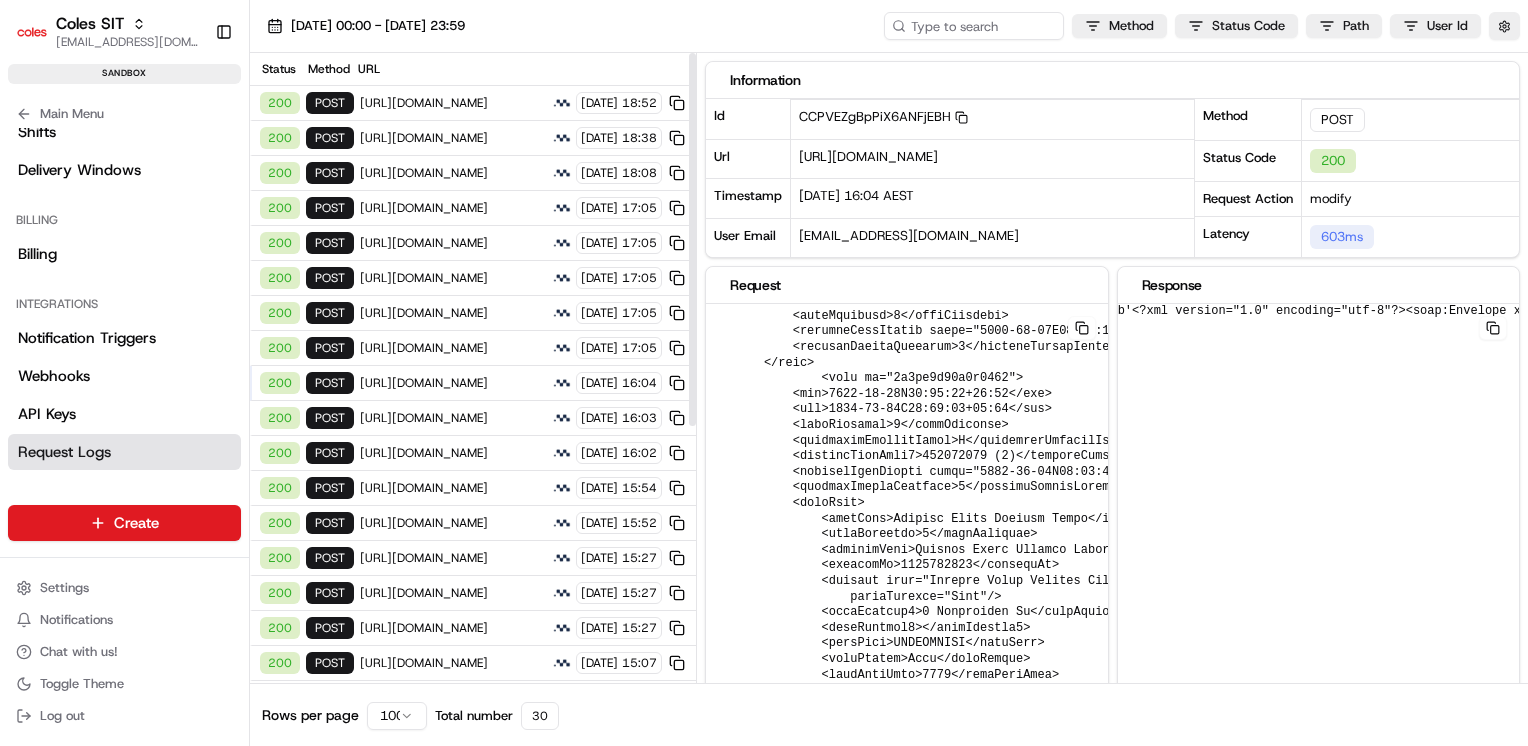 click on "[URL][DOMAIN_NAME]" at bounding box center (453, 418) 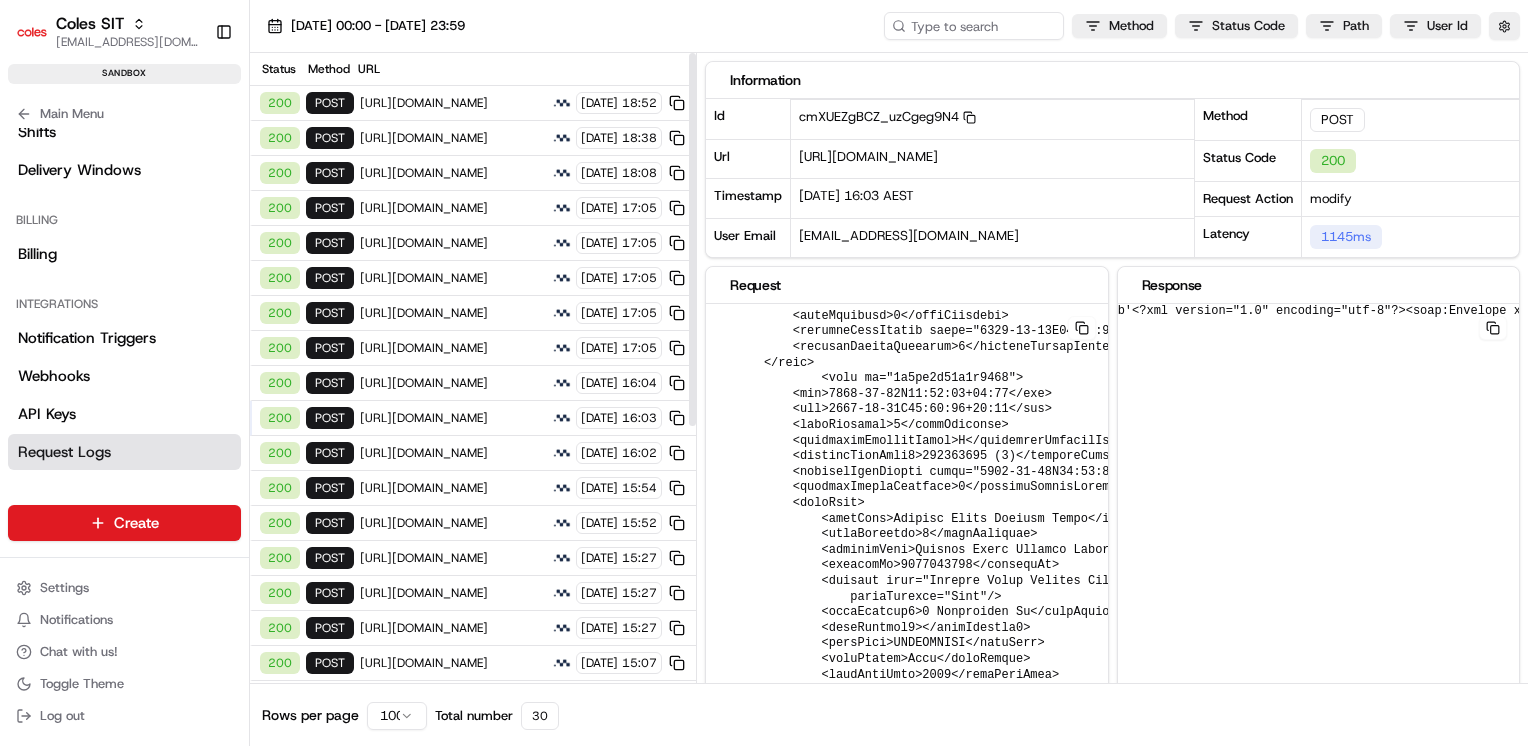 click on "[URL][DOMAIN_NAME]" at bounding box center (453, 418) 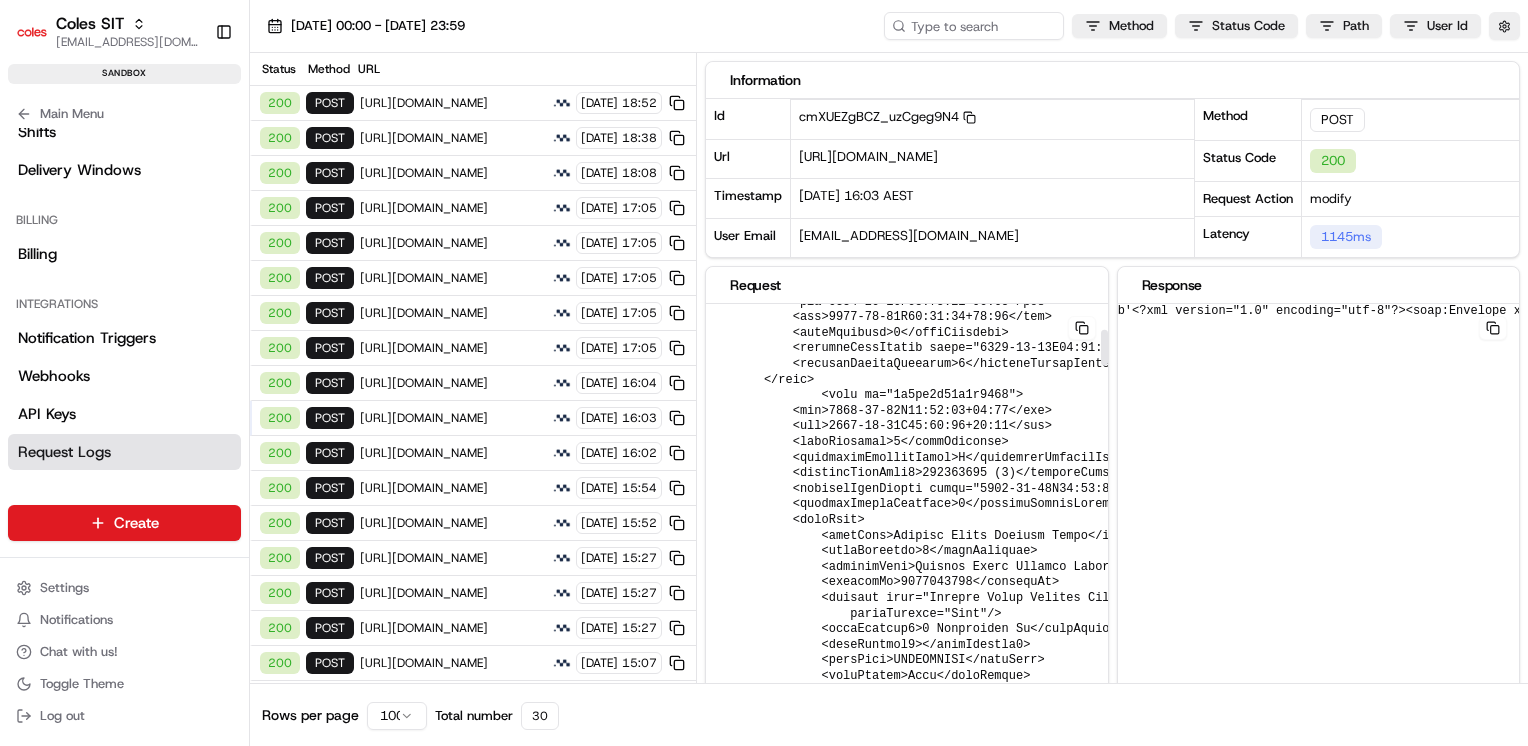 scroll, scrollTop: 288, scrollLeft: 0, axis: vertical 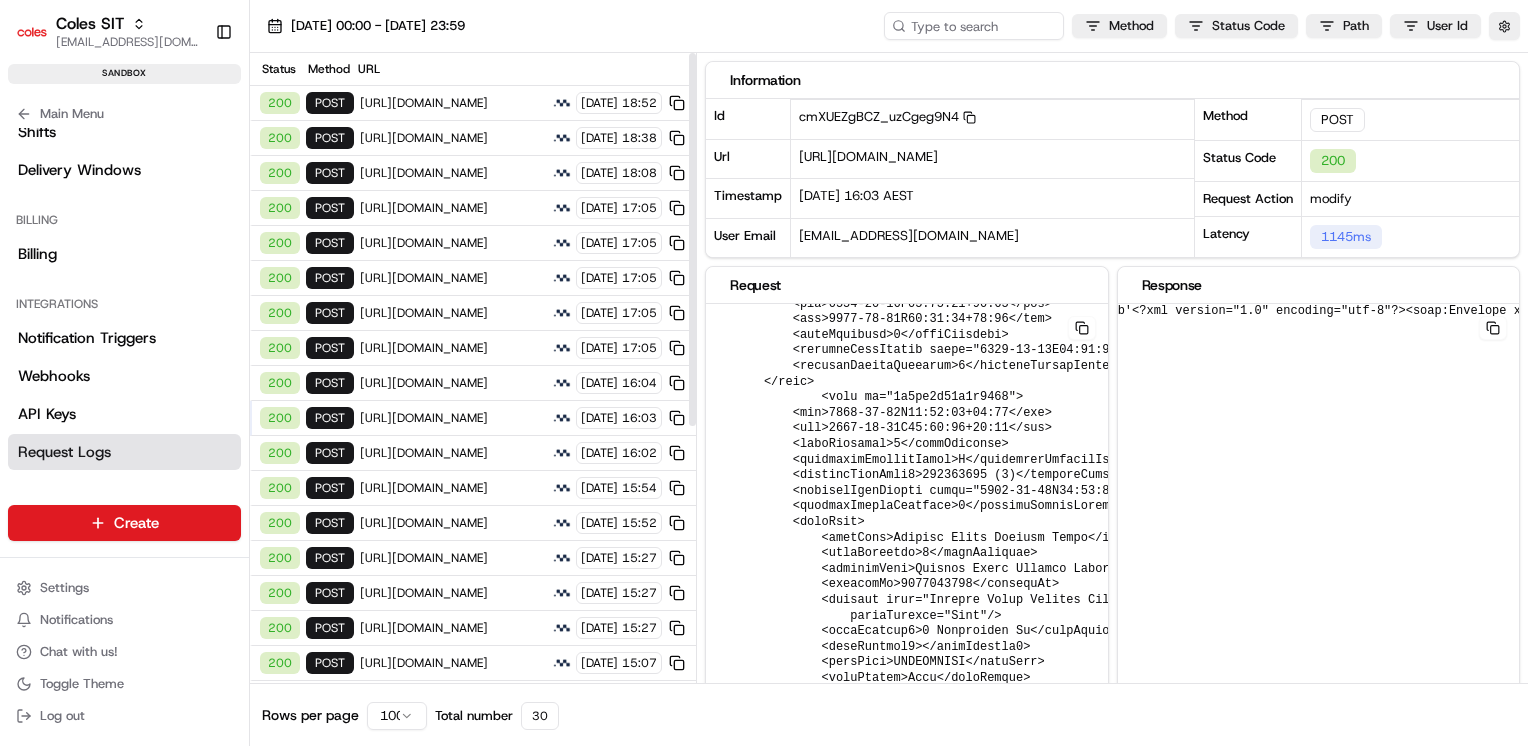 click on "[URL][DOMAIN_NAME]" at bounding box center (453, 453) 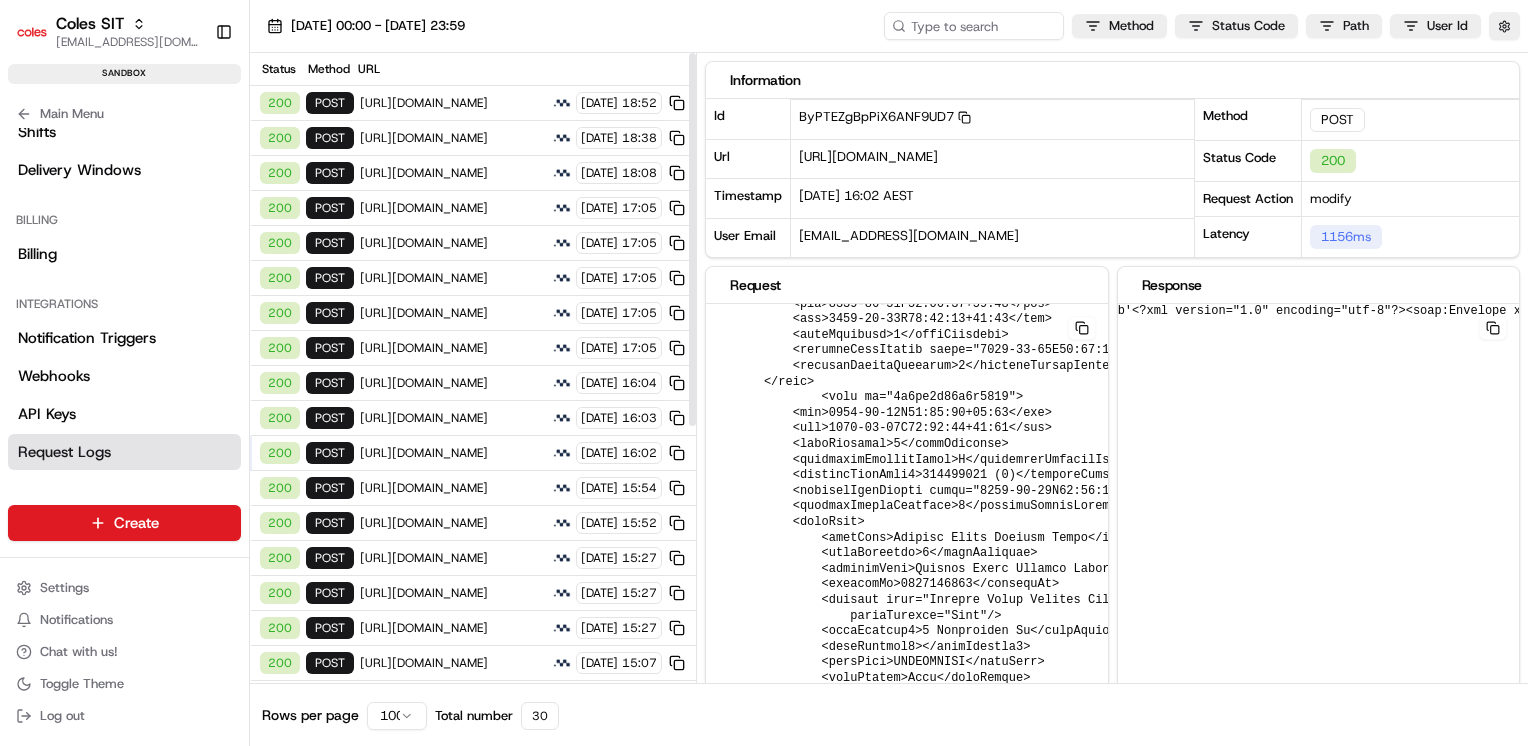 click on "[URL][DOMAIN_NAME]" at bounding box center (453, 453) 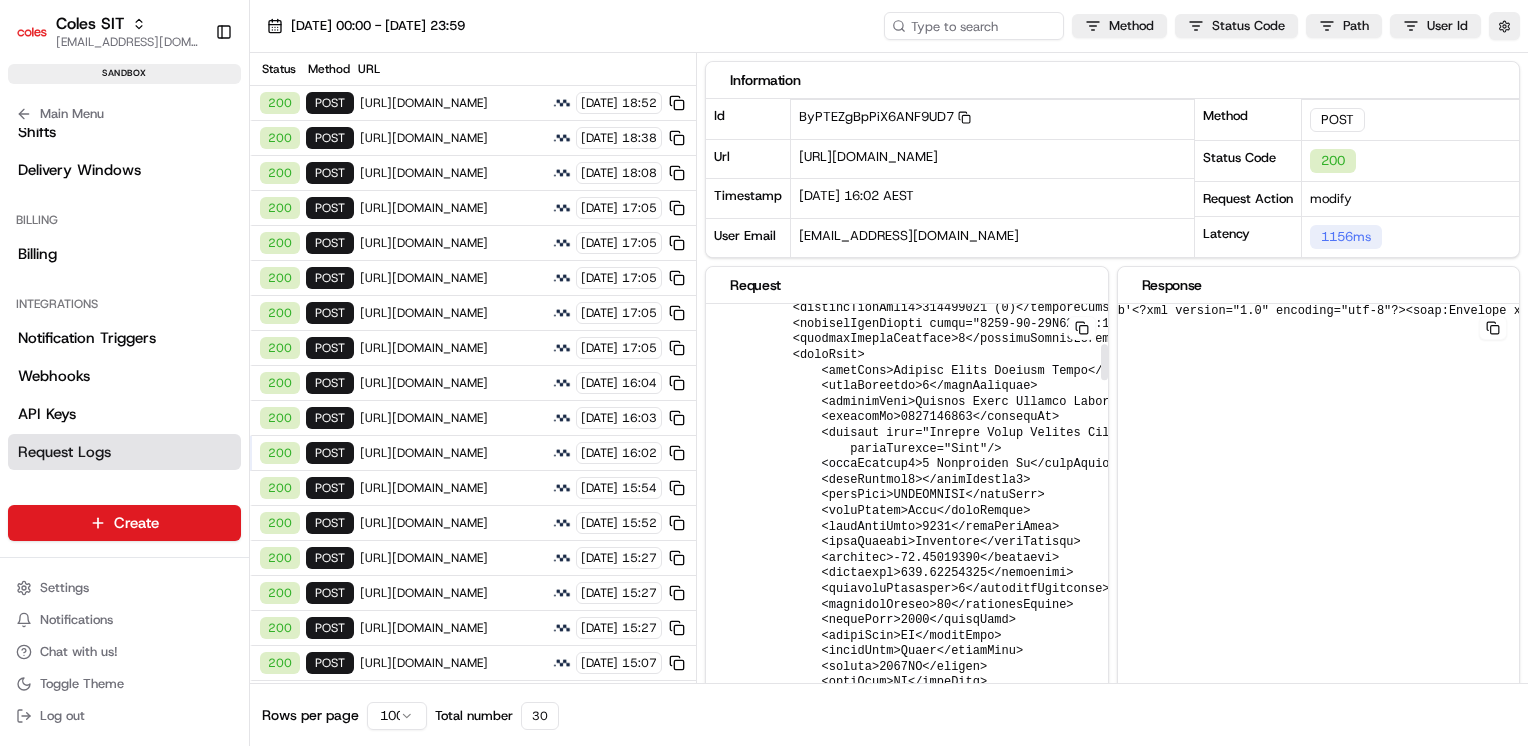 scroll, scrollTop: 456, scrollLeft: 0, axis: vertical 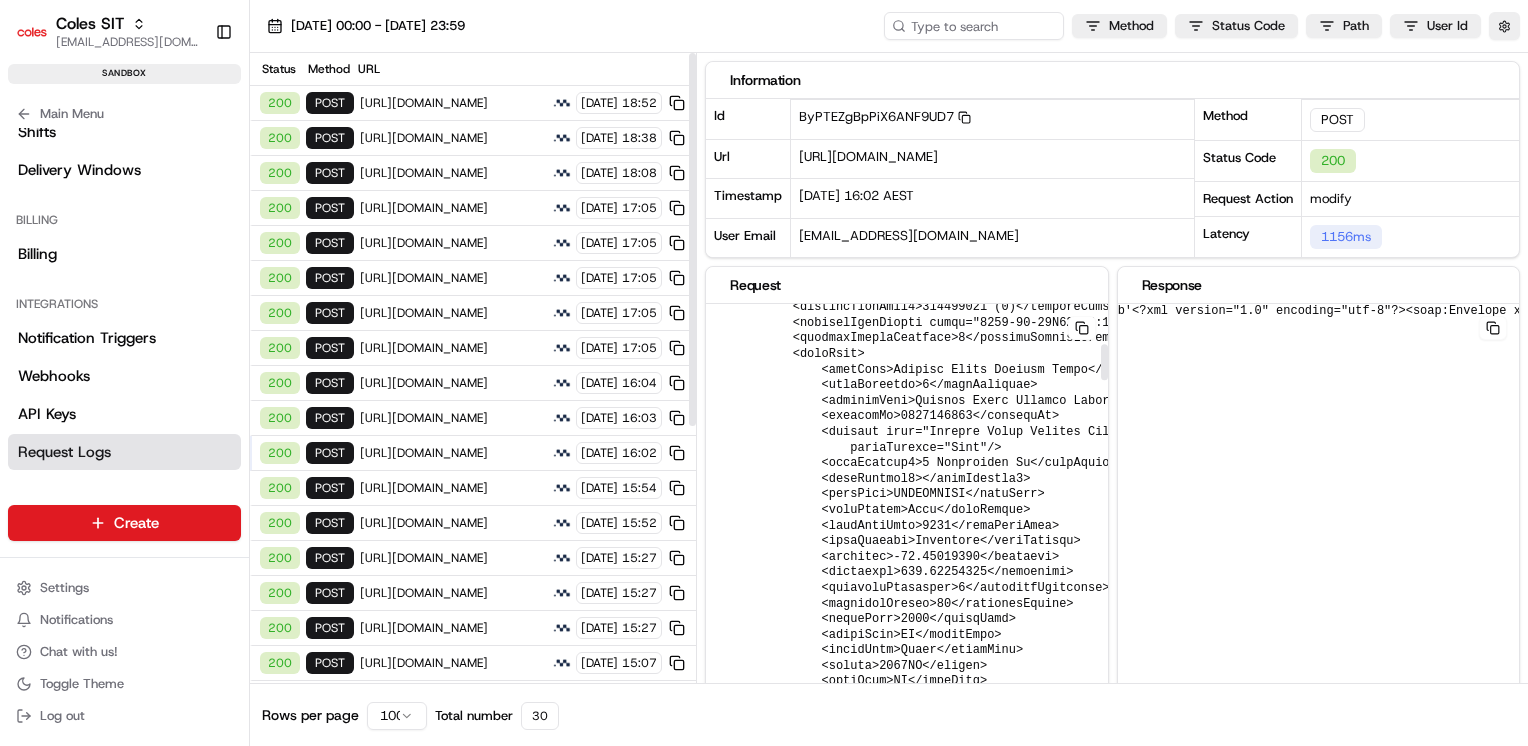 click on "[URL][DOMAIN_NAME]" at bounding box center [453, 488] 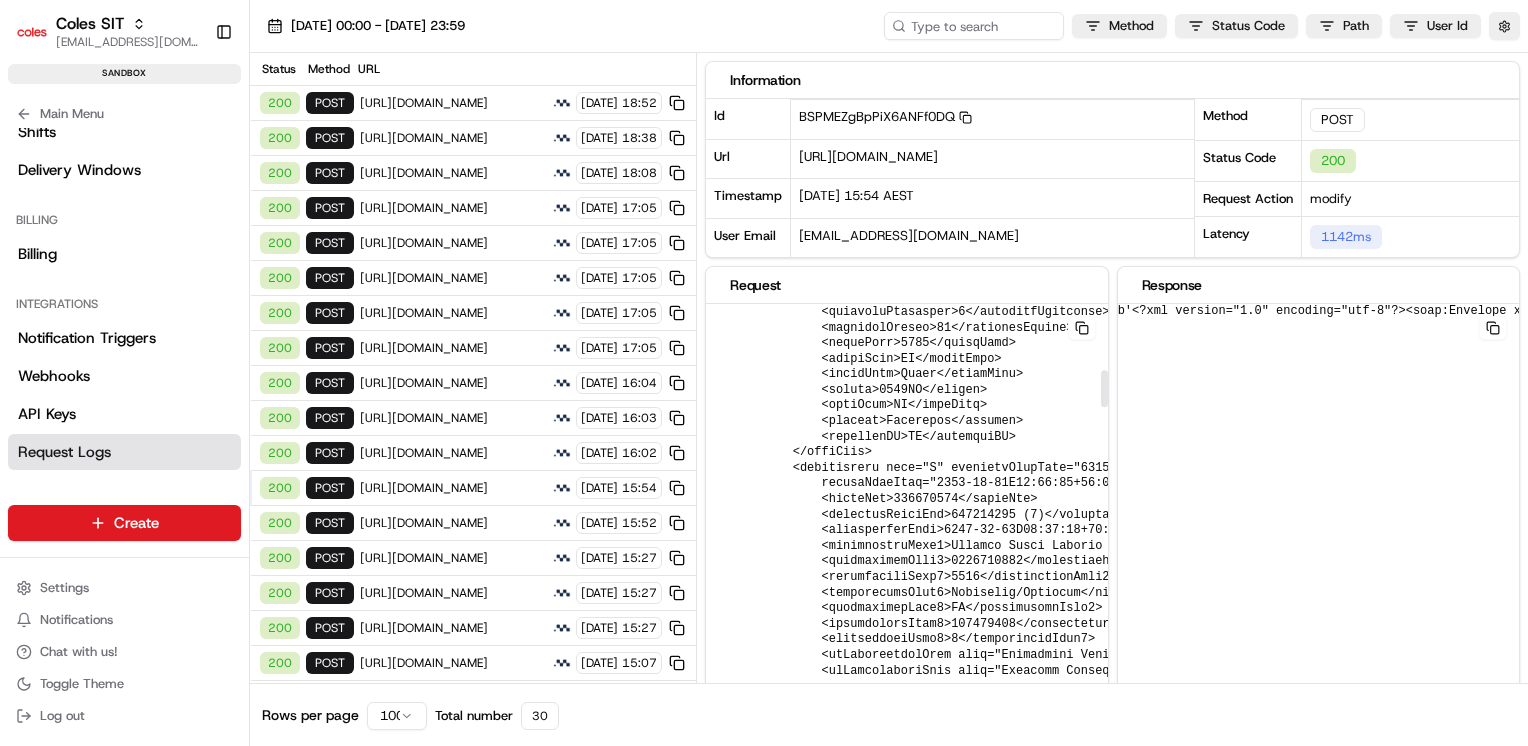 scroll, scrollTop: 735, scrollLeft: 0, axis: vertical 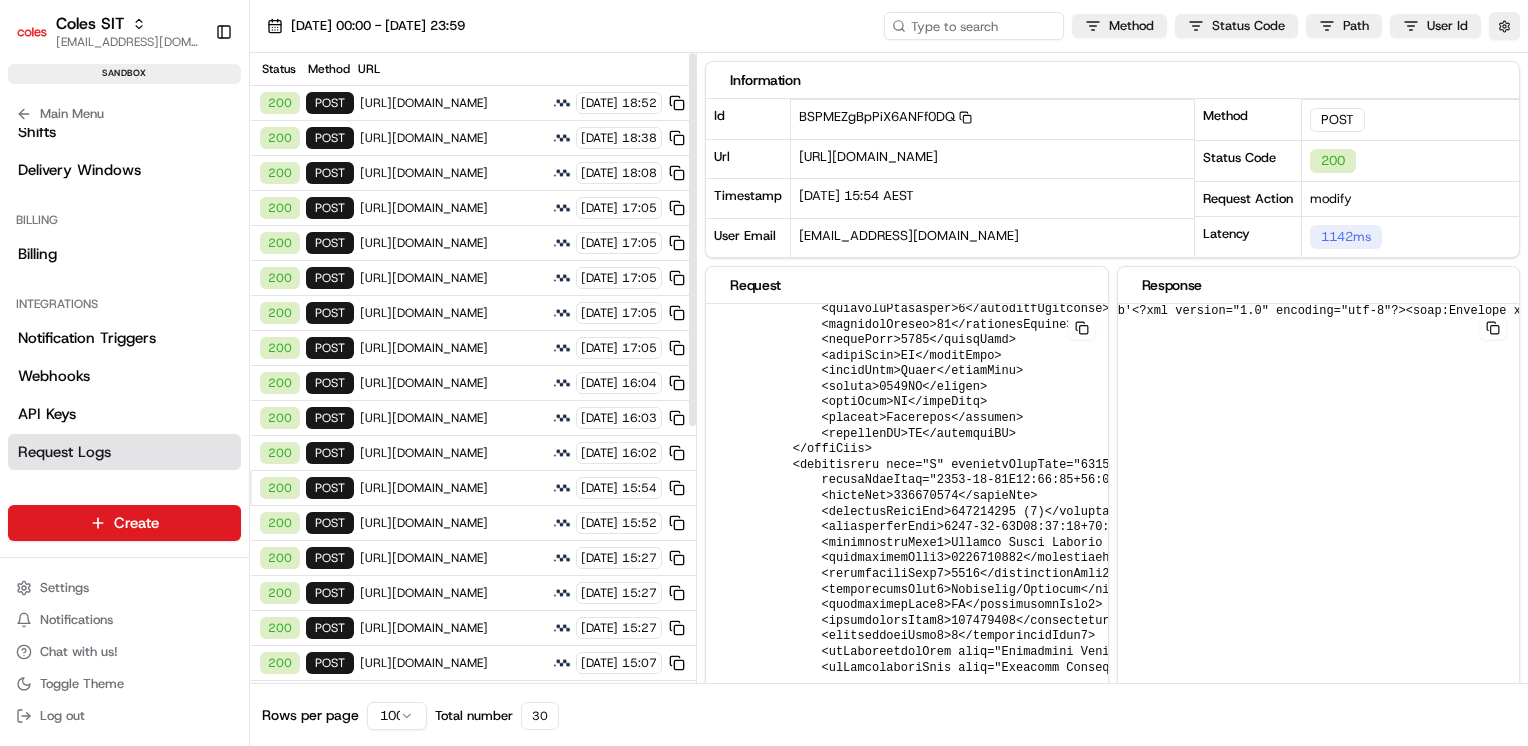 click on "200 POST [URL][DOMAIN_NAME] [DATE] 15:27" at bounding box center (473, 558) 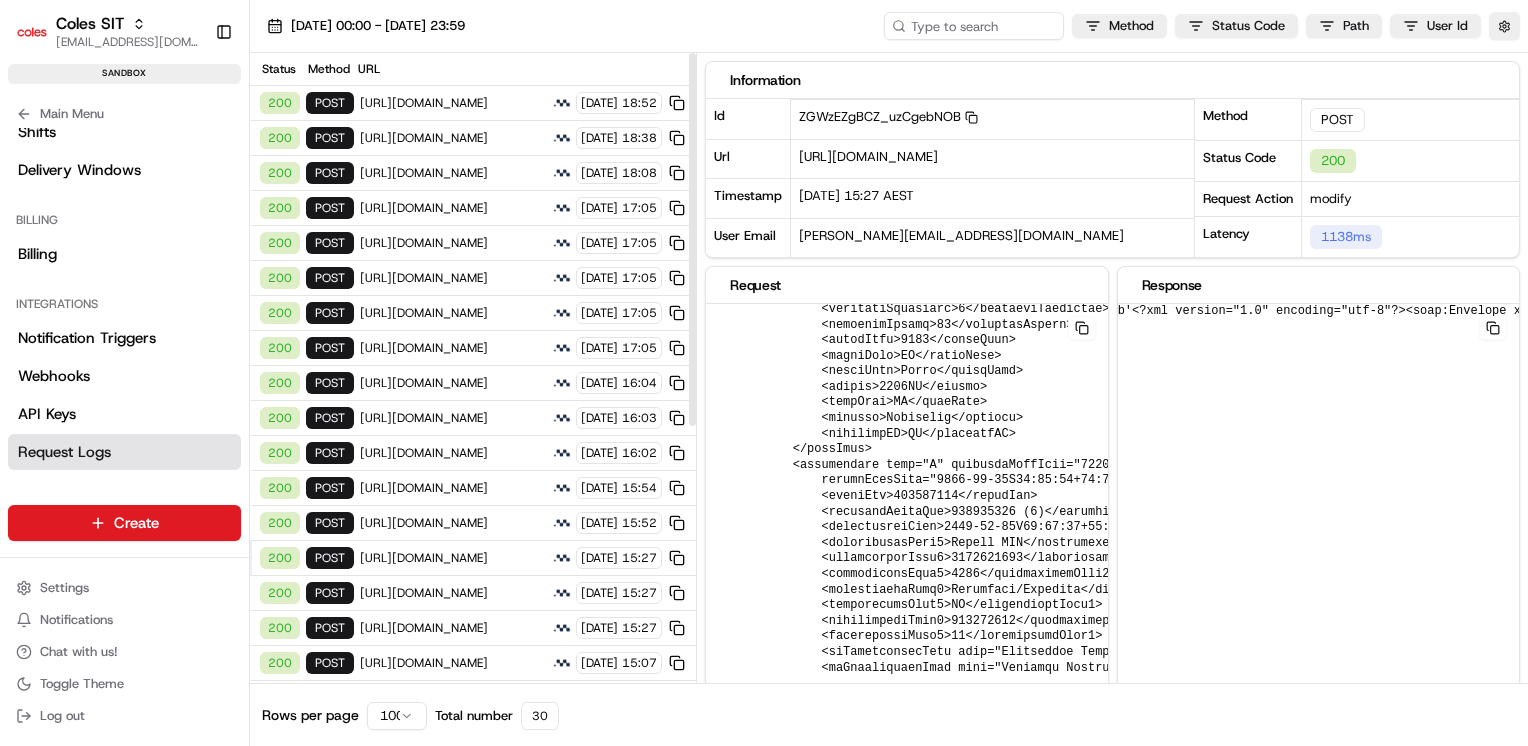 click on "[URL][DOMAIN_NAME]" at bounding box center (453, 348) 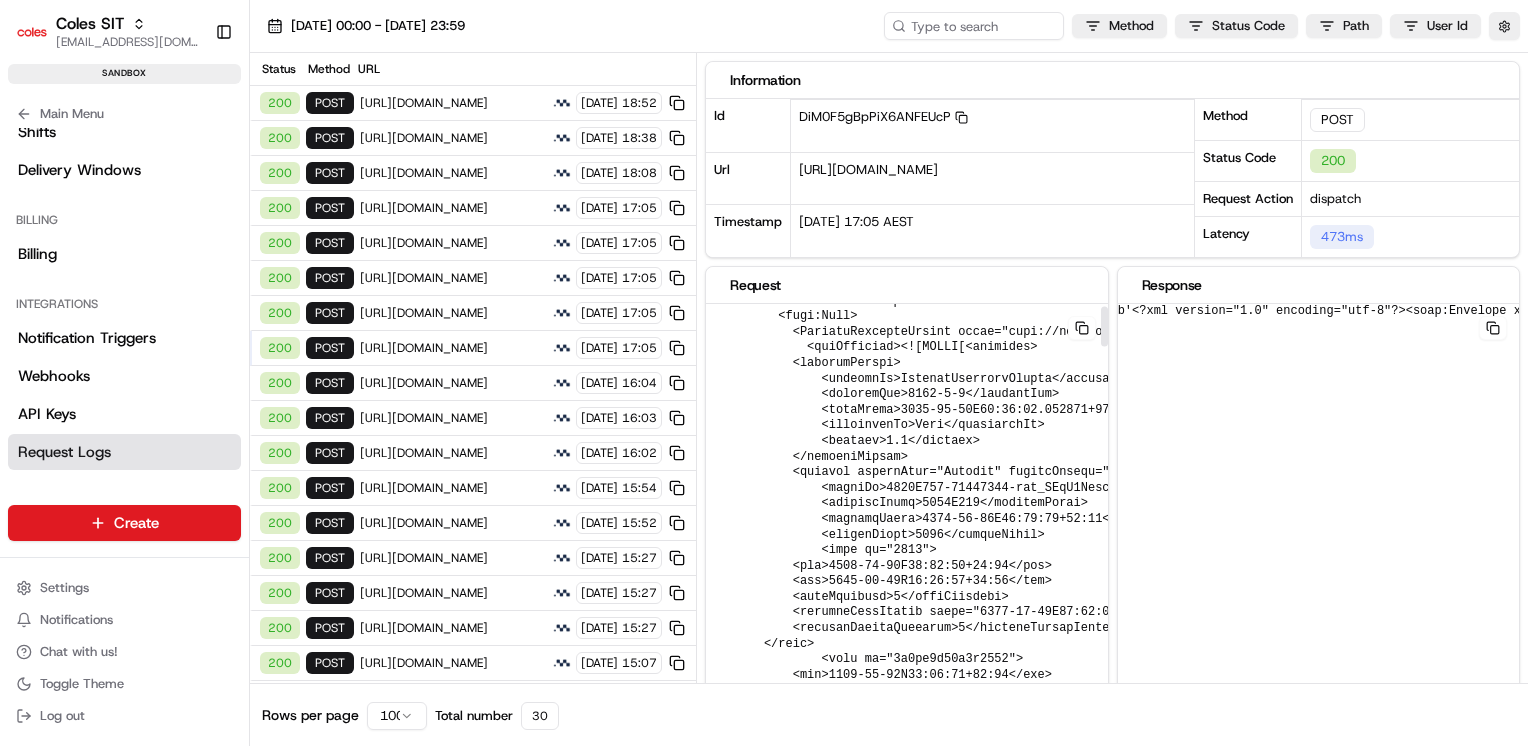 scroll, scrollTop: 0, scrollLeft: 0, axis: both 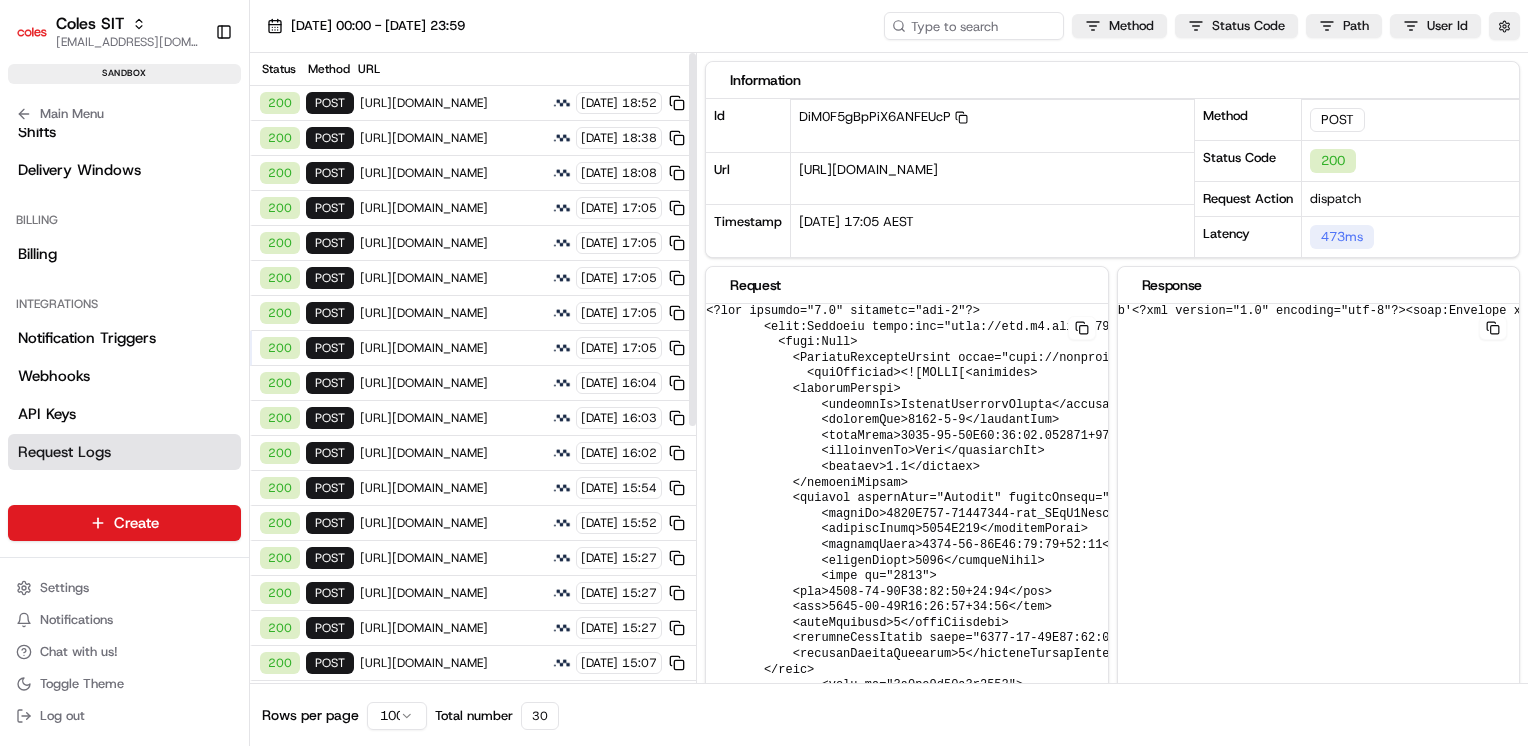 click on "[URL][DOMAIN_NAME]" at bounding box center [453, 313] 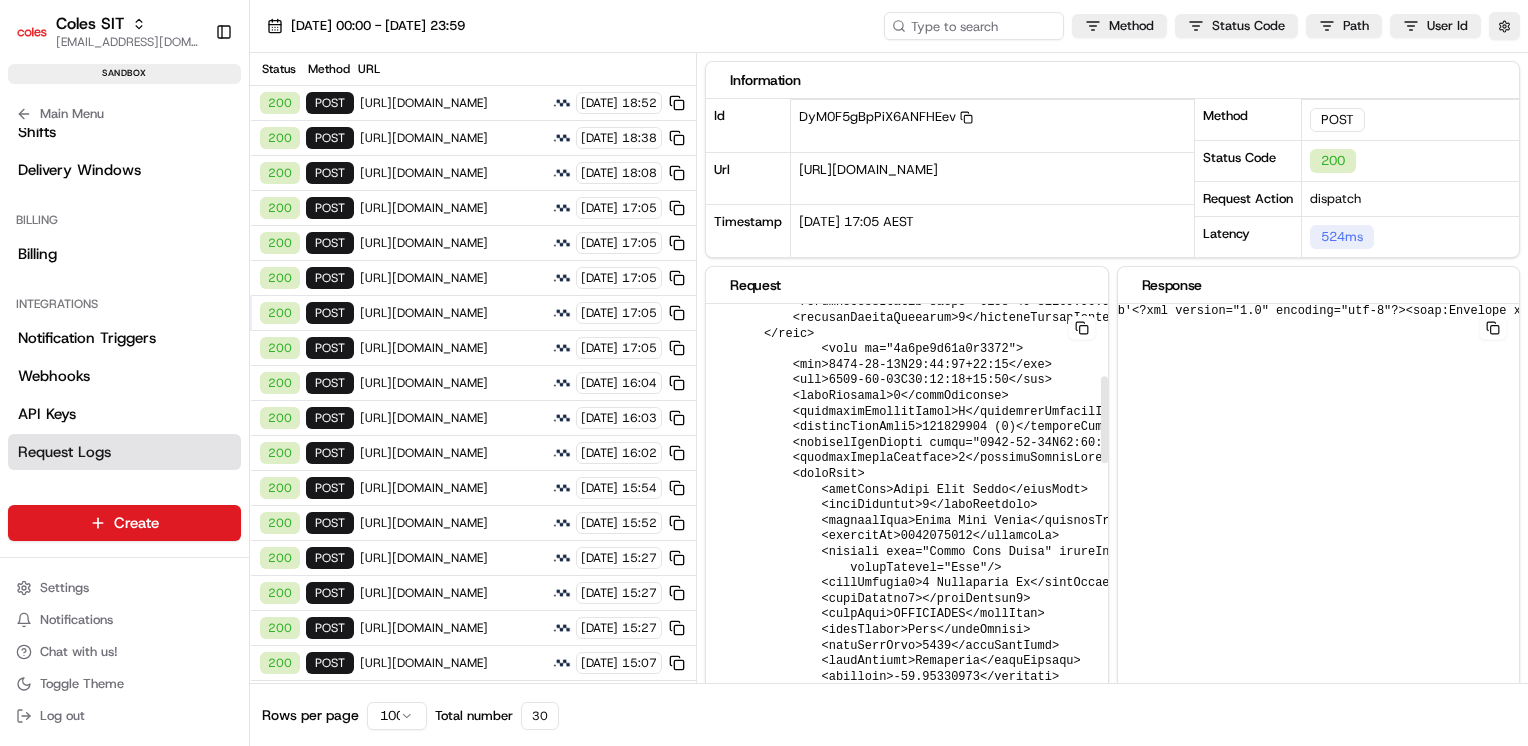 scroll, scrollTop: 344, scrollLeft: 0, axis: vertical 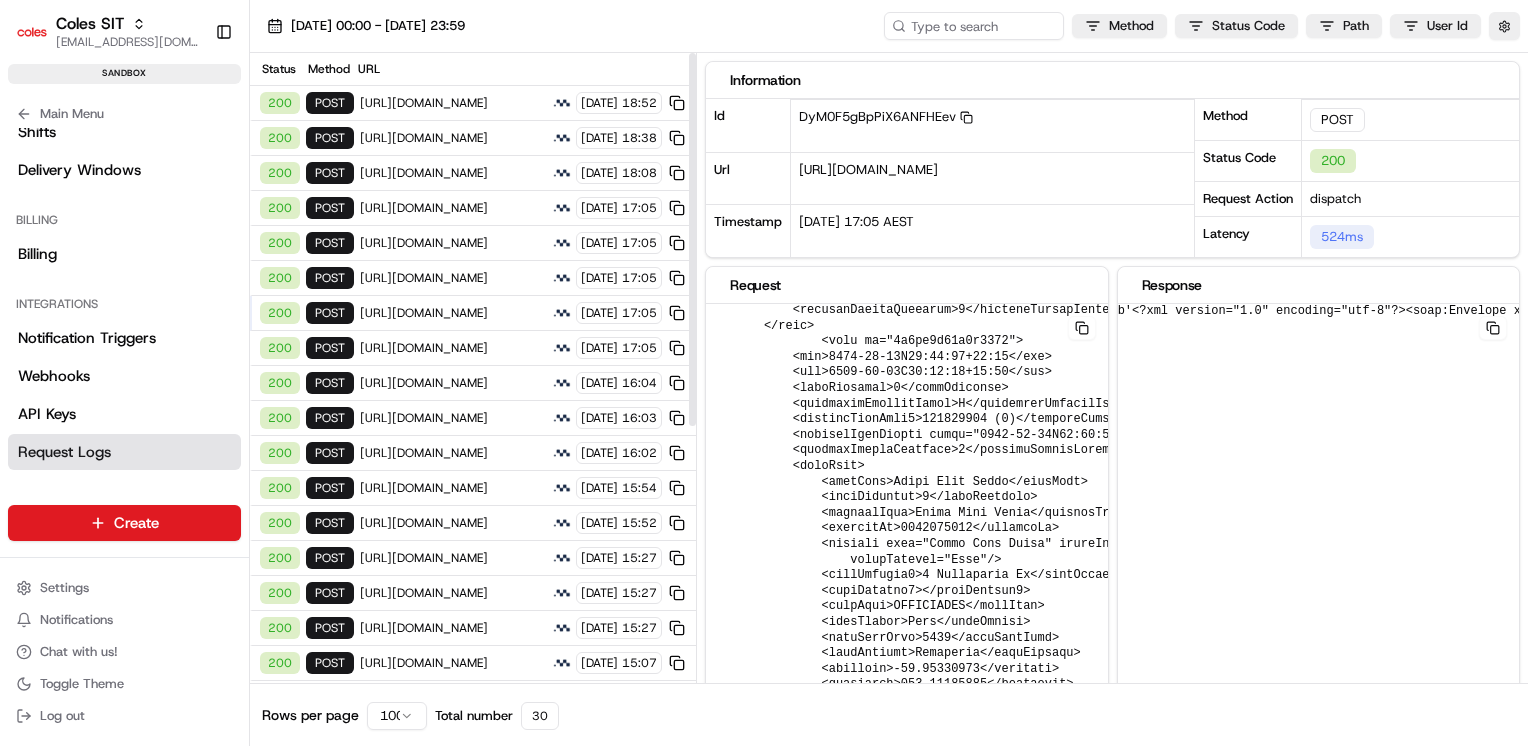 click on "[URL][DOMAIN_NAME]" at bounding box center (453, 278) 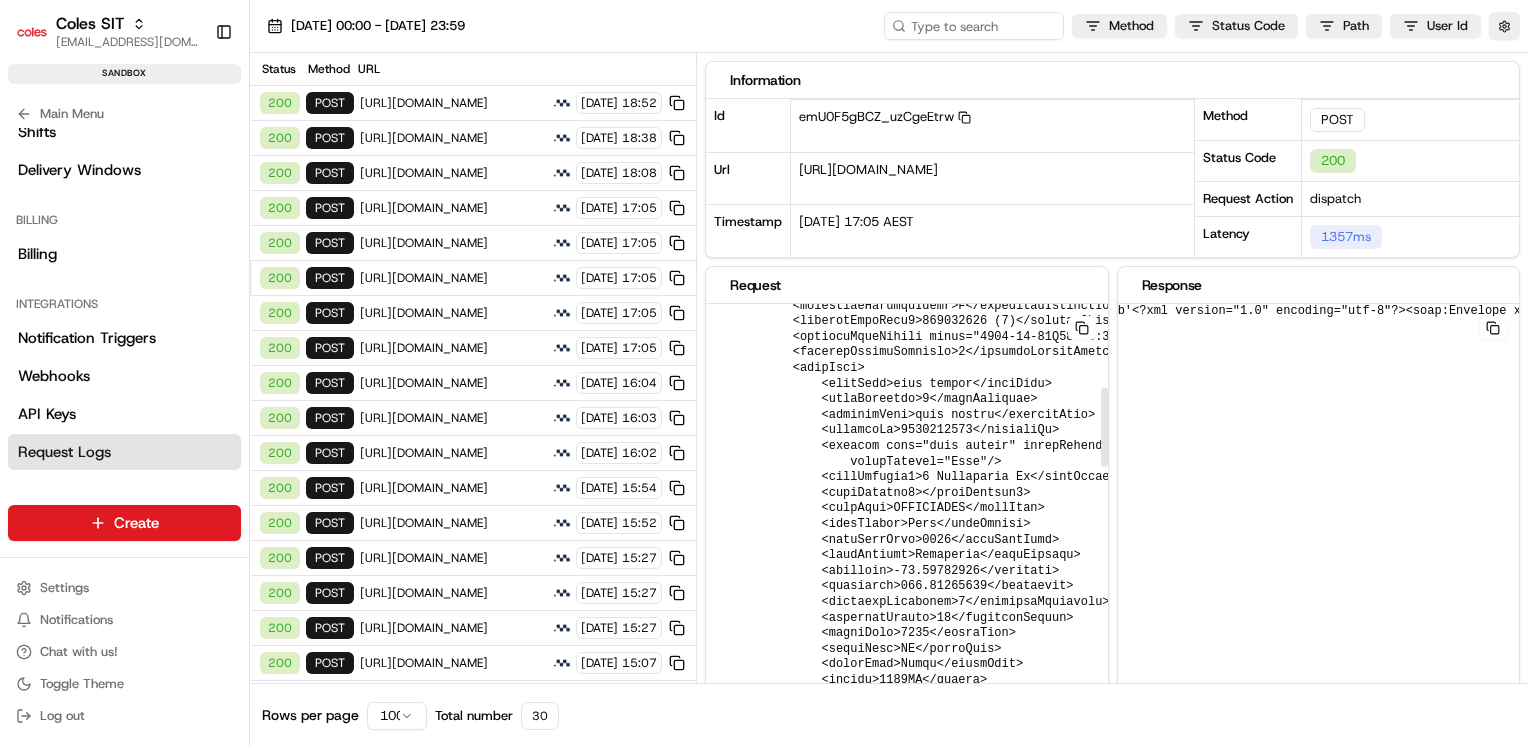 scroll, scrollTop: 447, scrollLeft: 0, axis: vertical 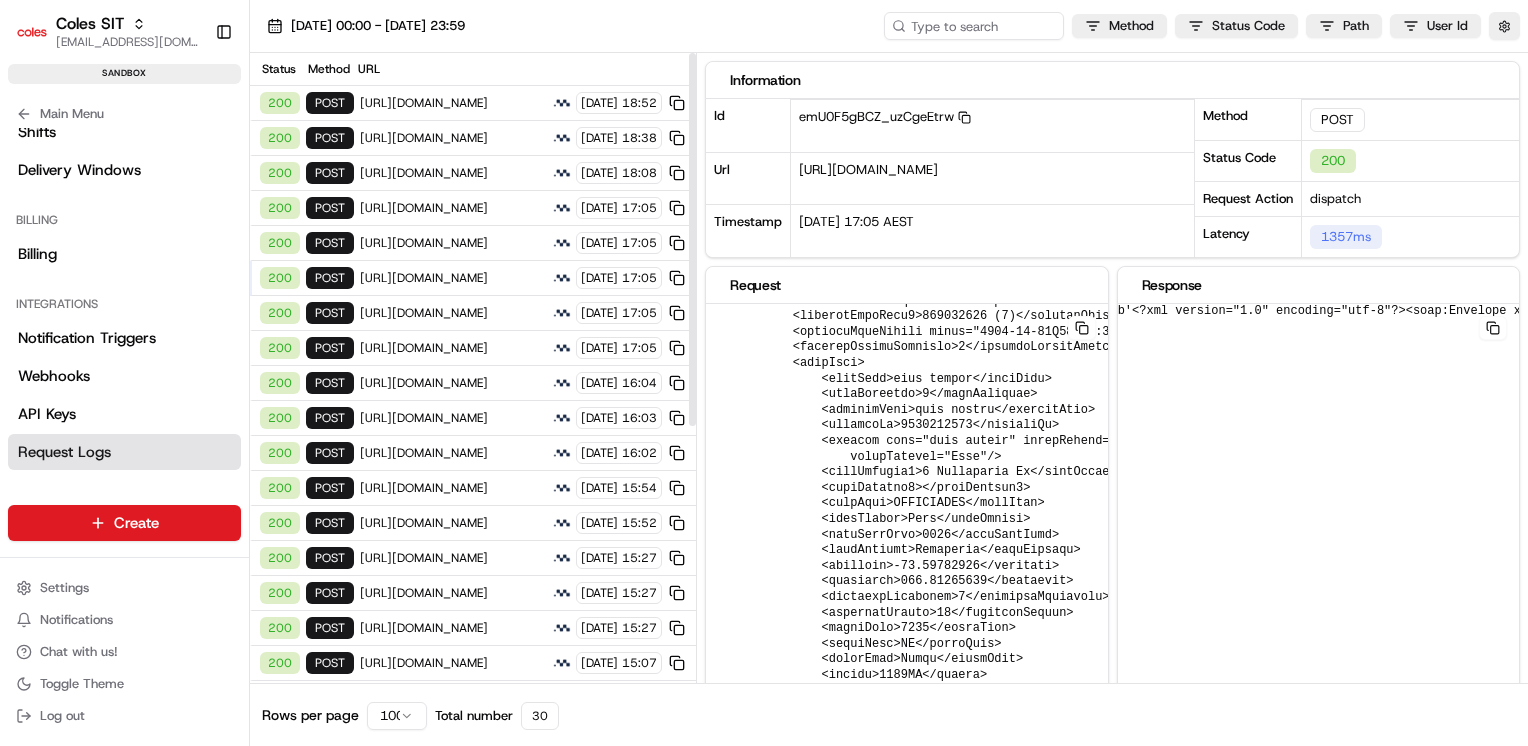 click on "[URL][DOMAIN_NAME]" at bounding box center [453, 243] 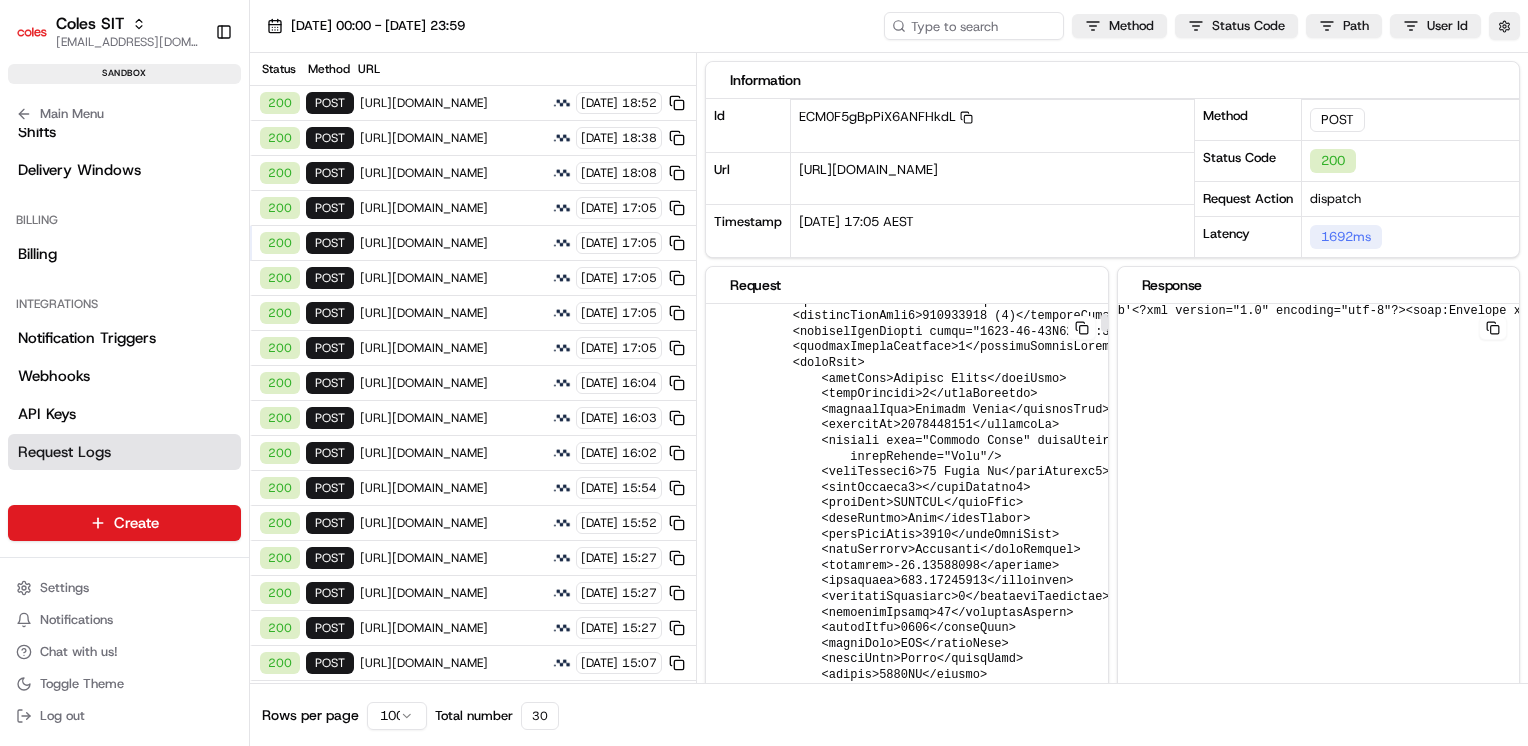 click at bounding box center [1343, 9010] 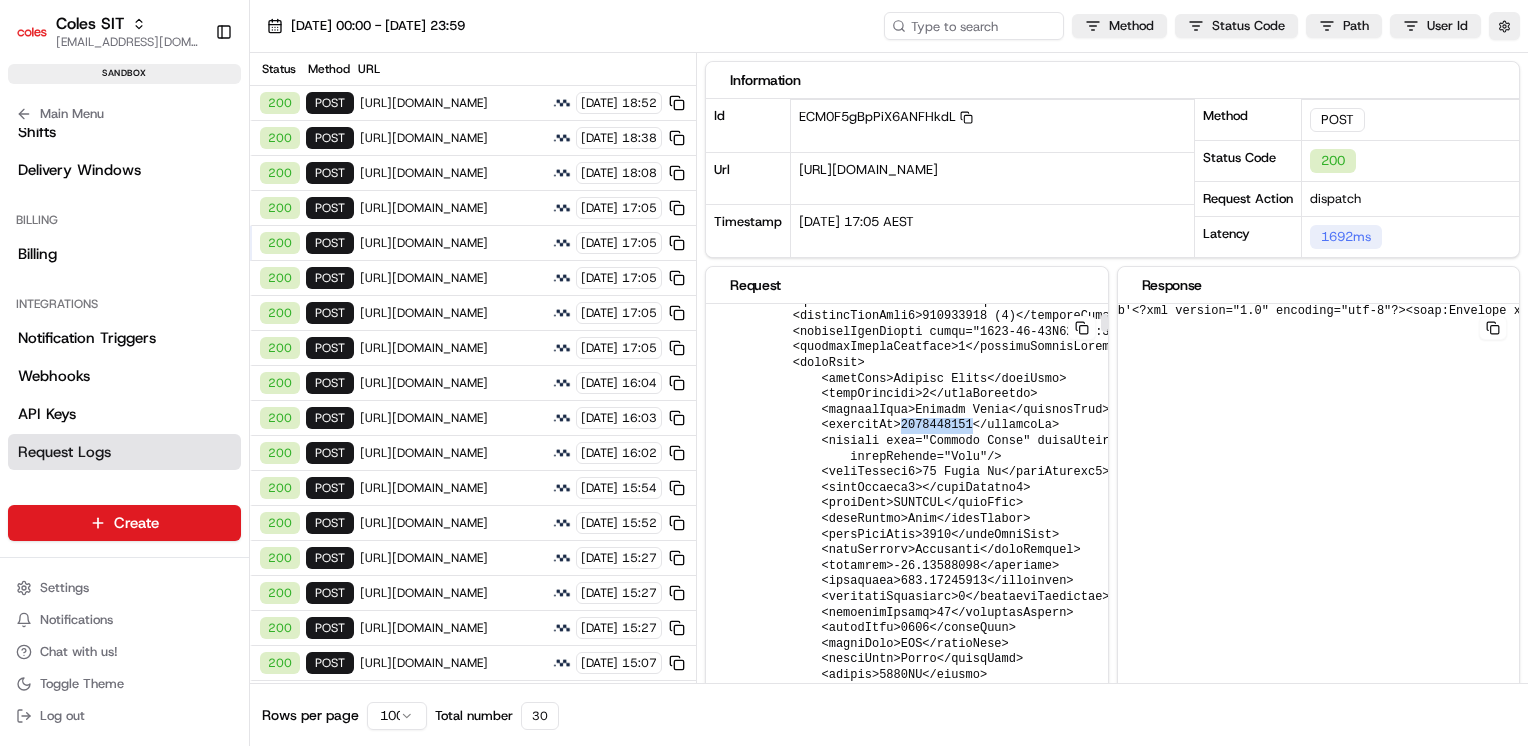 click at bounding box center (1343, 9010) 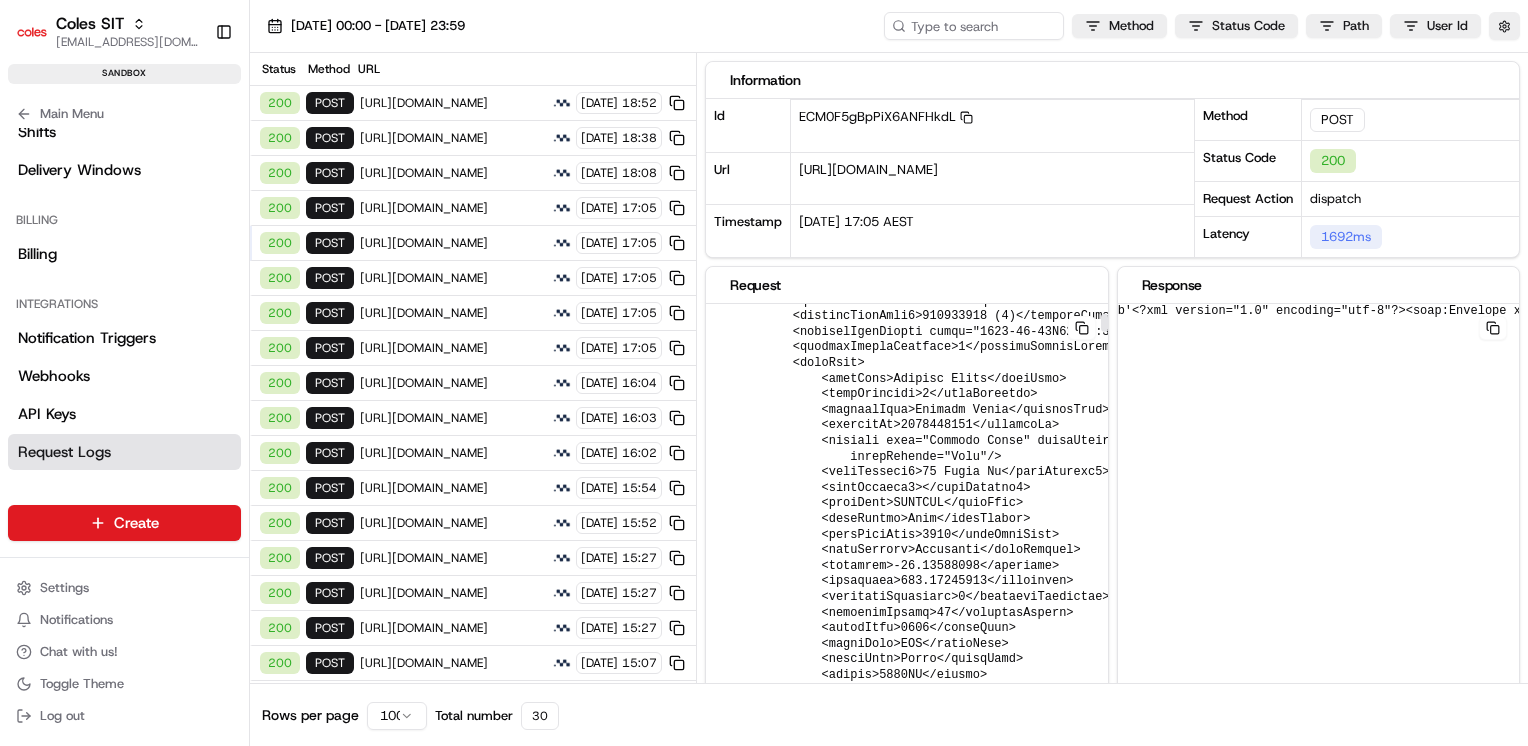 drag, startPoint x: 907, startPoint y: 422, endPoint x: 992, endPoint y: 530, distance: 137.43726 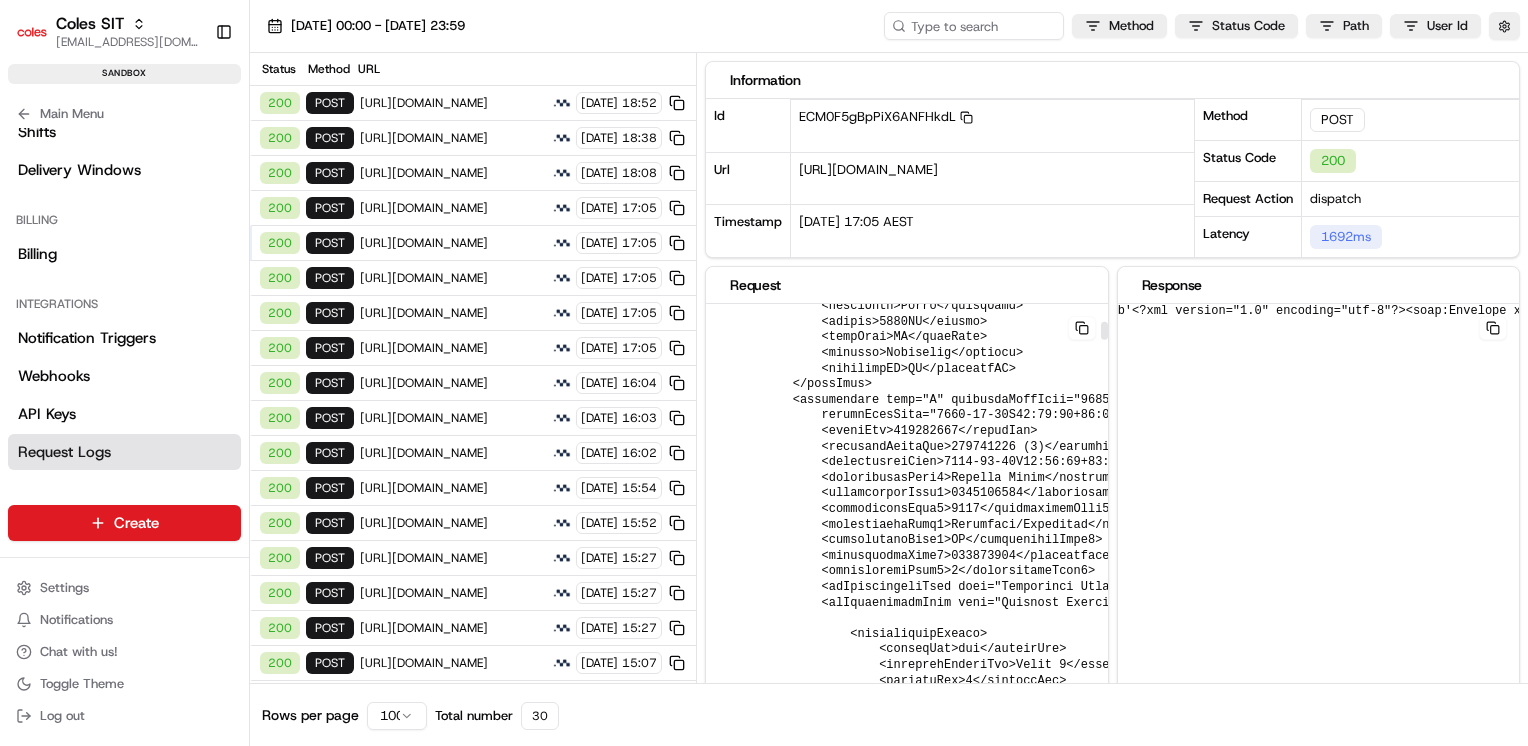 scroll, scrollTop: 804, scrollLeft: 0, axis: vertical 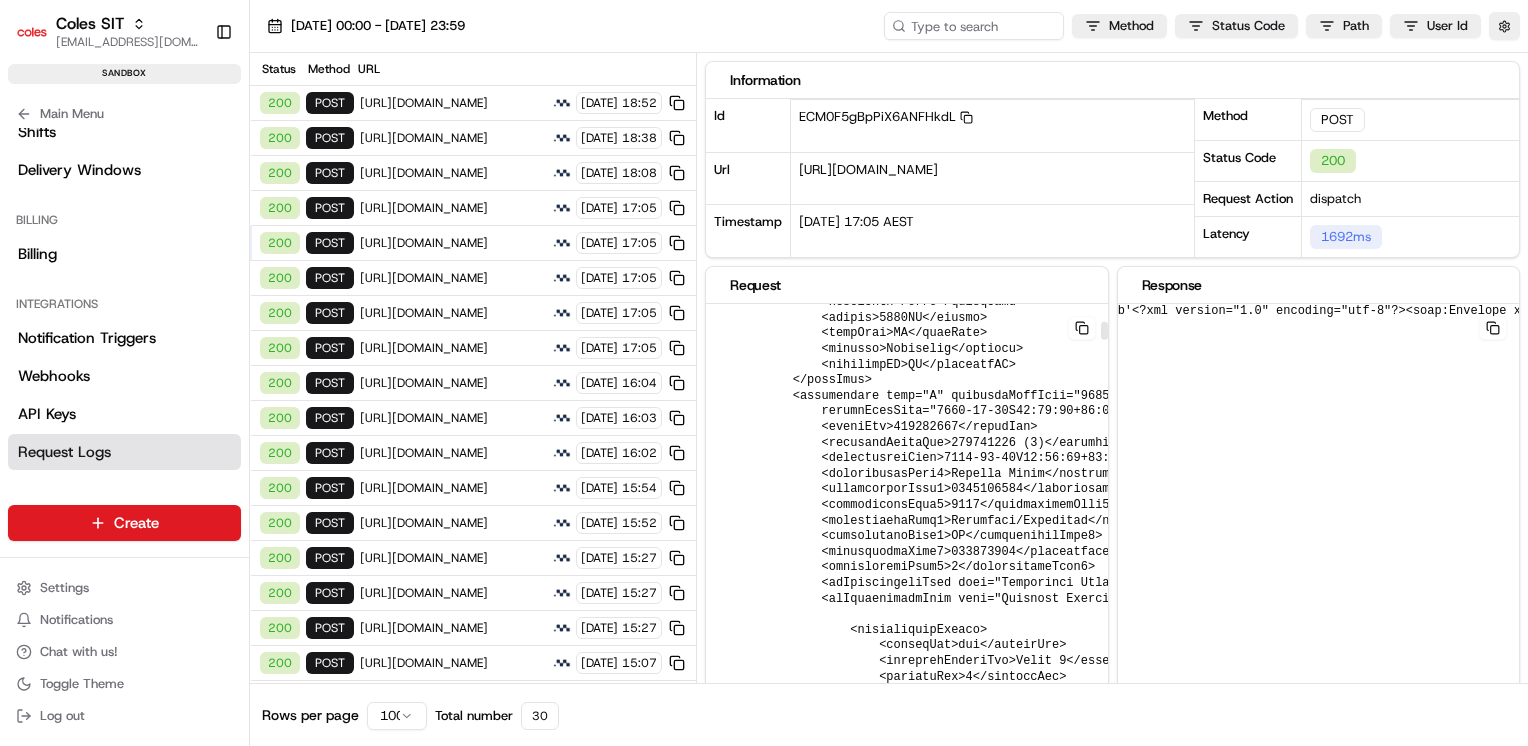 click at bounding box center (1343, 8653) 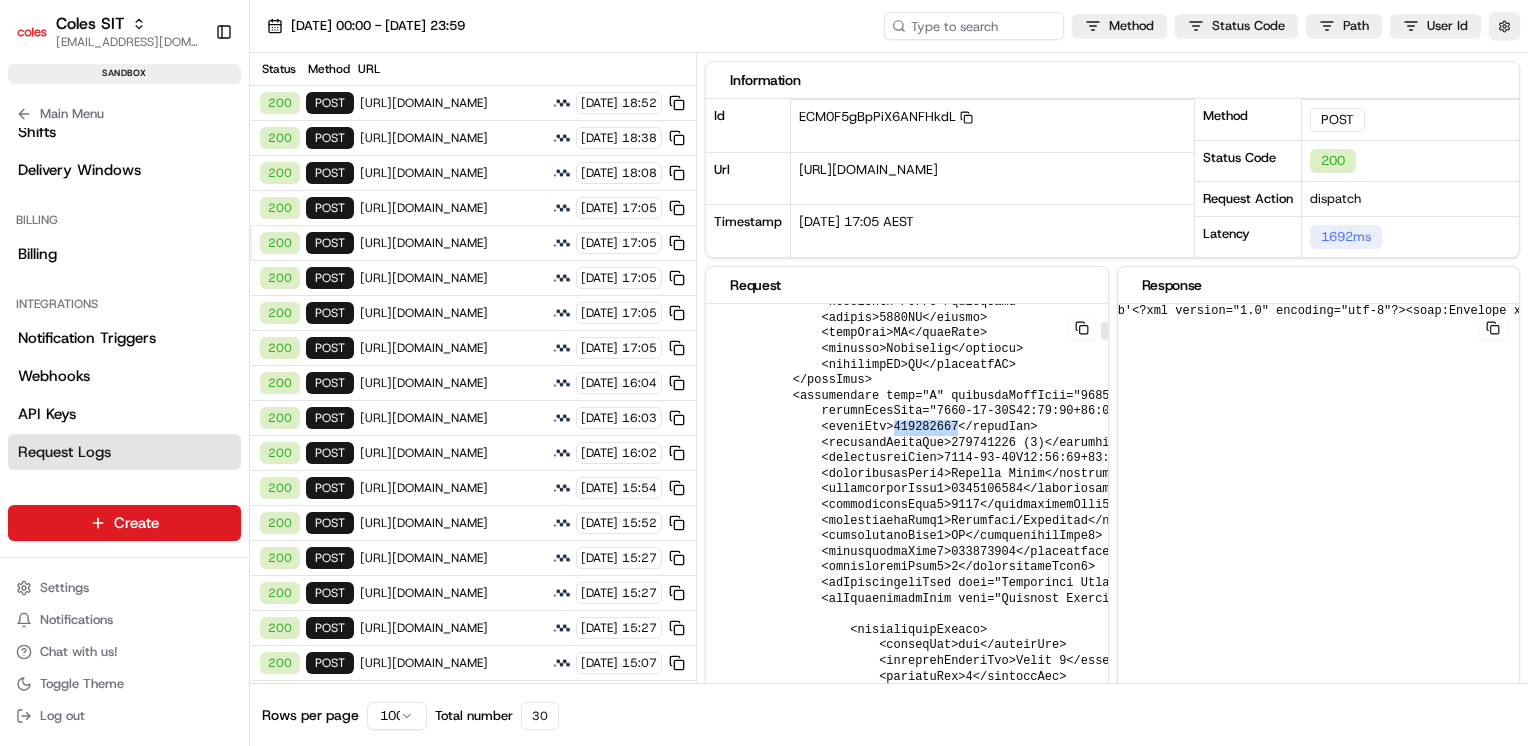 click at bounding box center (1343, 8653) 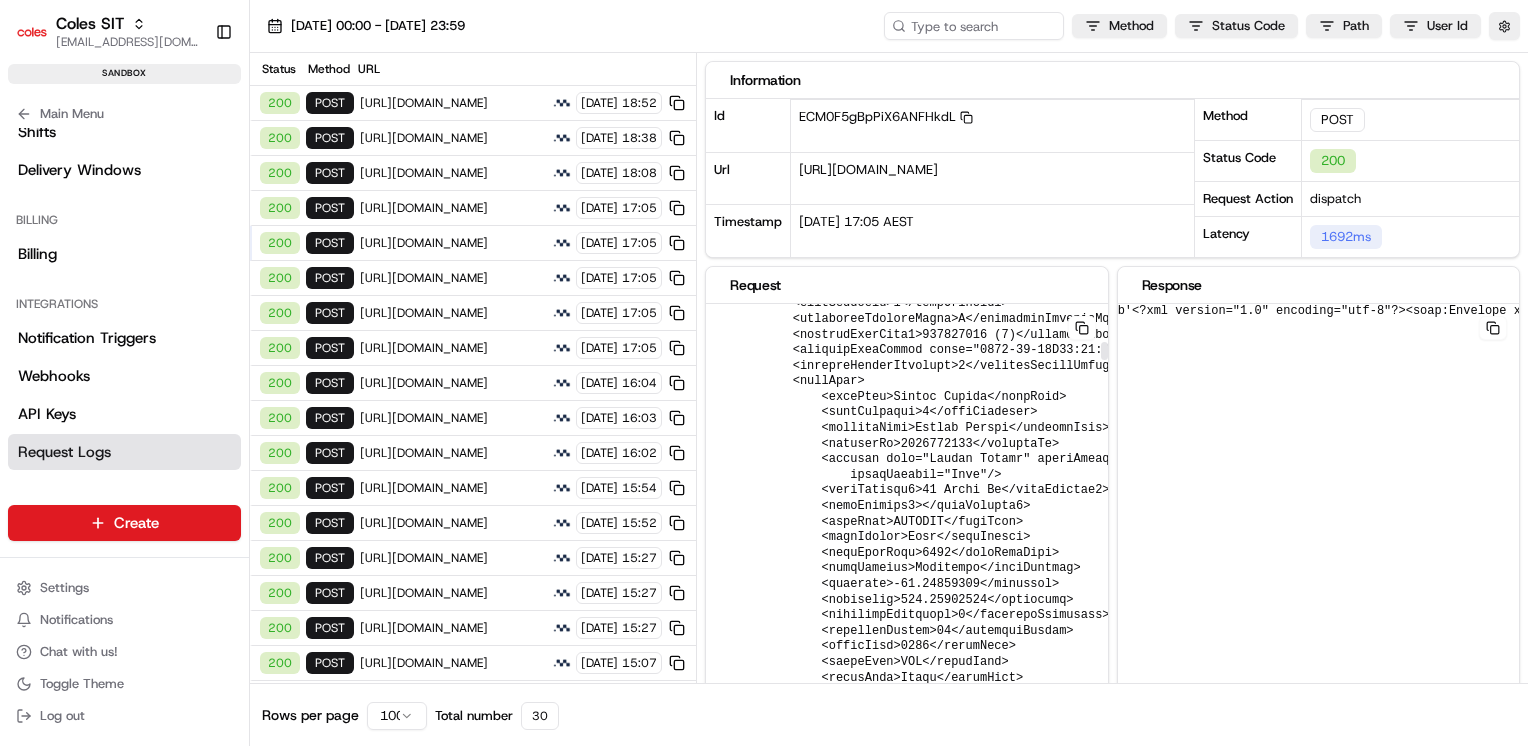 scroll, scrollTop: 1731, scrollLeft: 0, axis: vertical 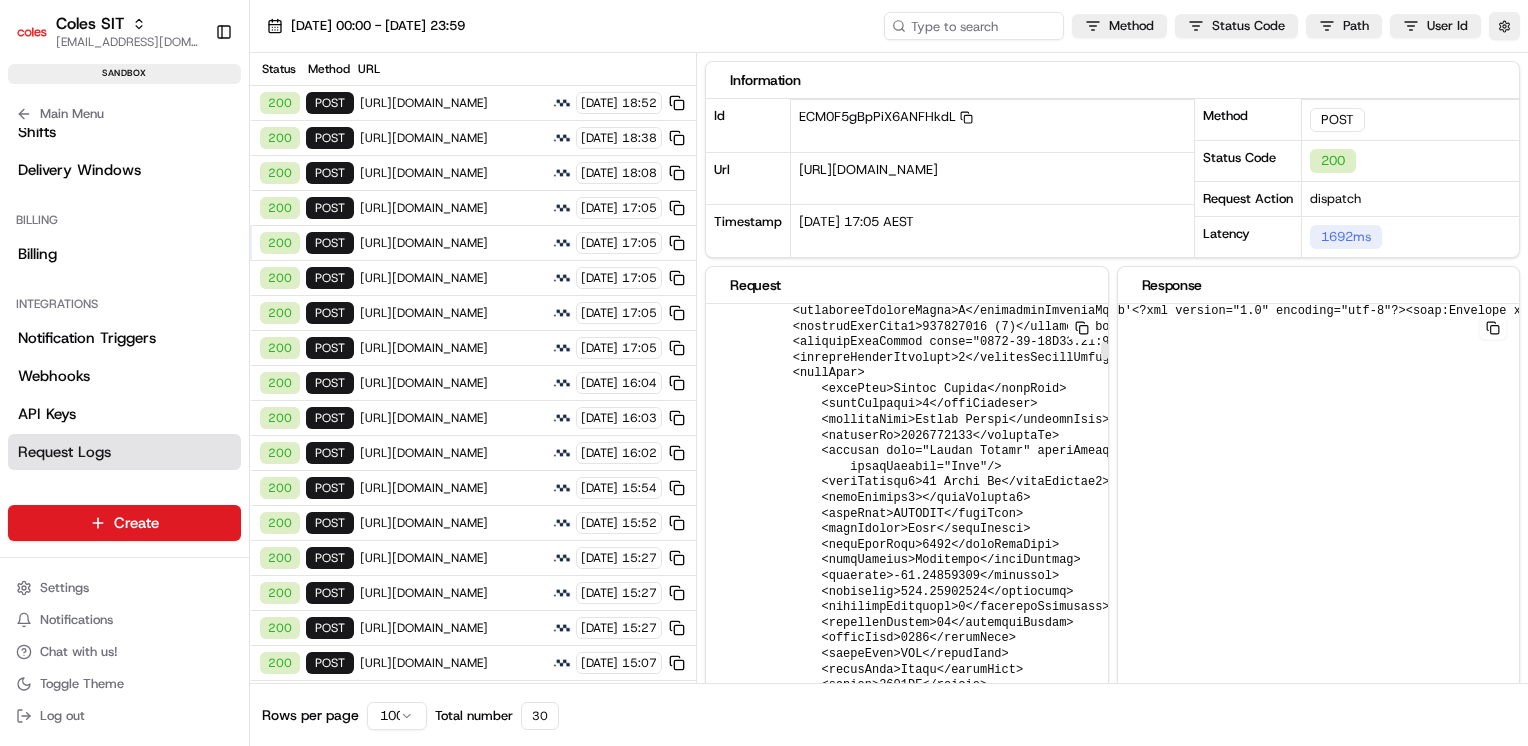 drag, startPoint x: 925, startPoint y: 421, endPoint x: 890, endPoint y: 372, distance: 60.216278 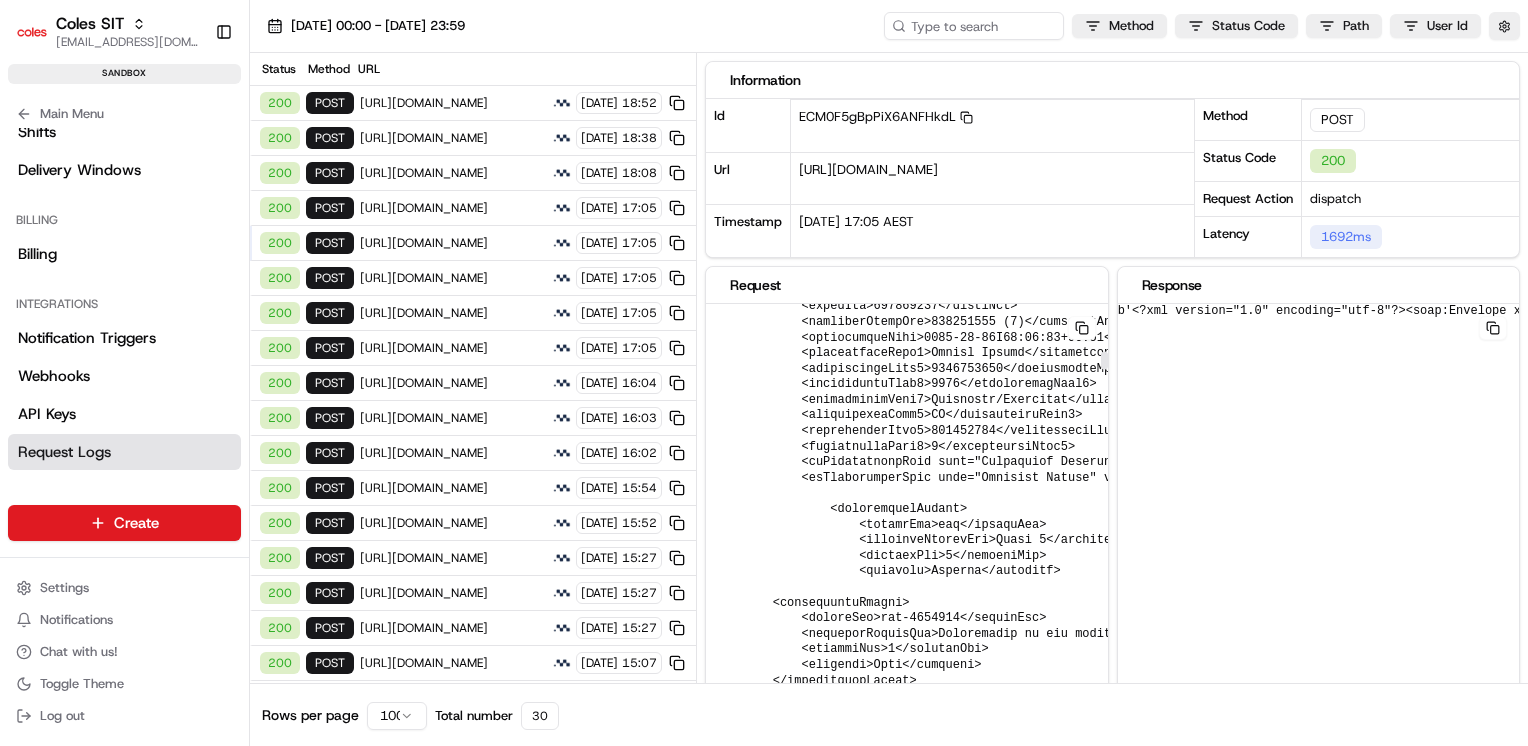 scroll, scrollTop: 2160, scrollLeft: 20, axis: both 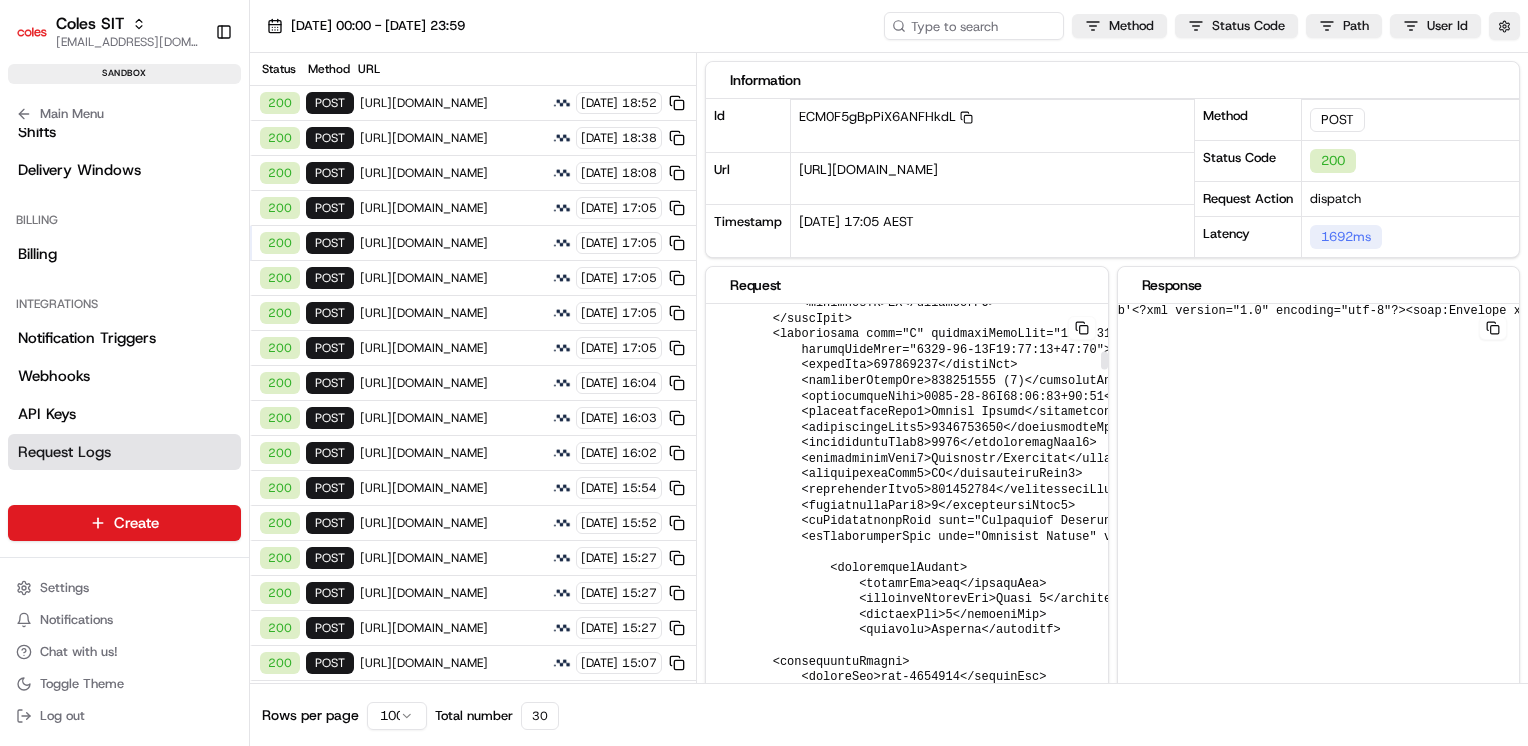 click at bounding box center (1323, 7297) 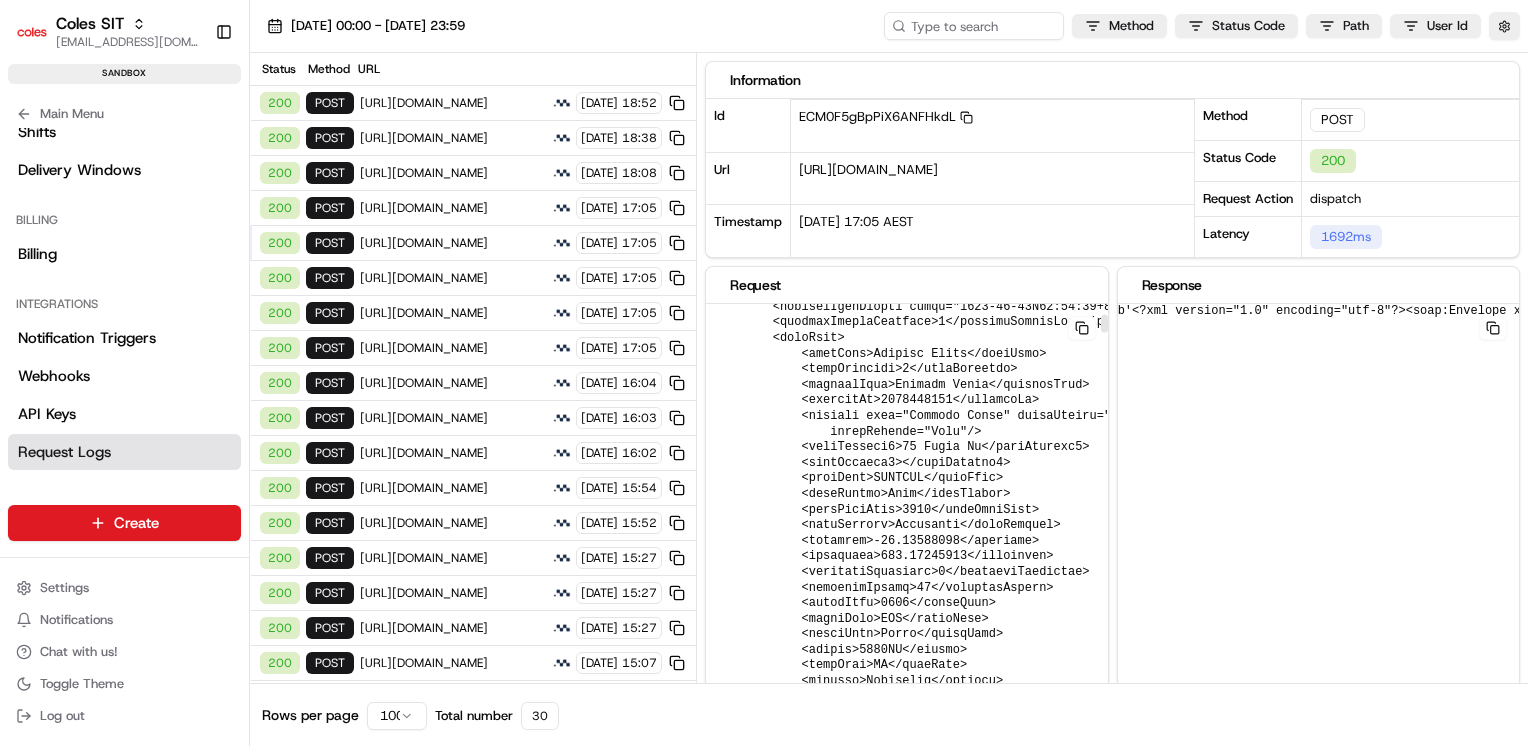 scroll, scrollTop: 7101, scrollLeft: 20, axis: both 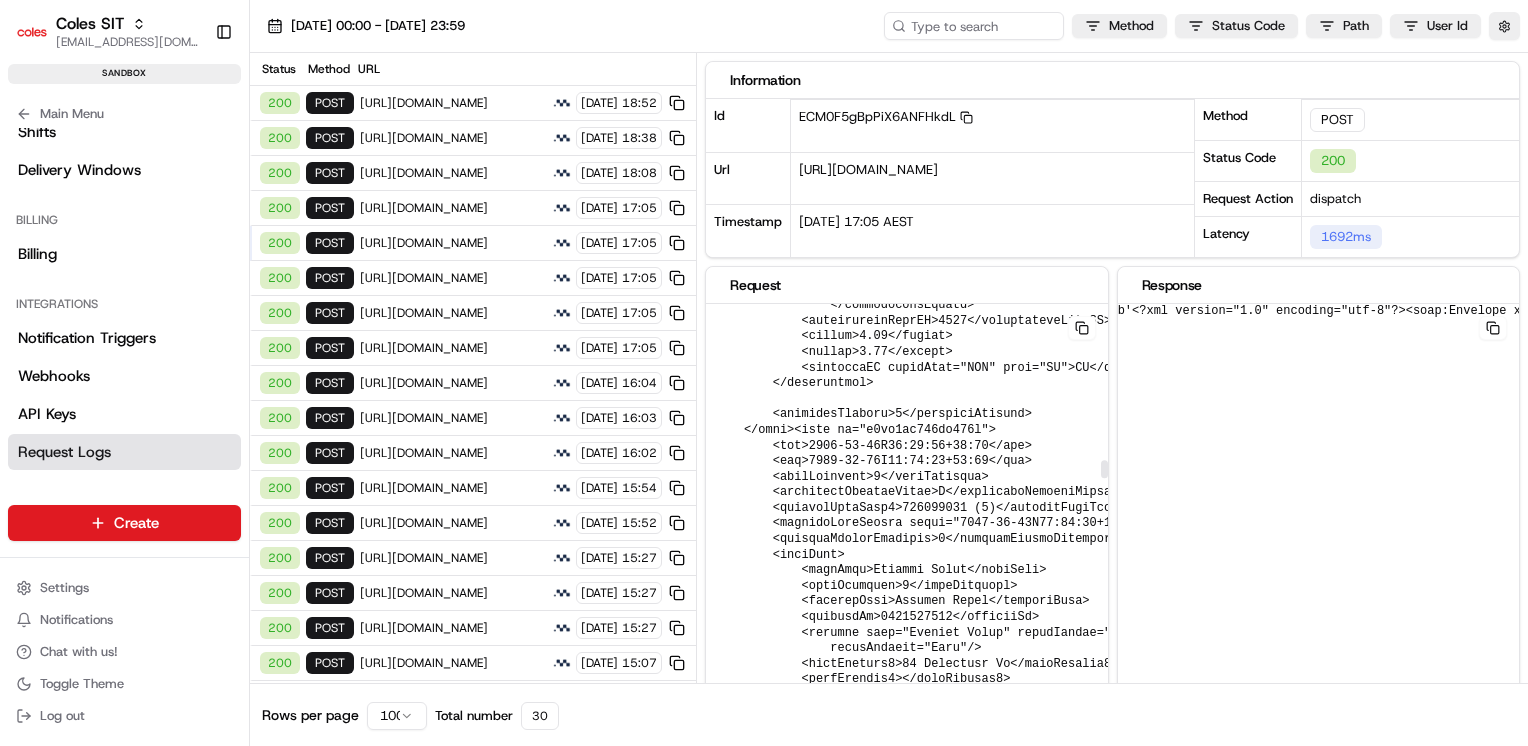 click at bounding box center [1323, 2356] 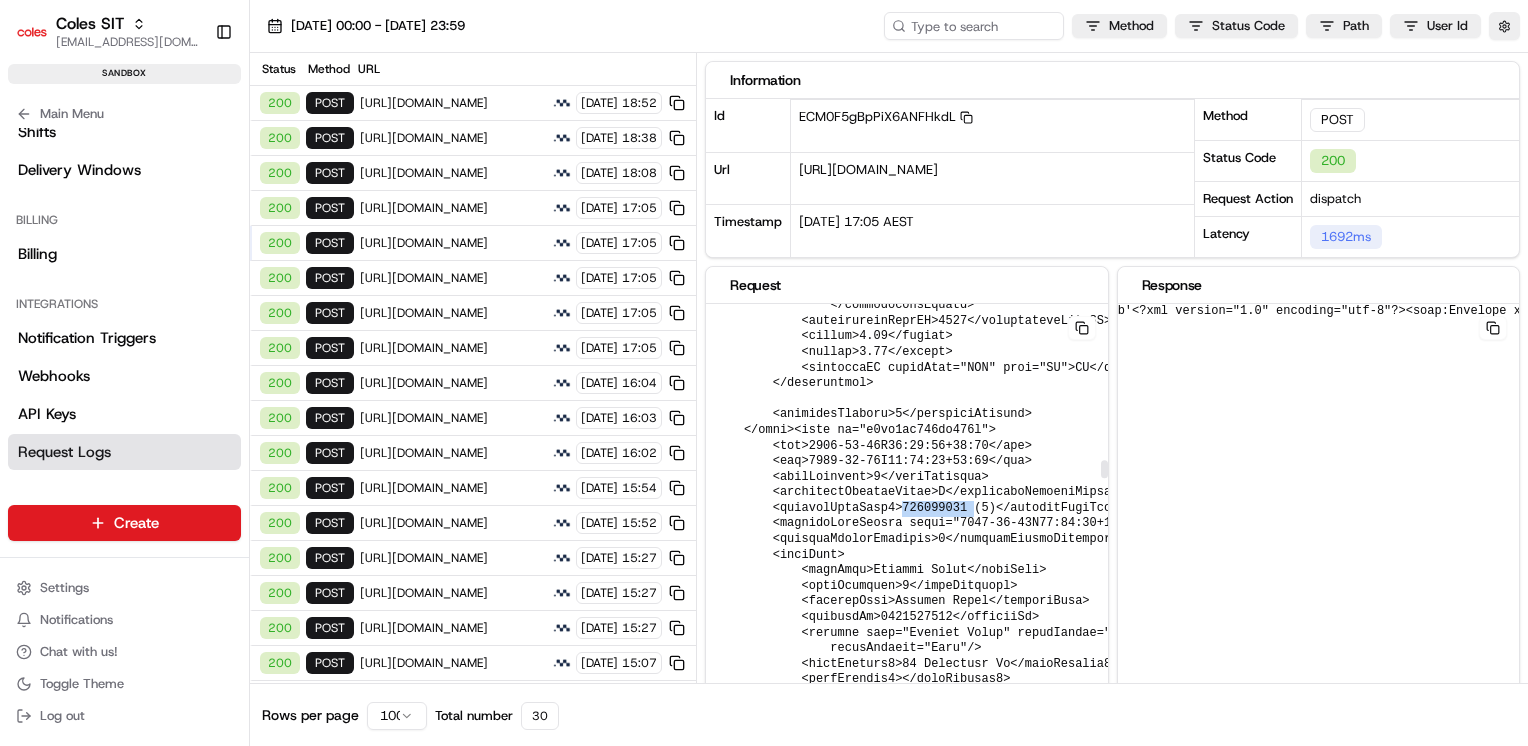 click at bounding box center (1323, 2356) 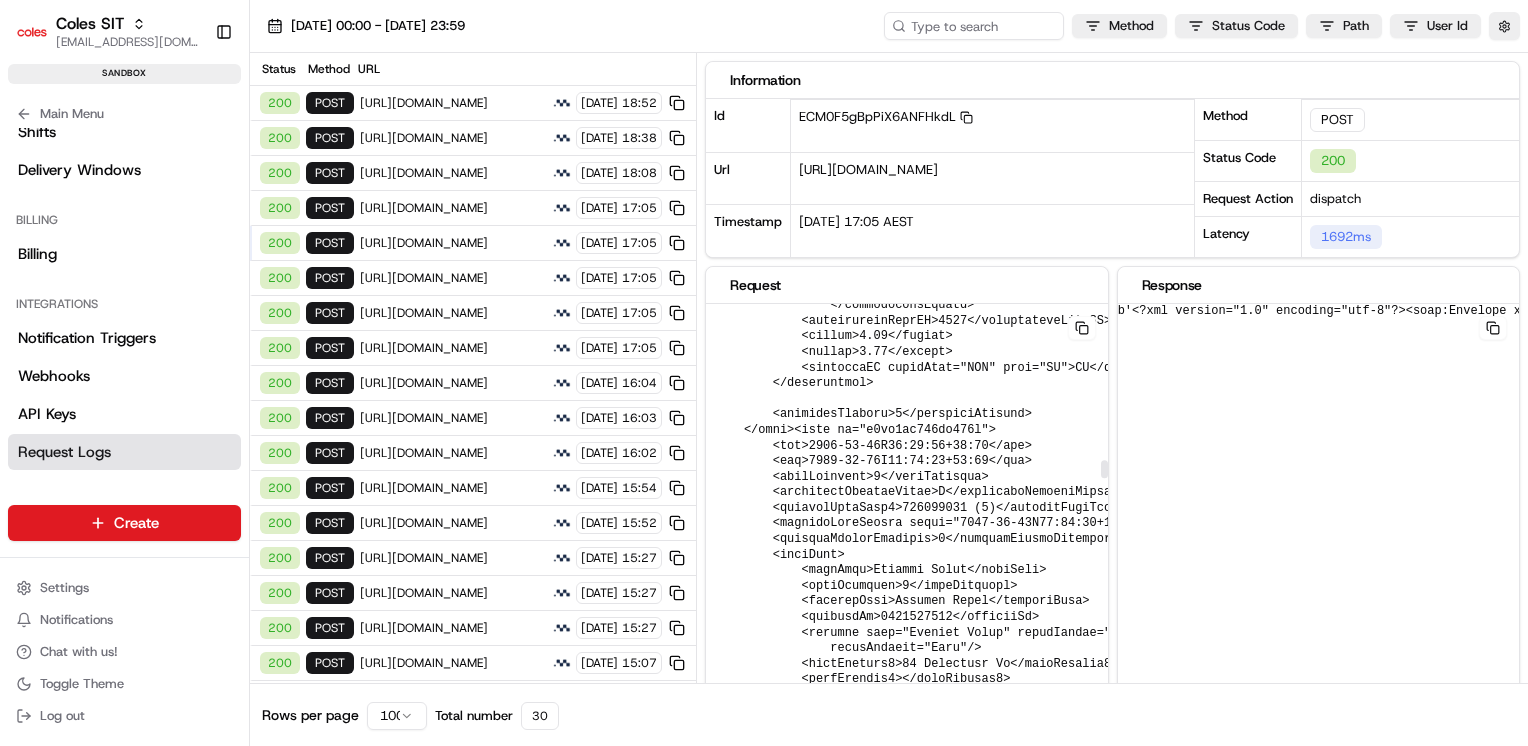click at bounding box center [1323, 2356] 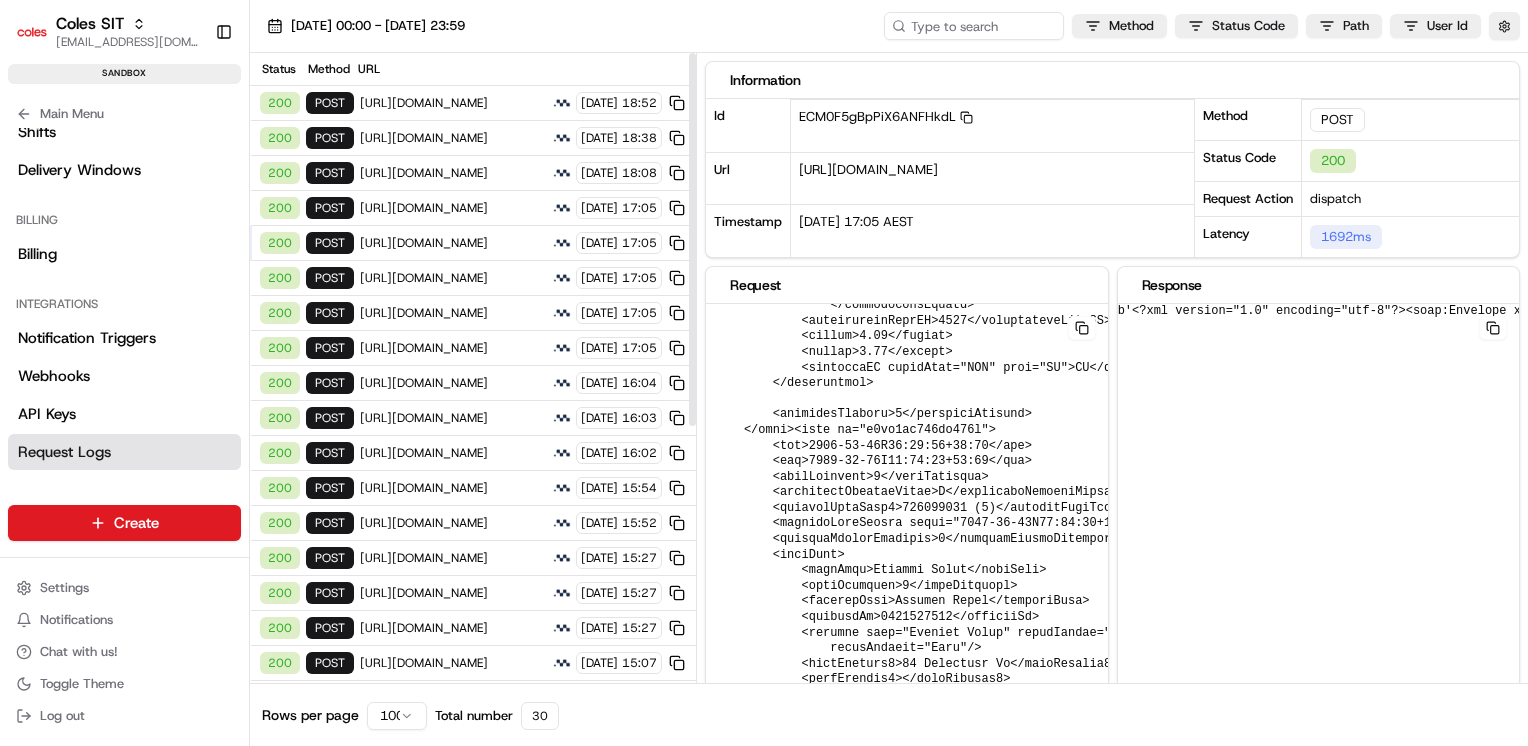 click on "17:05" at bounding box center (639, 243) 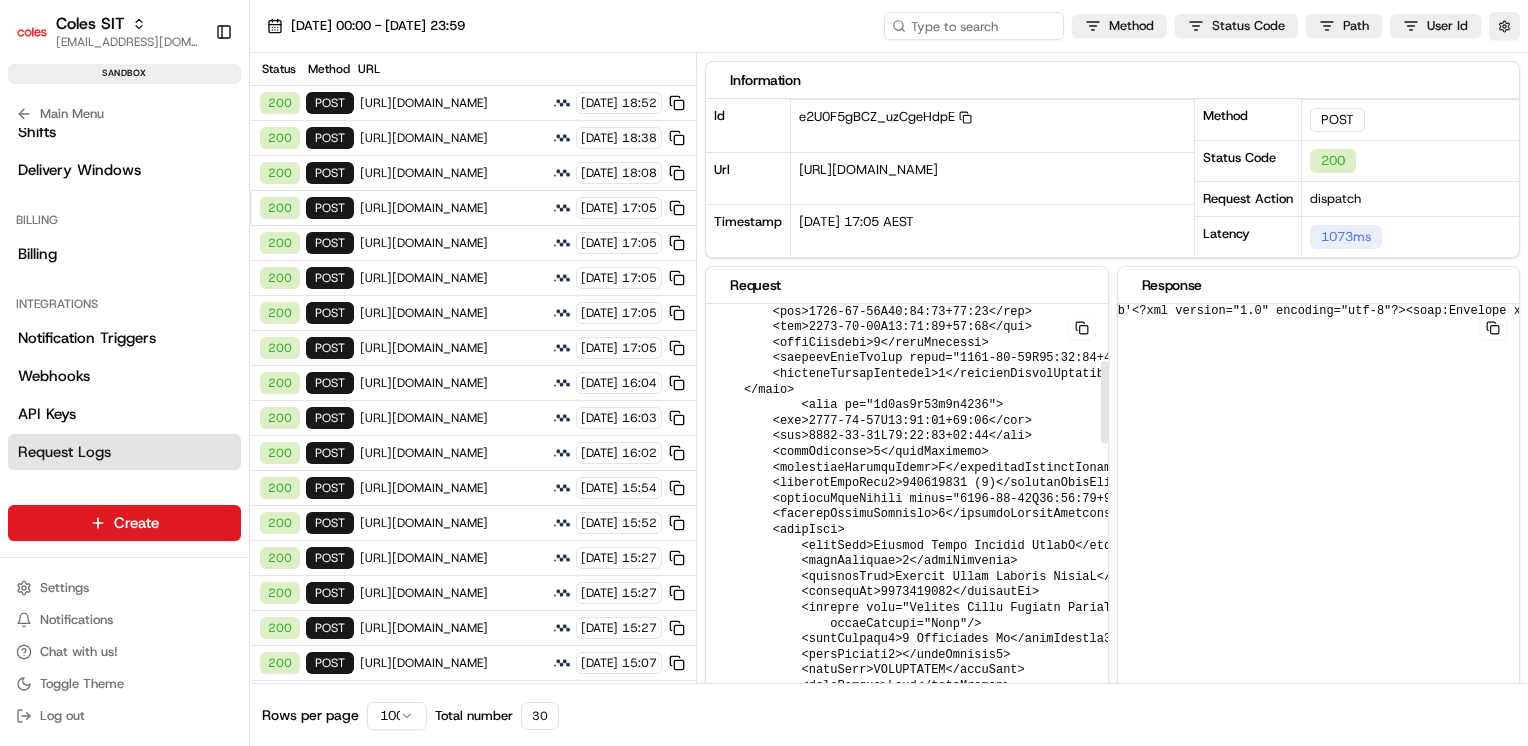 scroll, scrollTop: 282, scrollLeft: 20, axis: both 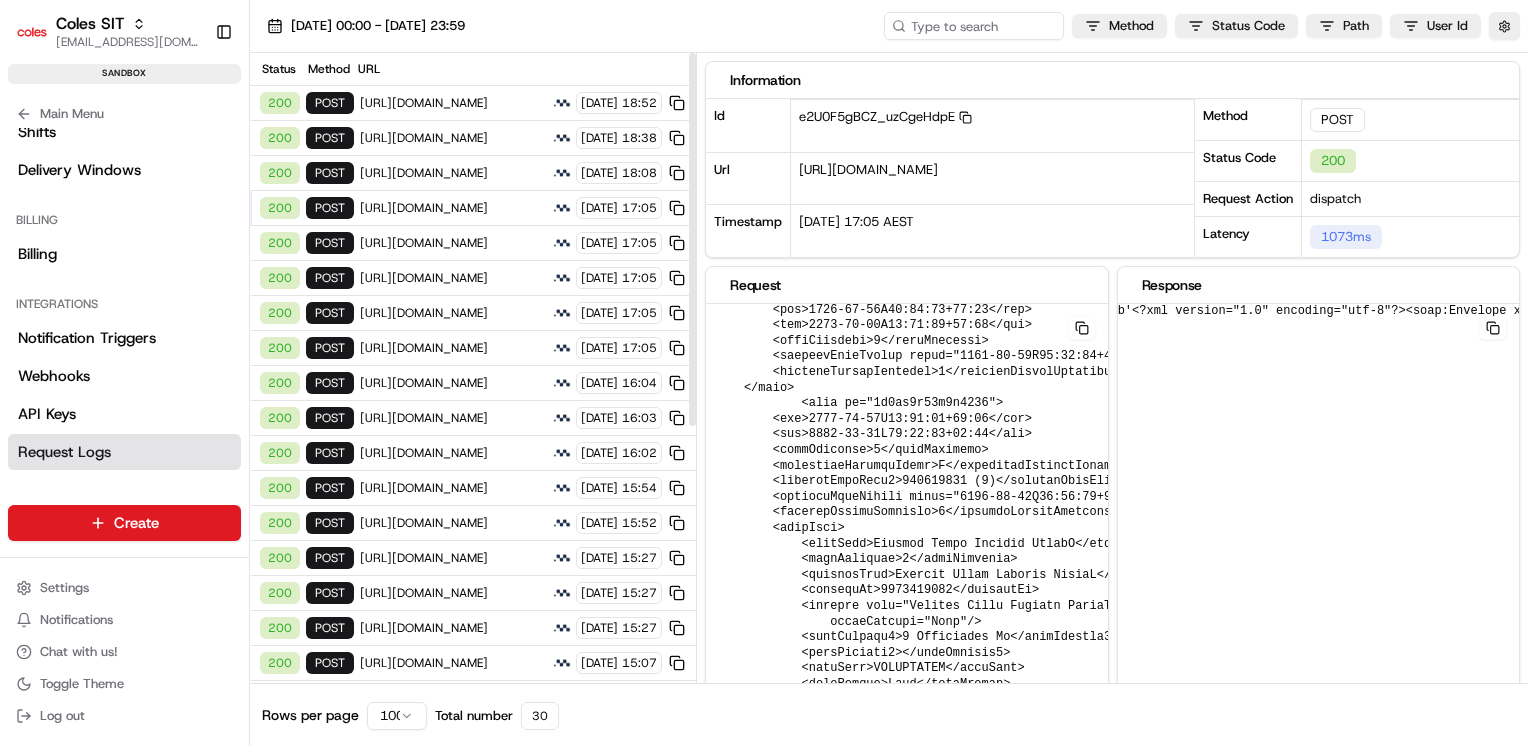 click on "[DATE]" at bounding box center [599, 208] 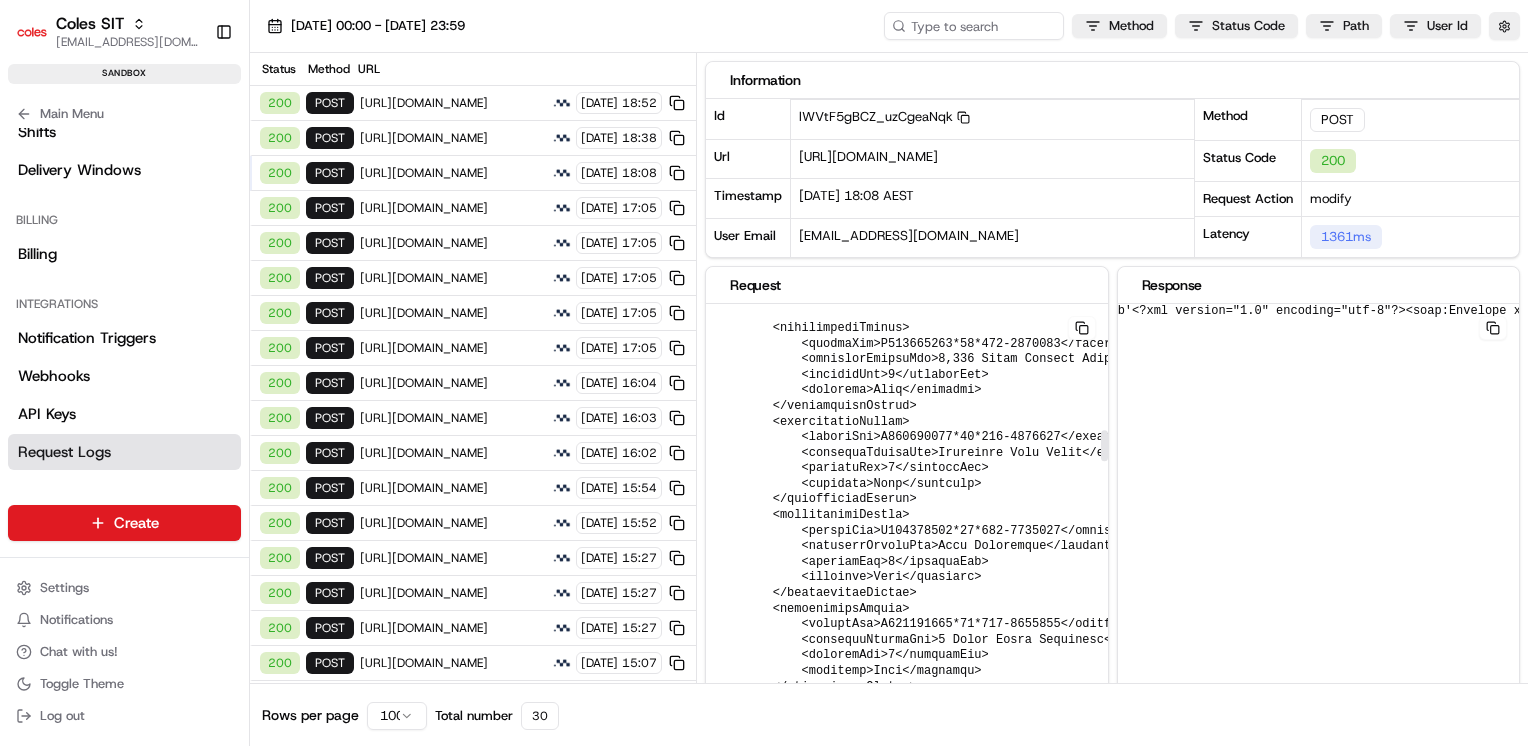 scroll, scrollTop: 1635, scrollLeft: 20, axis: both 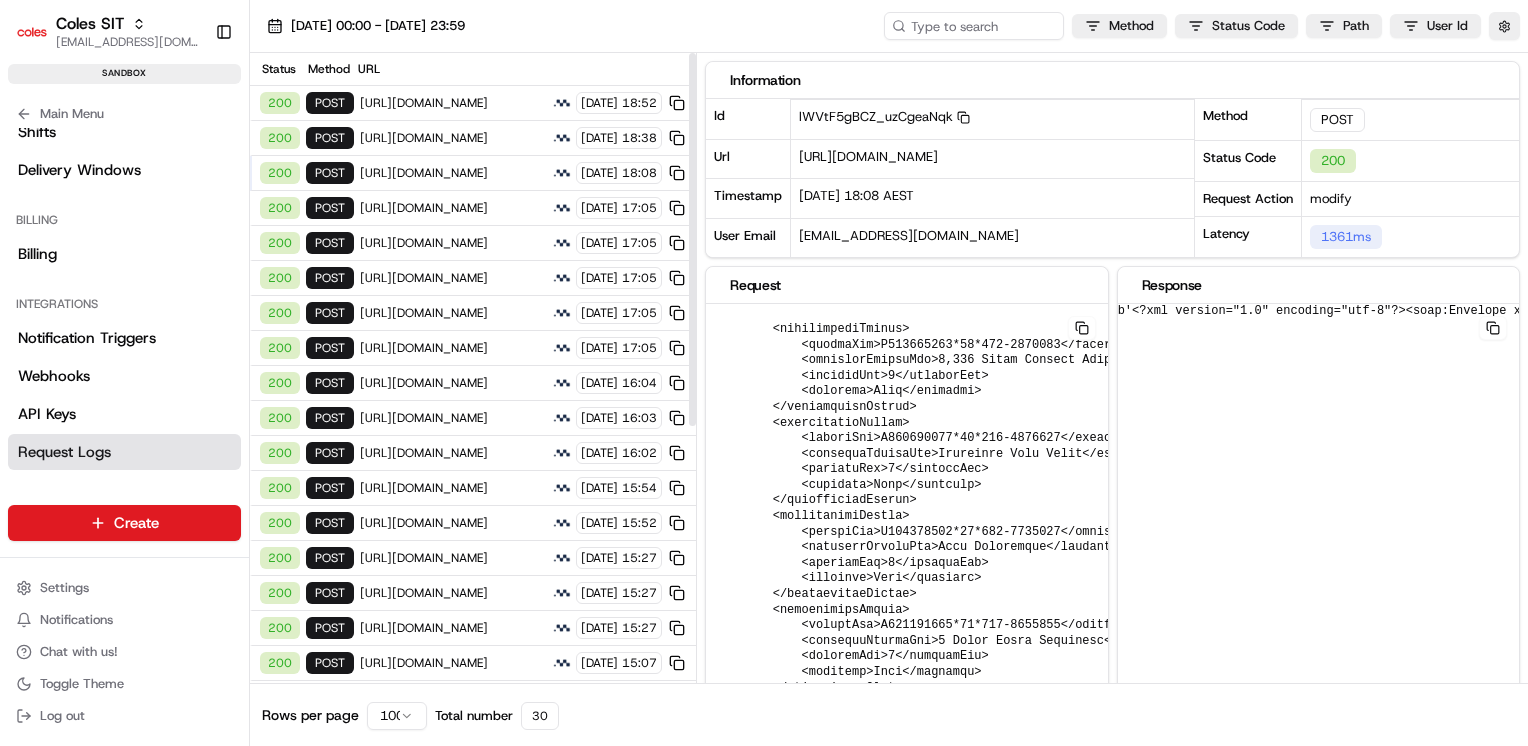 click on "[URL][DOMAIN_NAME]" at bounding box center (453, 138) 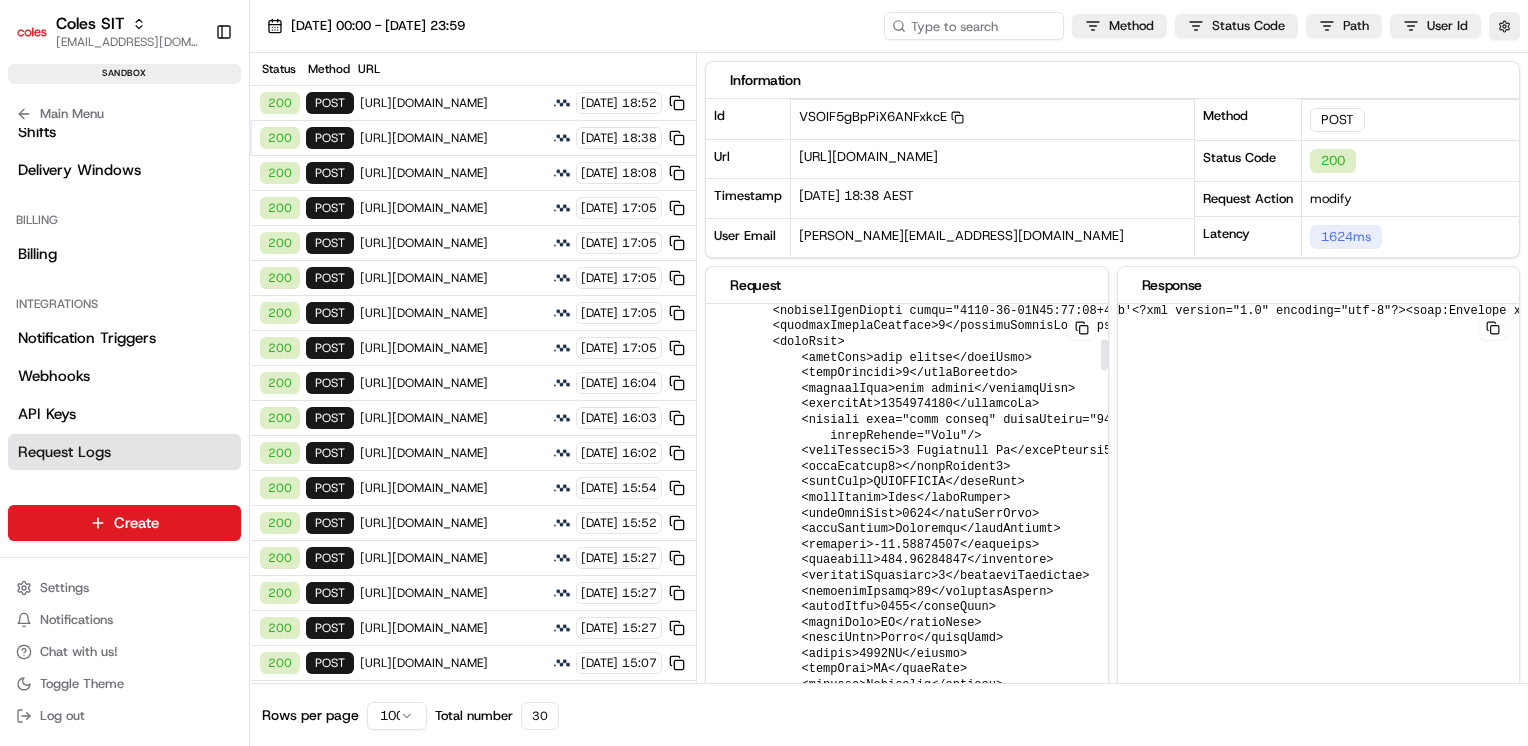 scroll, scrollTop: 478, scrollLeft: 20, axis: both 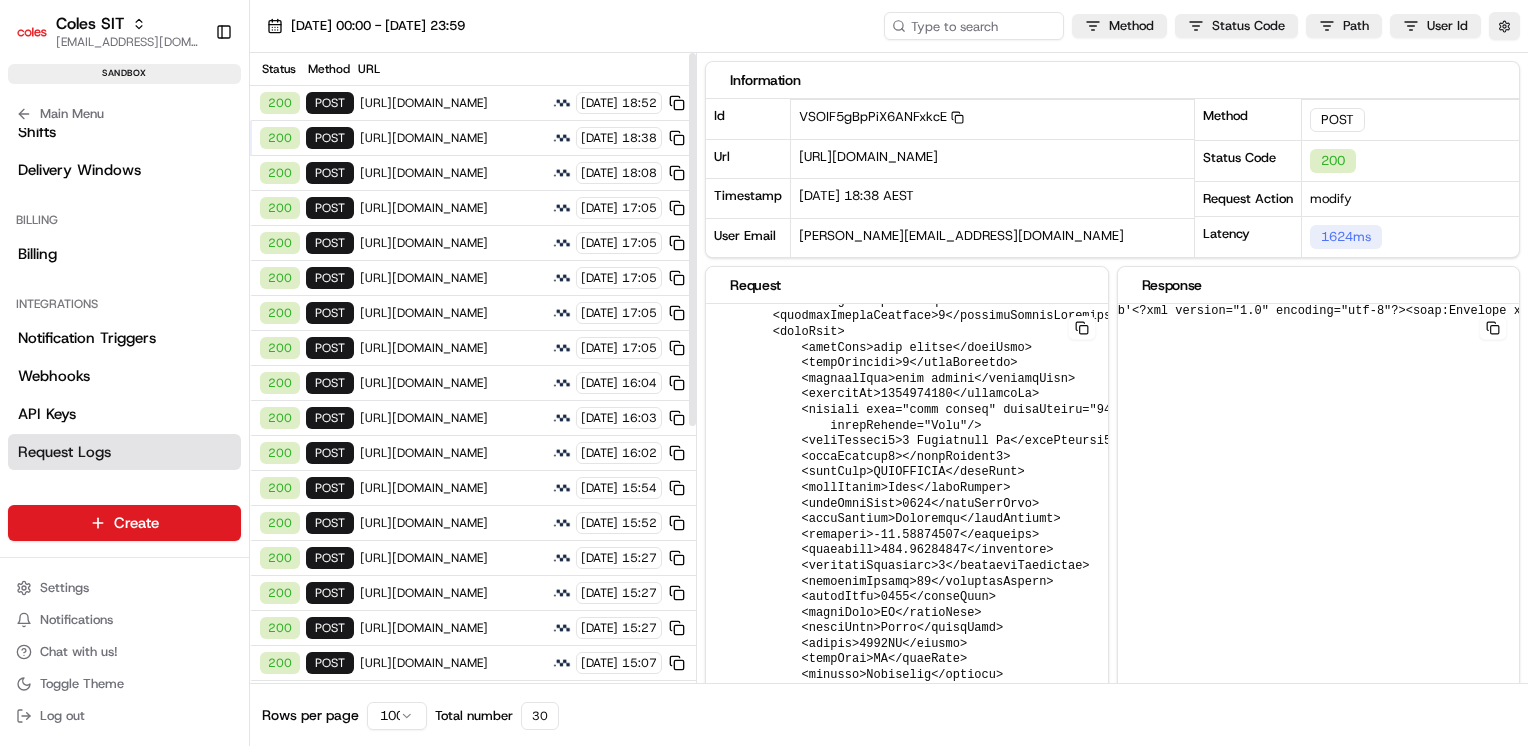 click on "[URL][DOMAIN_NAME]" at bounding box center (453, 103) 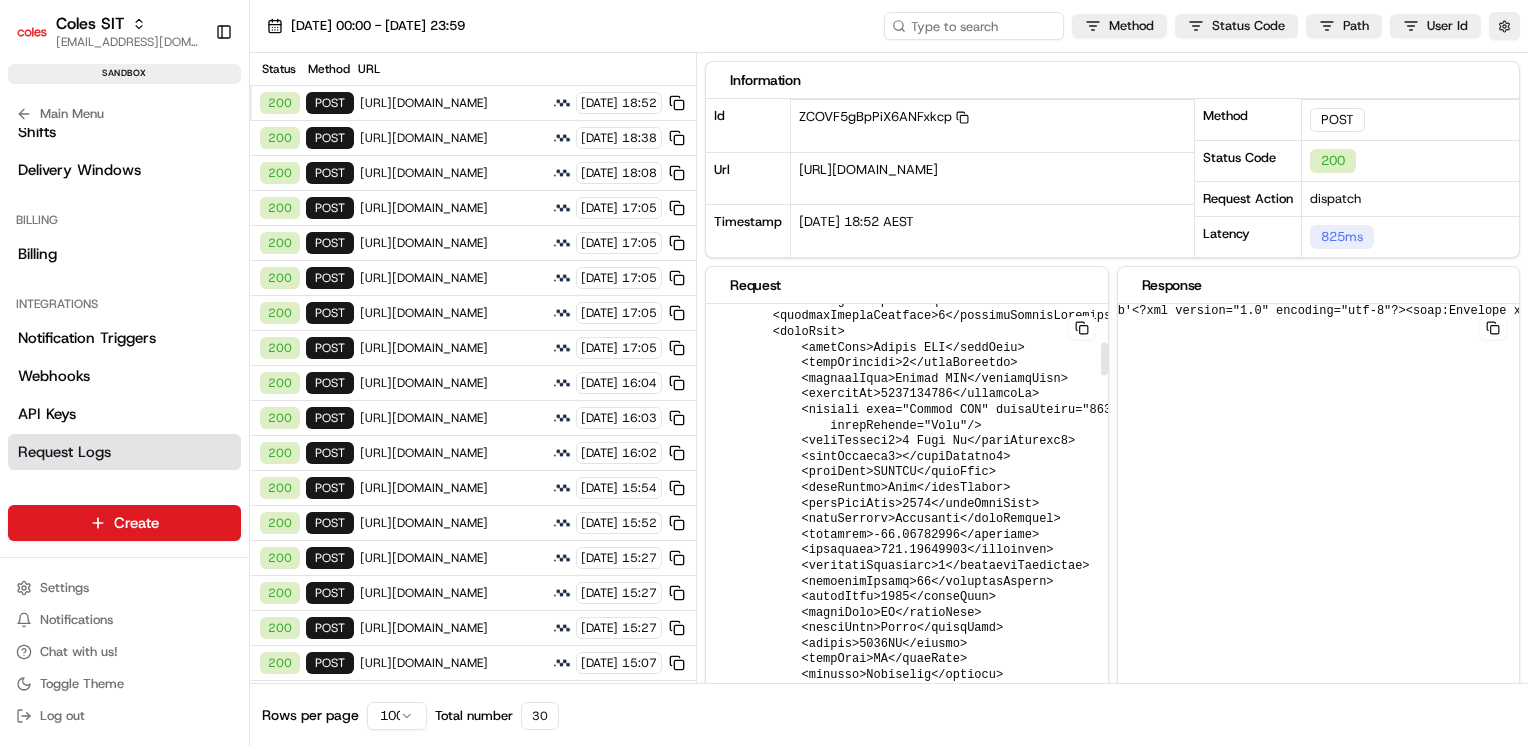 click at bounding box center [1323, 2375] 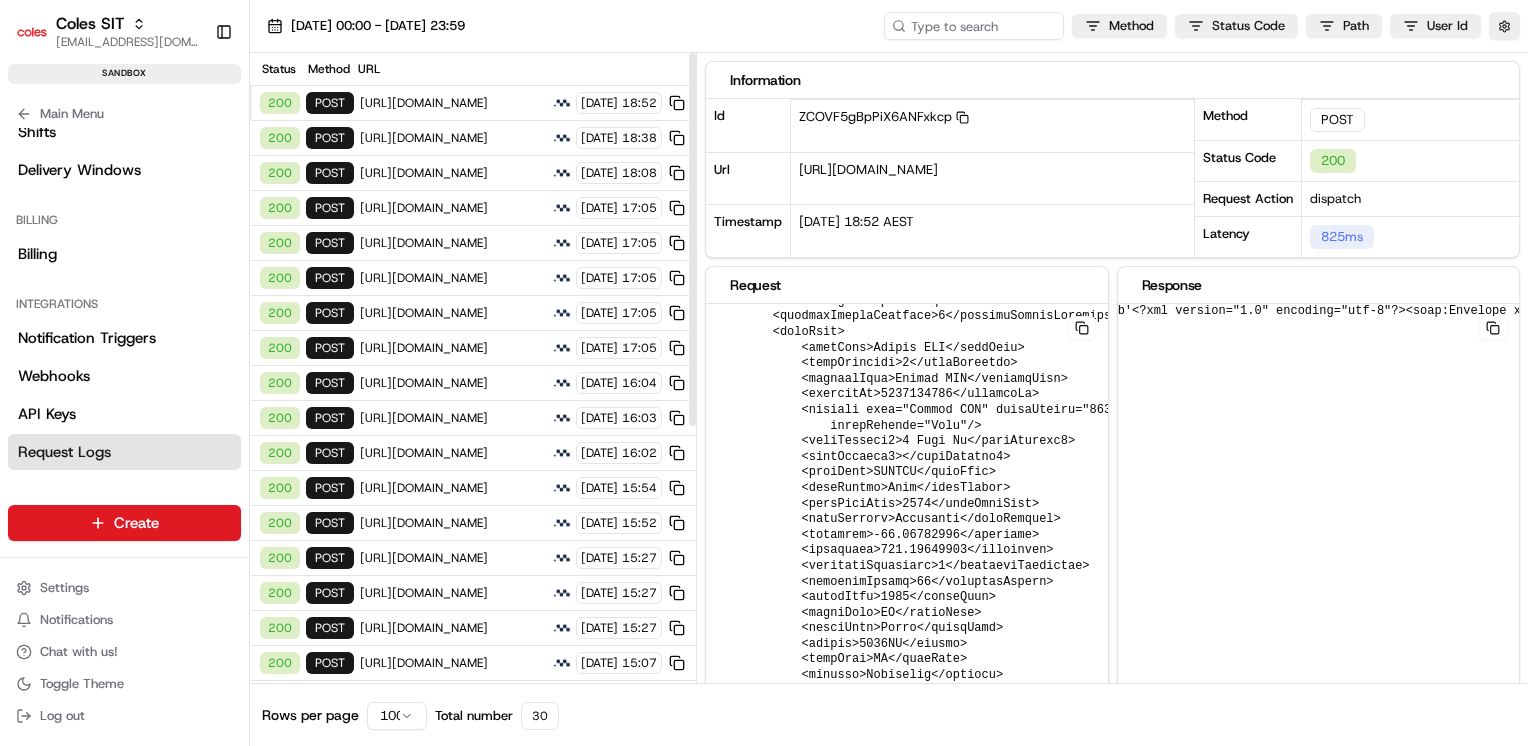 click on "[URL][DOMAIN_NAME]" at bounding box center [453, 103] 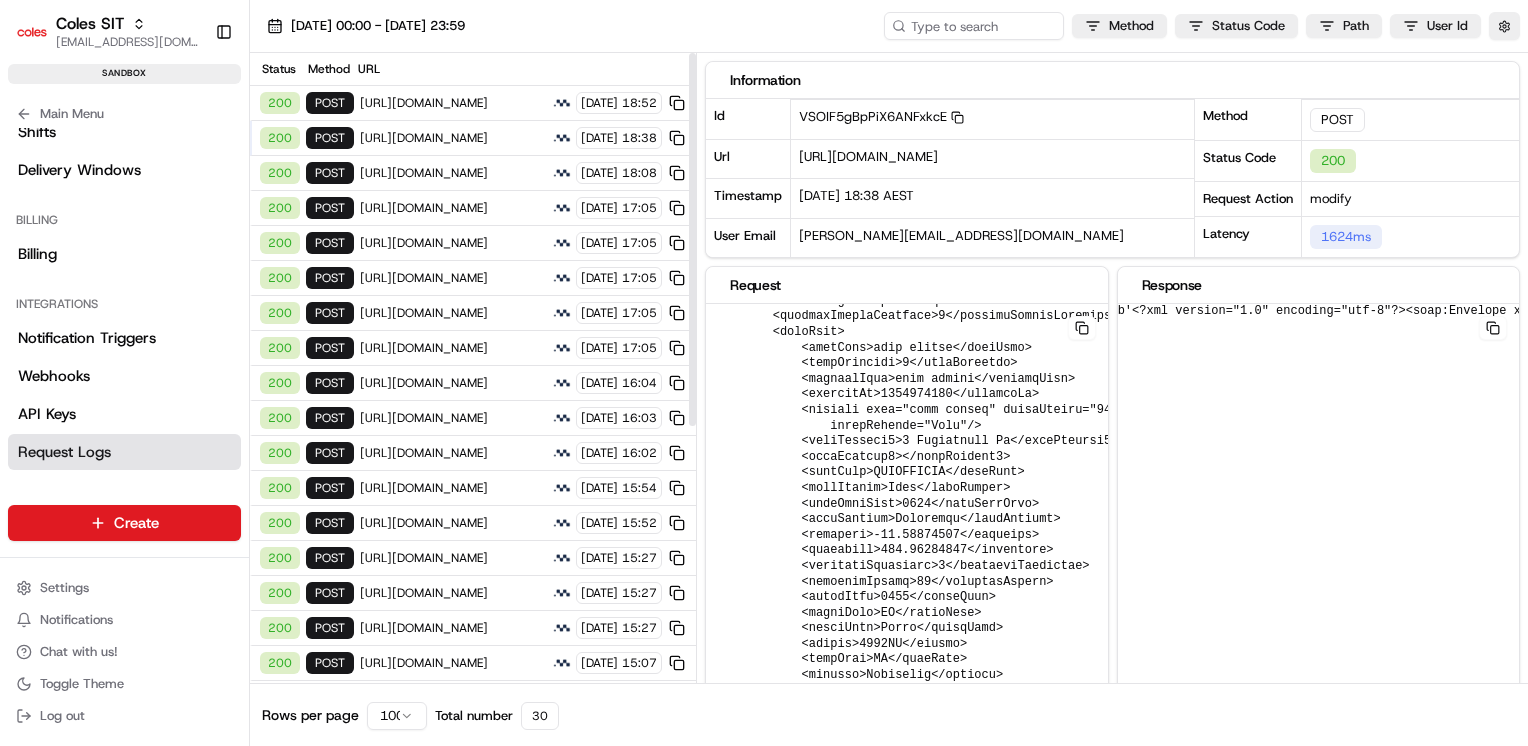 click on "[URL][DOMAIN_NAME]" at bounding box center (453, 173) 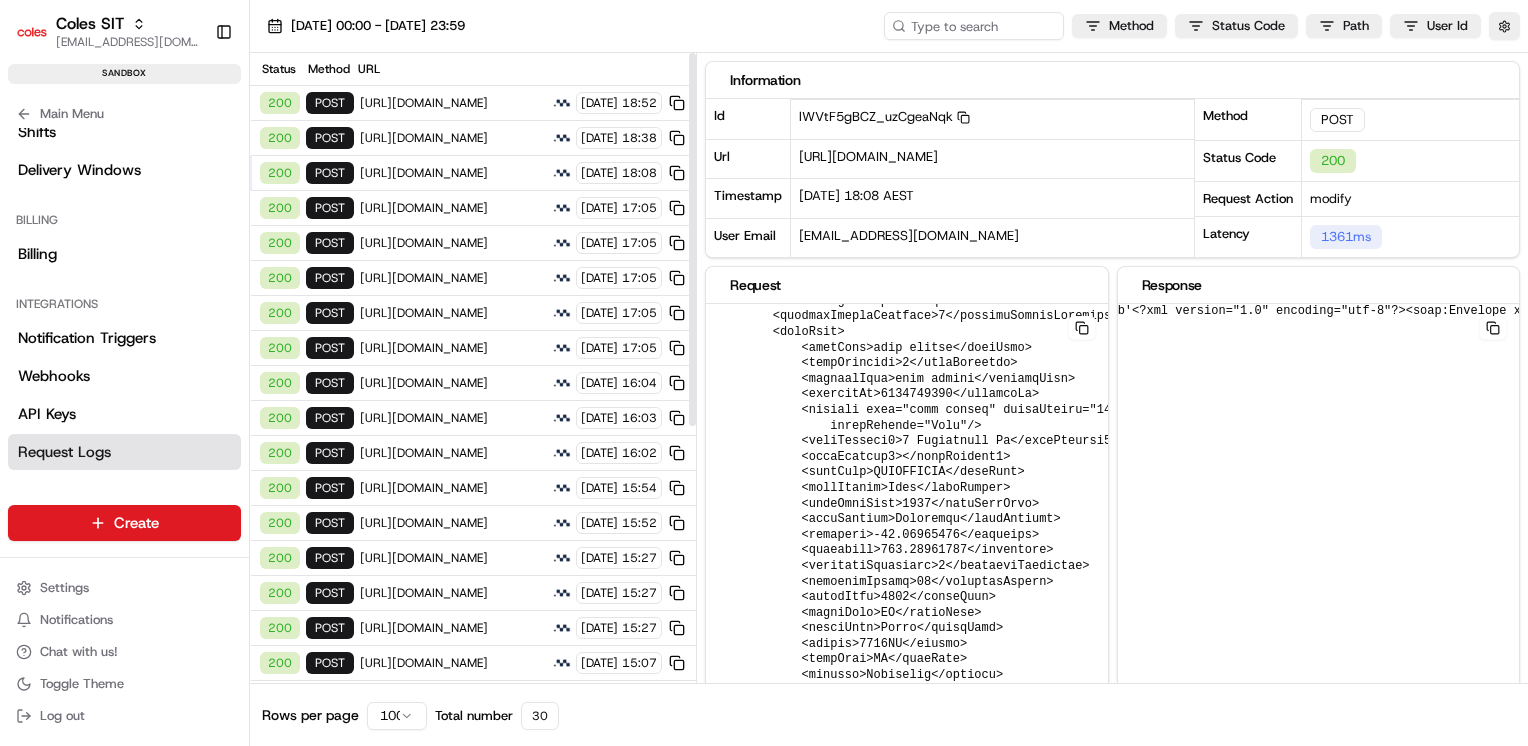click on "200 POST [URL][DOMAIN_NAME] [DATE] 17:05" at bounding box center (473, 208) 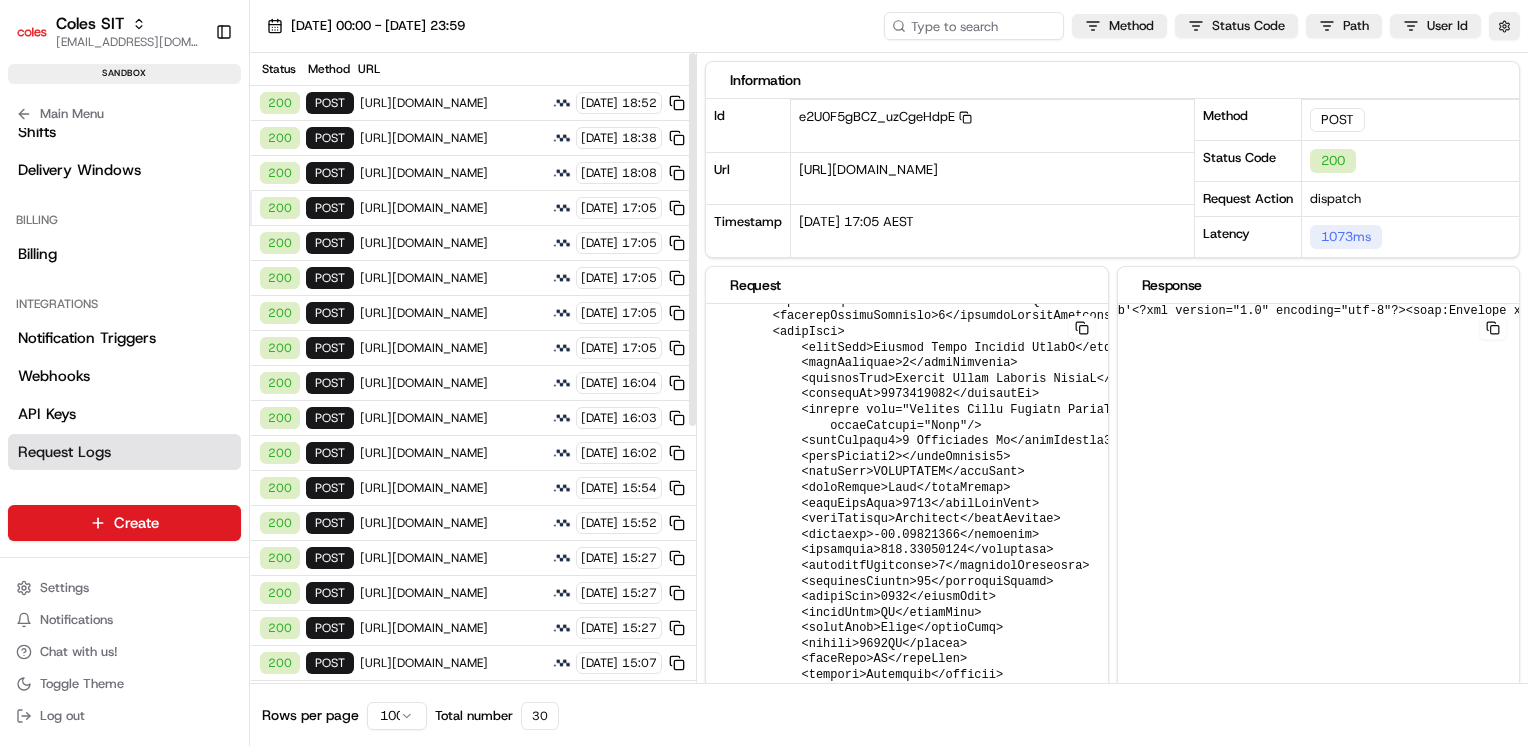 click on "[URL][DOMAIN_NAME]" at bounding box center [453, 278] 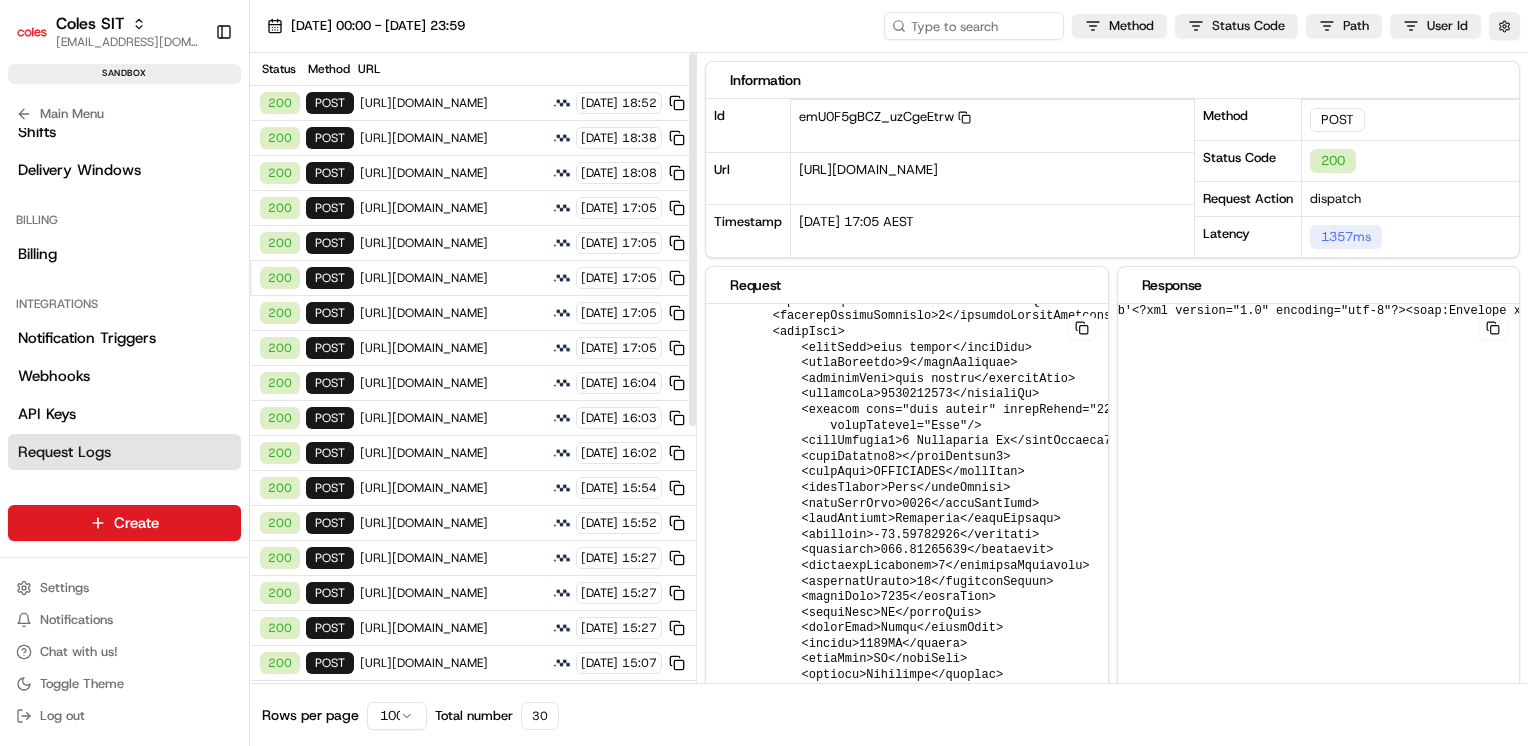 click on "[URL][DOMAIN_NAME]" at bounding box center [453, 313] 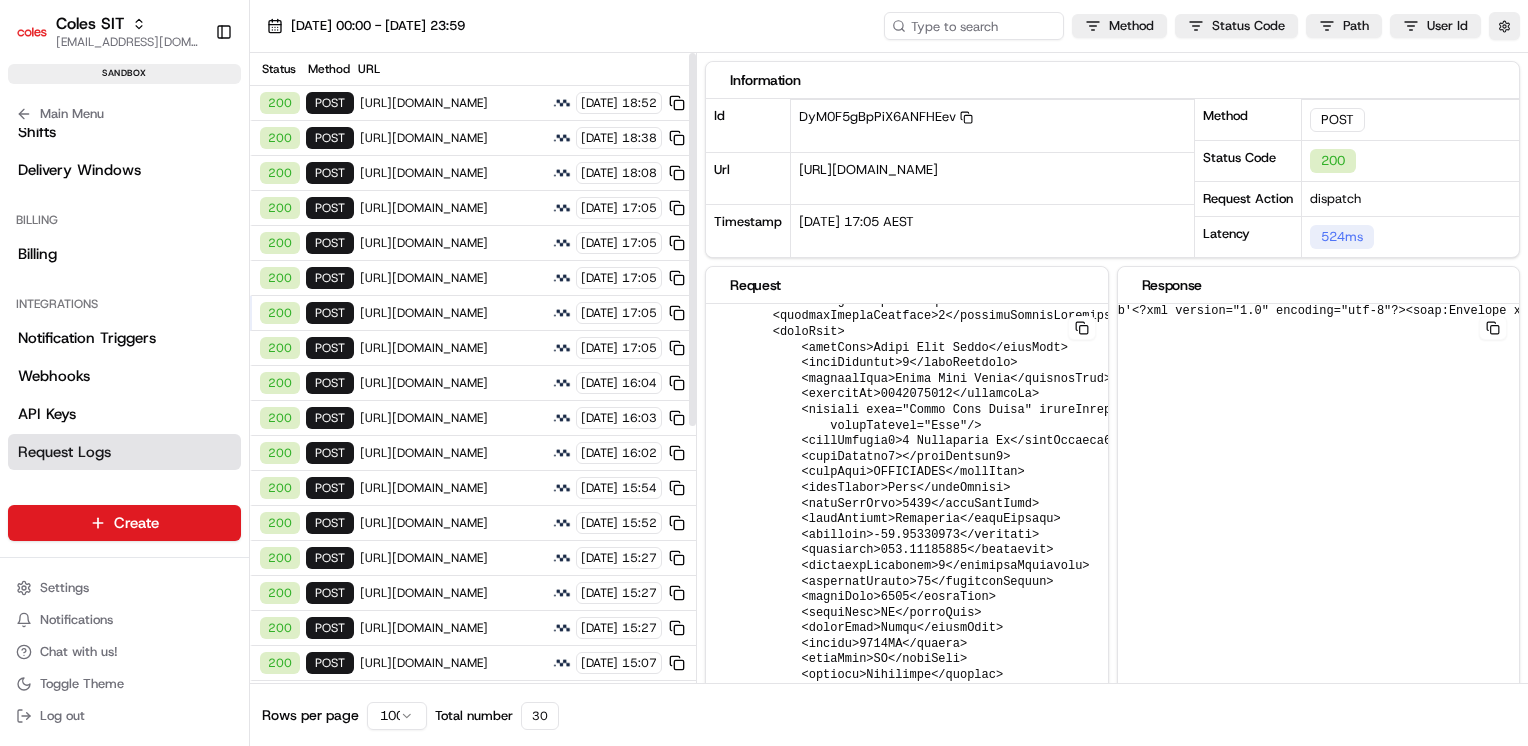 click on "200 POST [URL][DOMAIN_NAME] [DATE] 16:04" at bounding box center [473, 383] 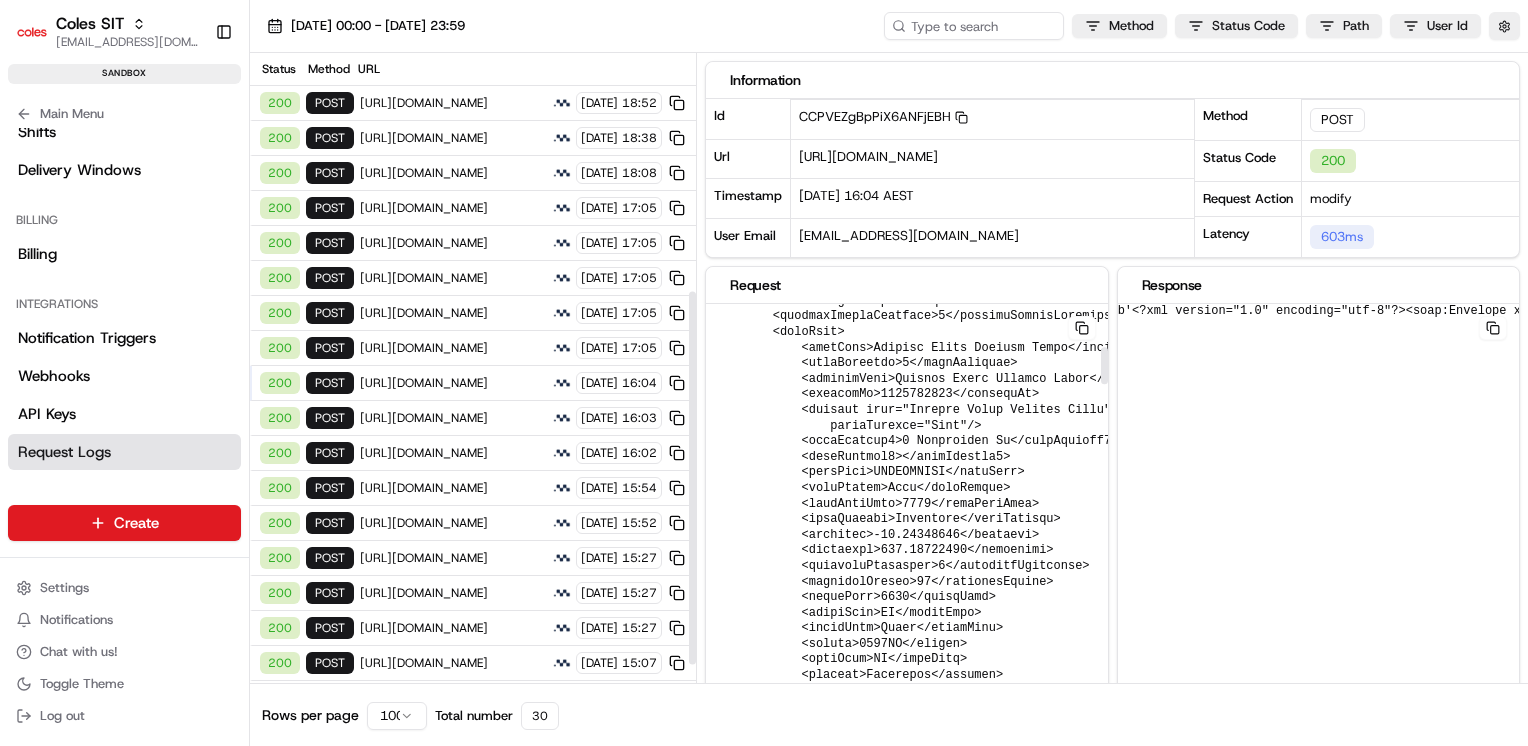 scroll, scrollTop: 434, scrollLeft: 0, axis: vertical 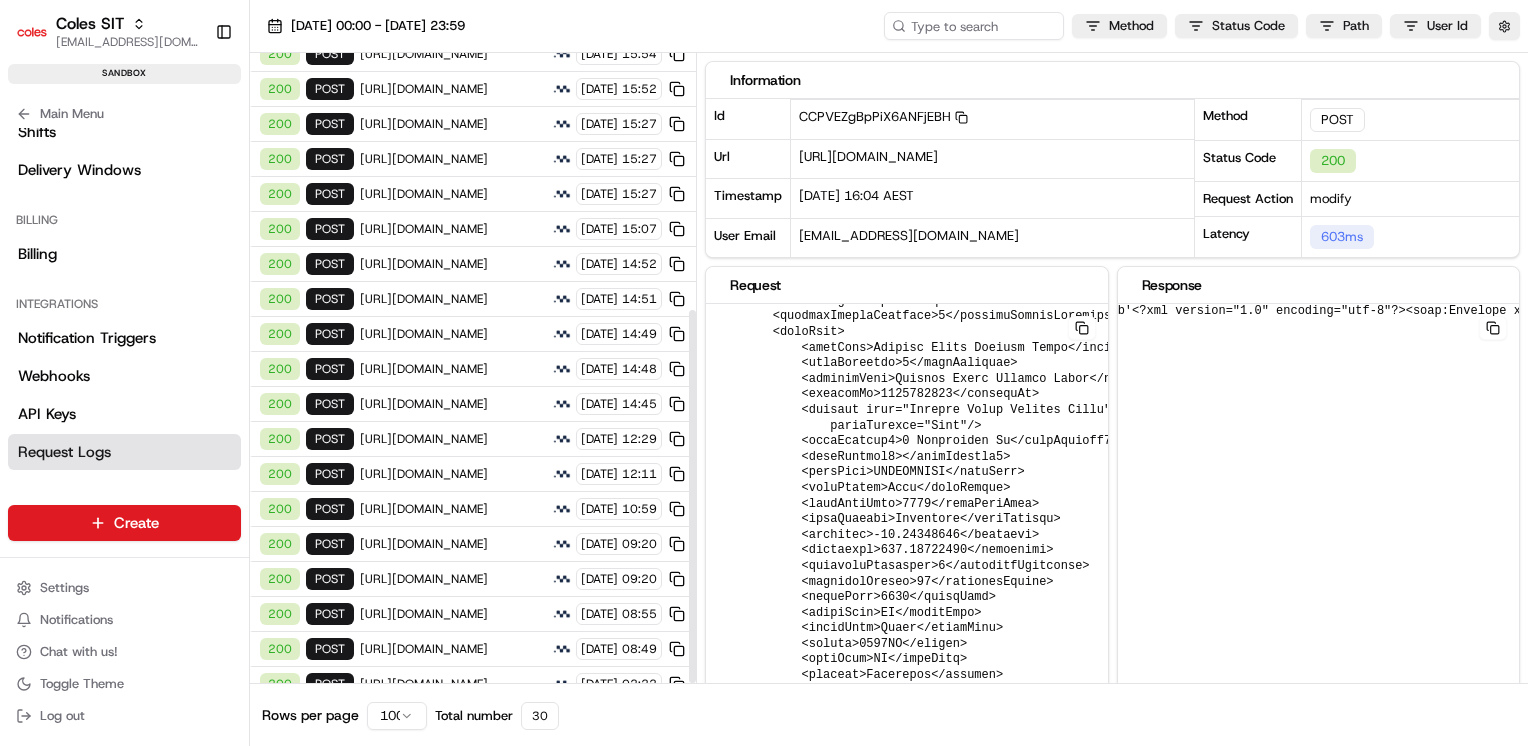 click at bounding box center (562, 509) 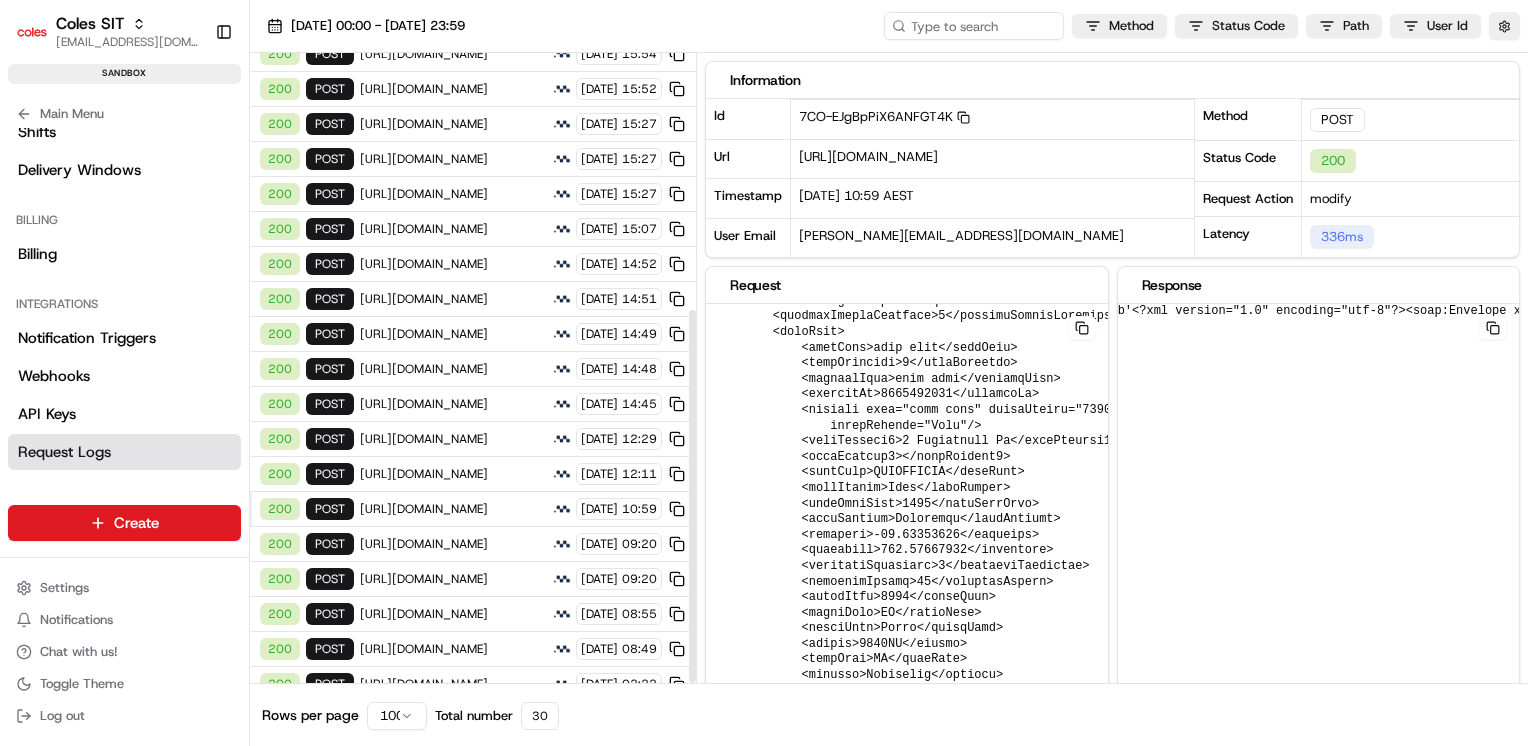 click on "[URL][DOMAIN_NAME]" at bounding box center [453, 509] 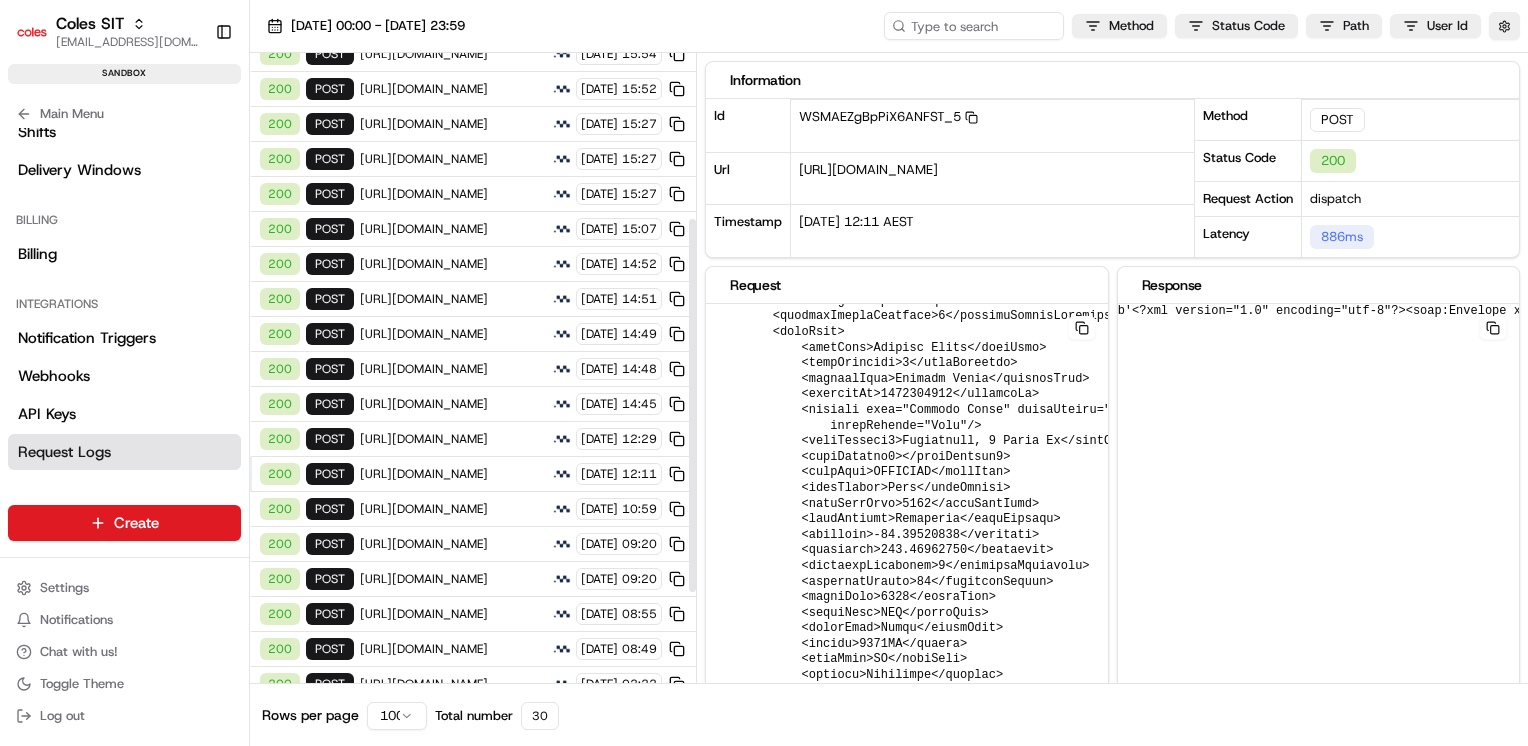 scroll, scrollTop: 0, scrollLeft: 0, axis: both 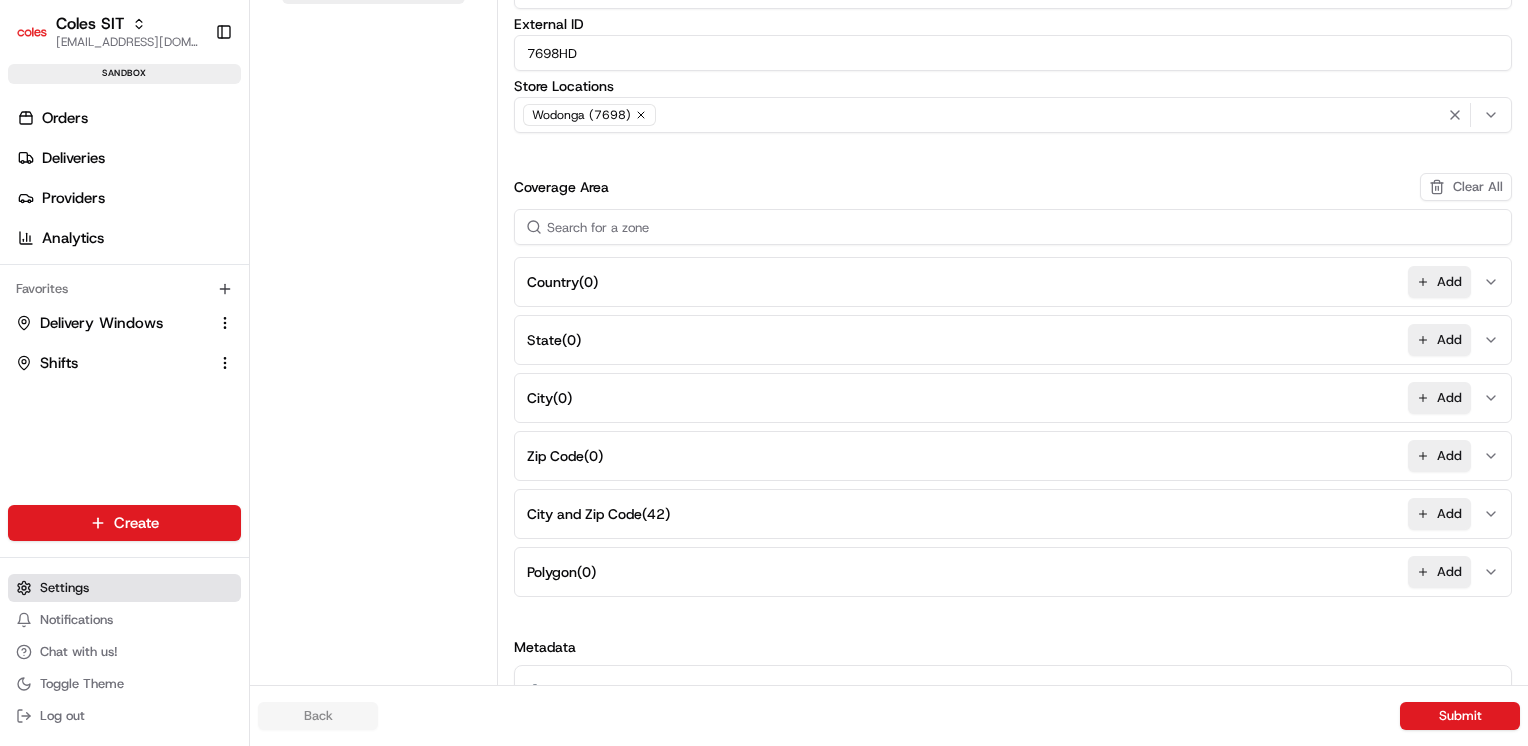 click on "Settings" at bounding box center (64, 588) 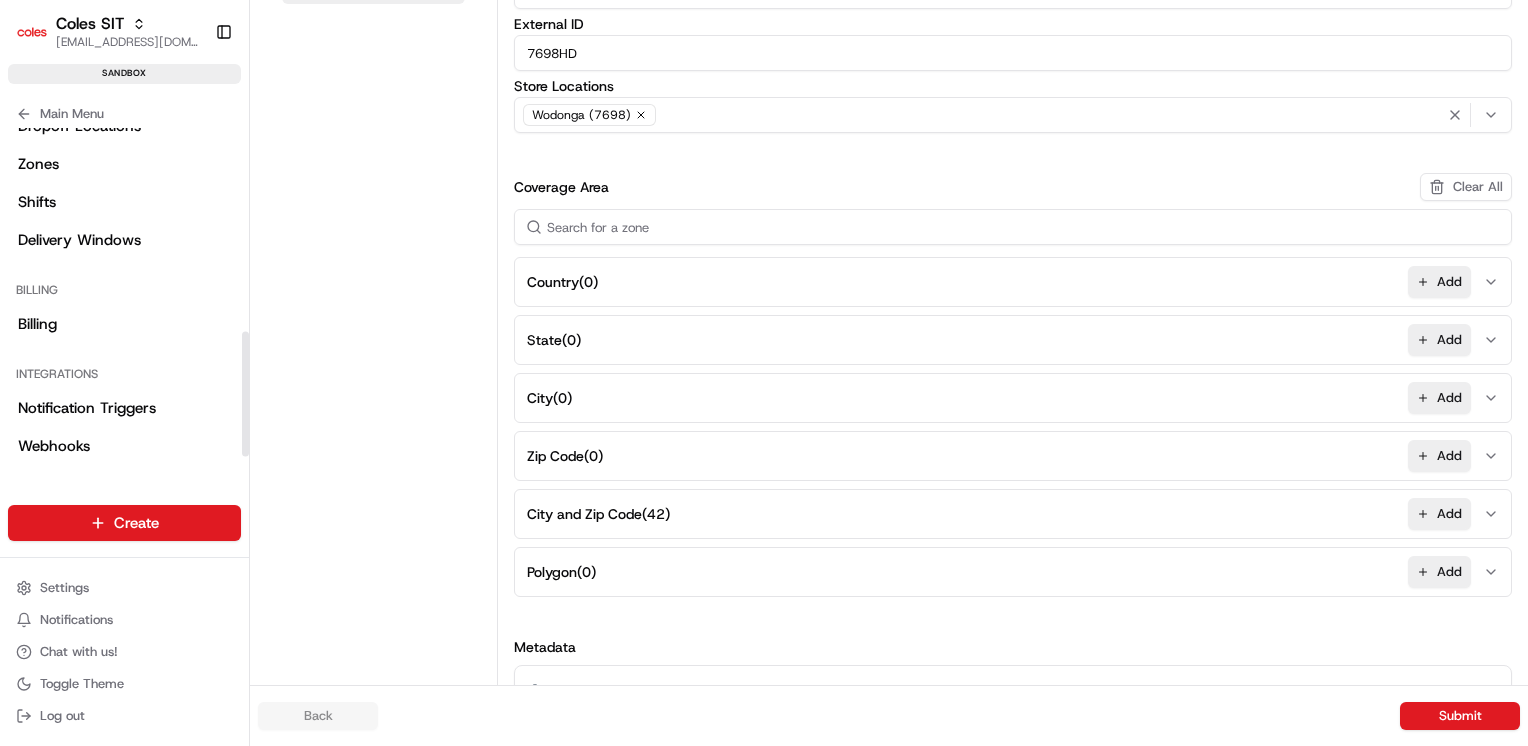 scroll, scrollTop: 575, scrollLeft: 0, axis: vertical 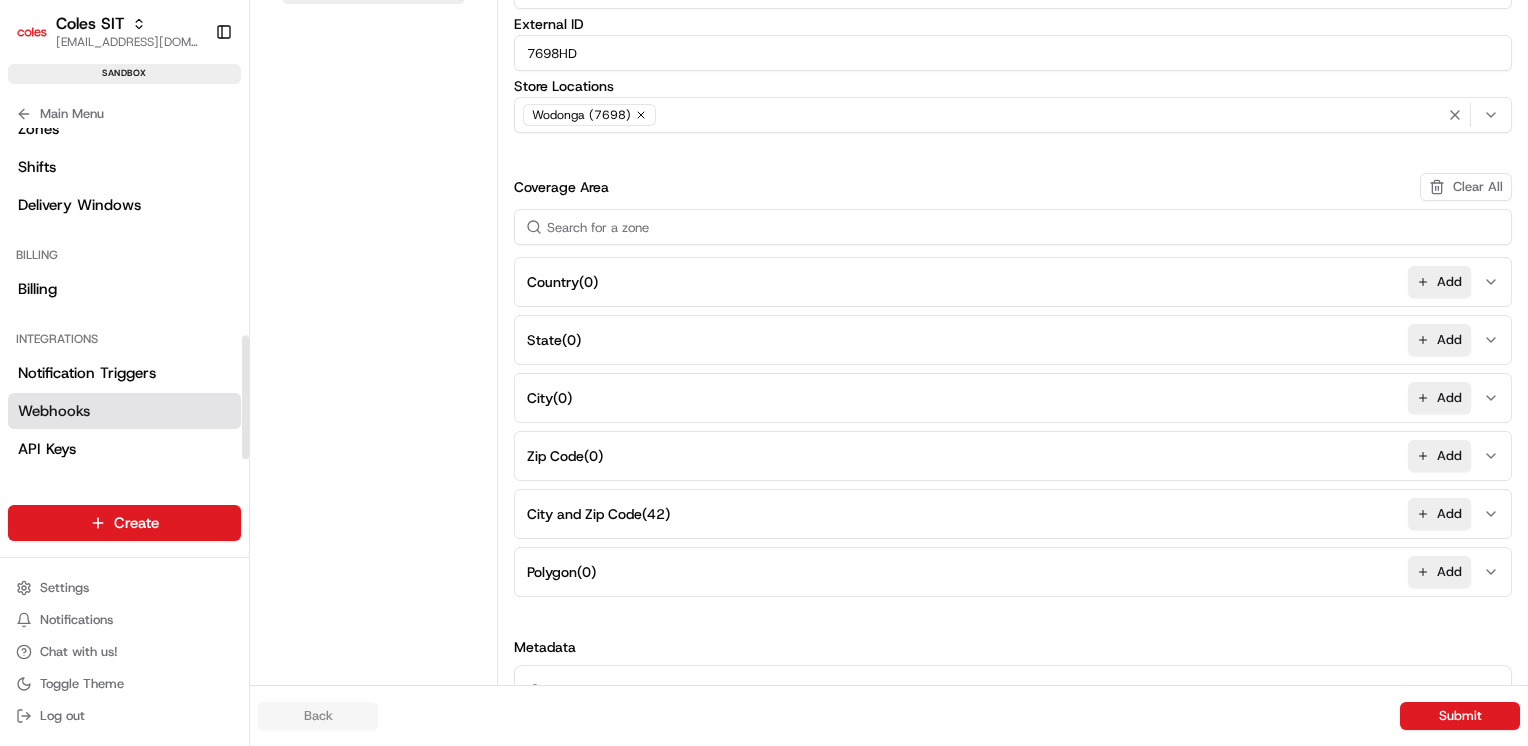 click on "Webhooks" at bounding box center (124, 411) 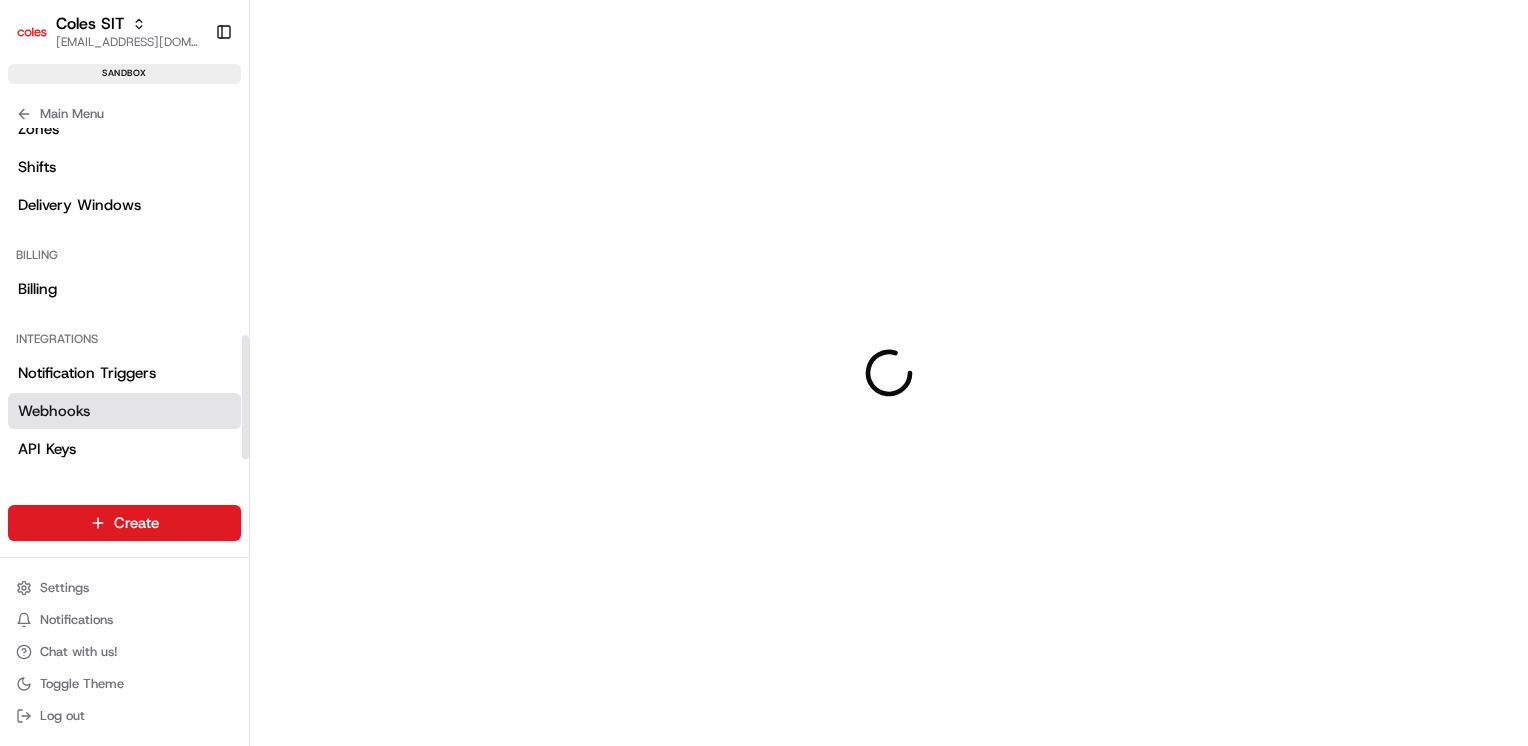 scroll, scrollTop: 0, scrollLeft: 0, axis: both 